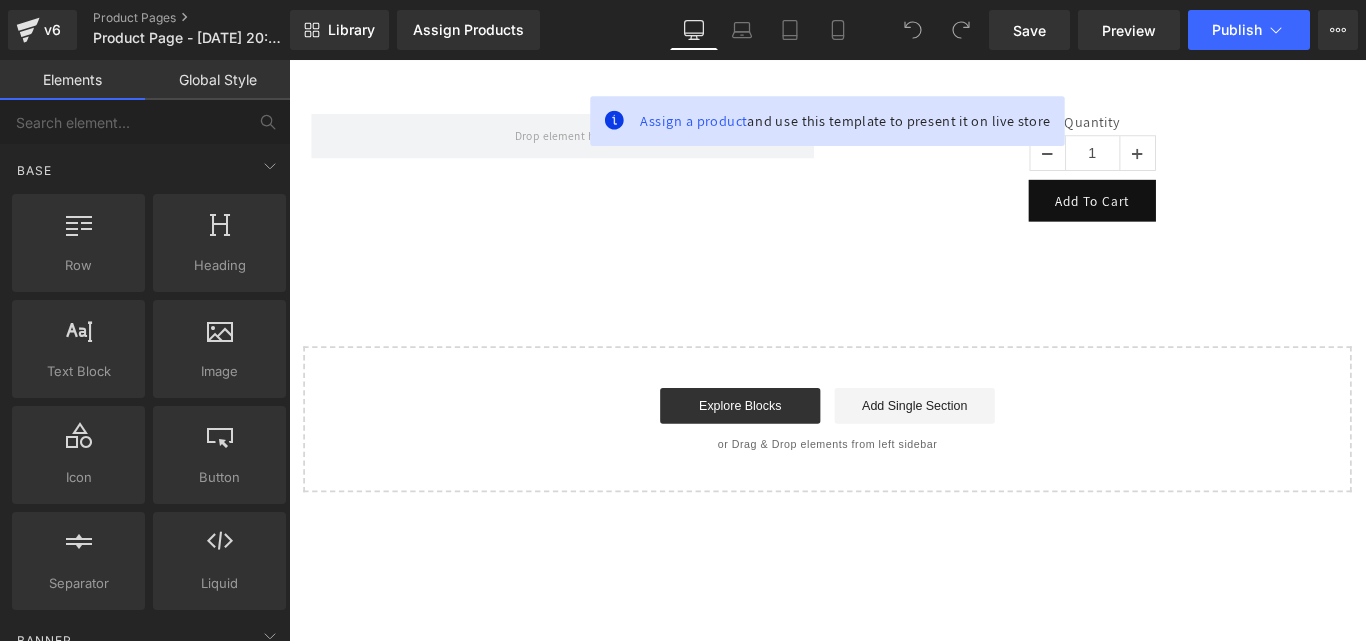 scroll, scrollTop: 0, scrollLeft: 0, axis: both 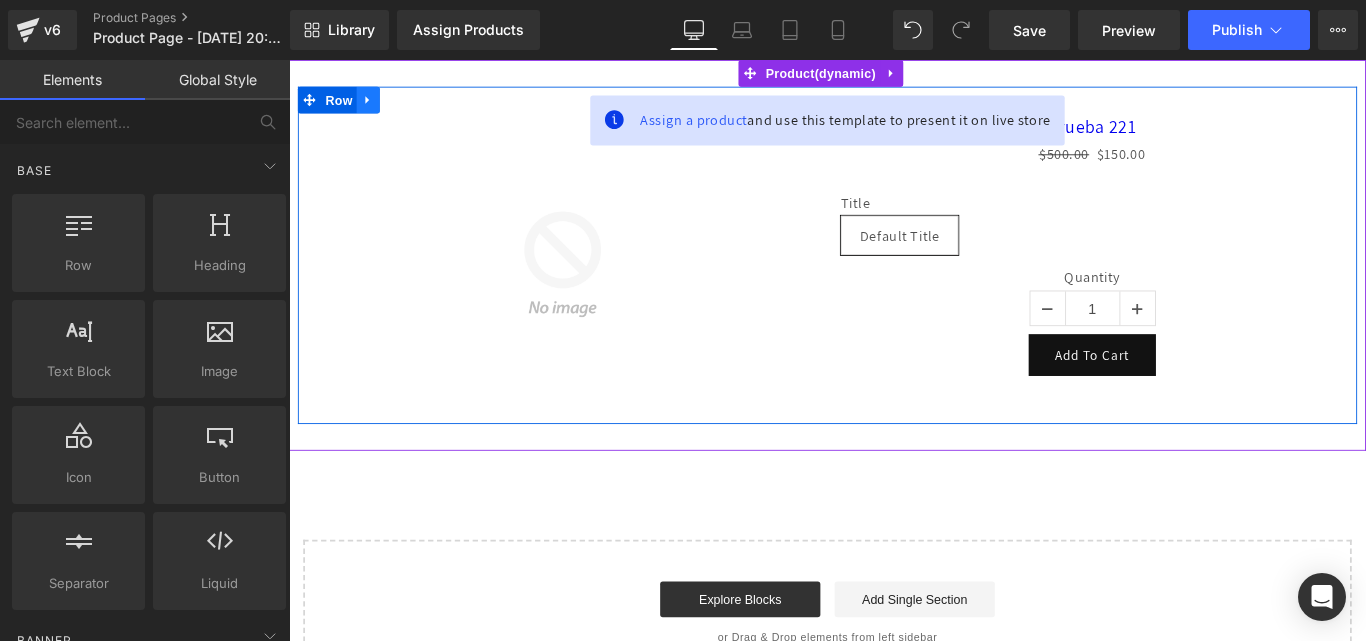 click 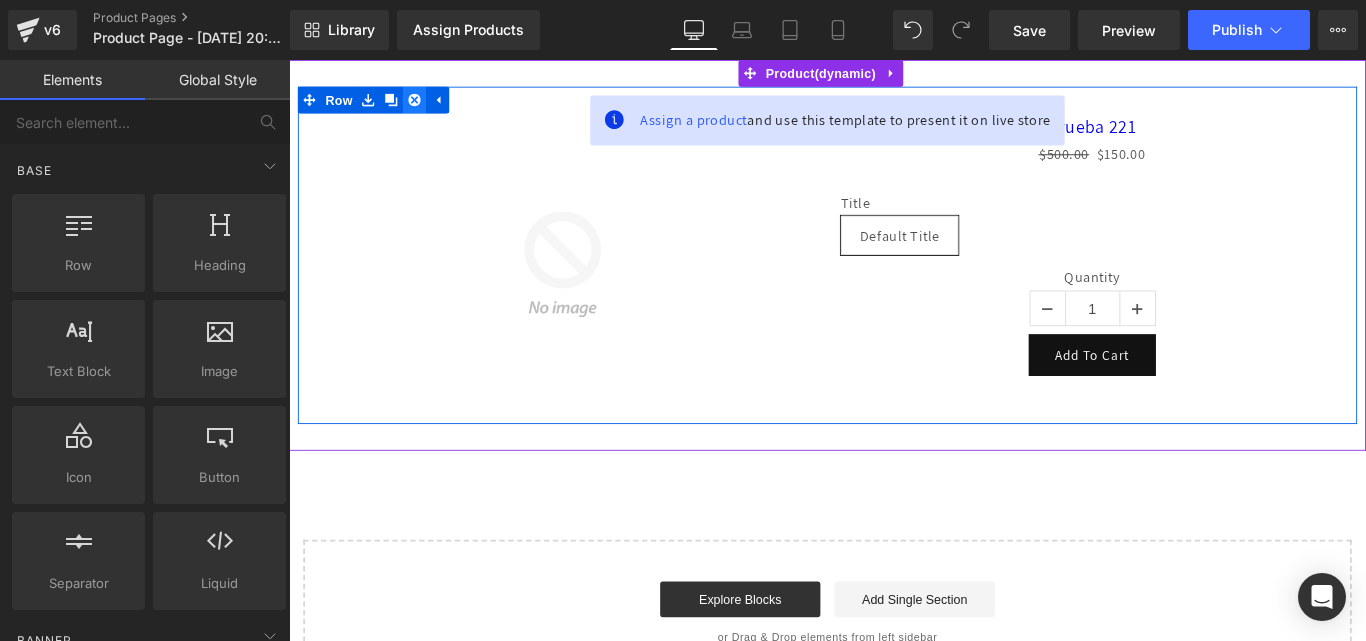 click at bounding box center [430, 105] 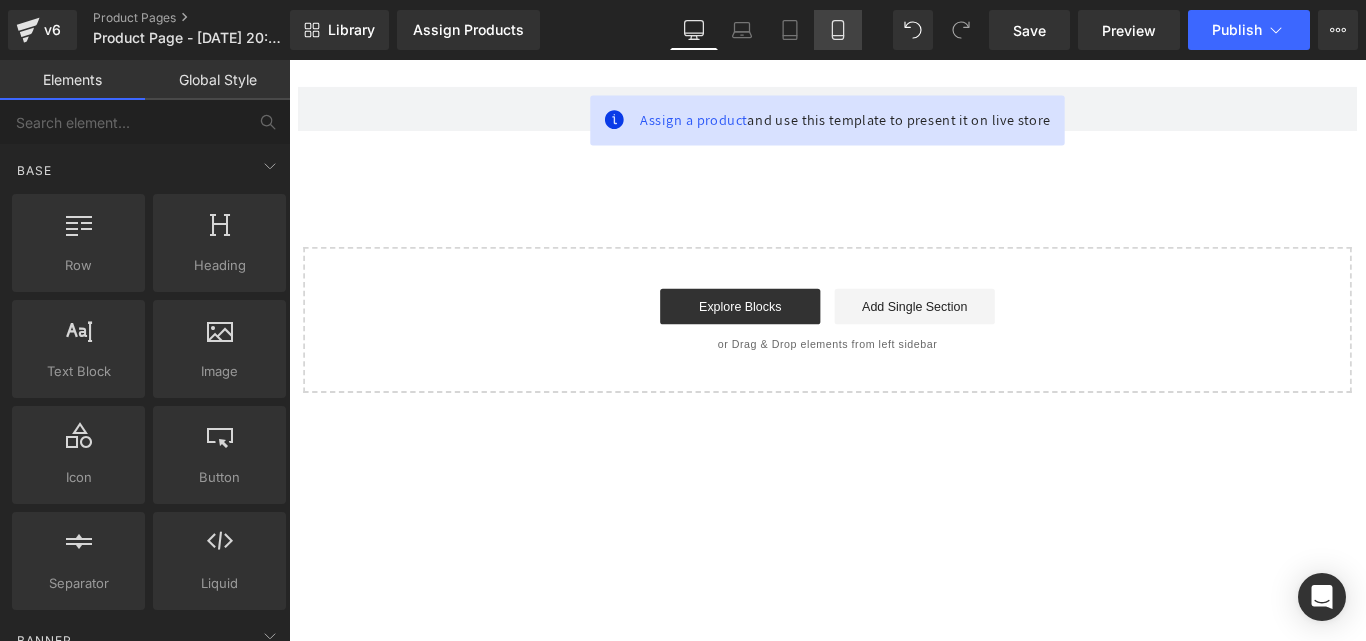 click on "Mobile" at bounding box center [838, 30] 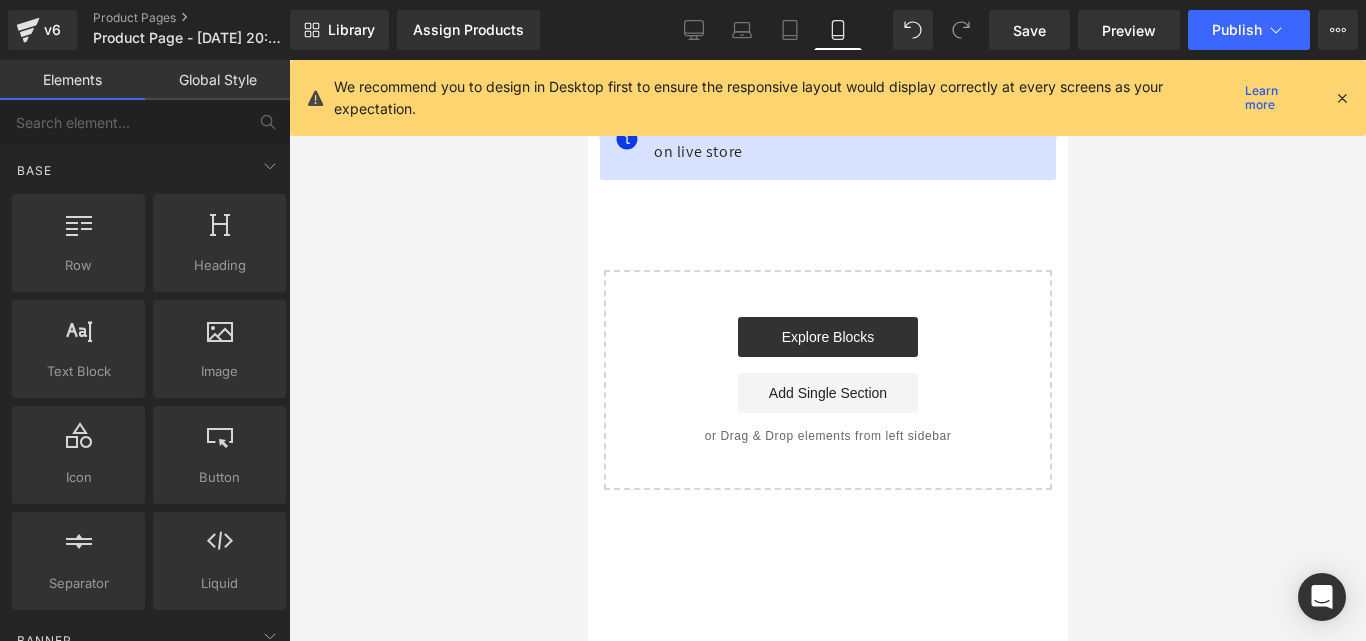 click at bounding box center [1342, 98] 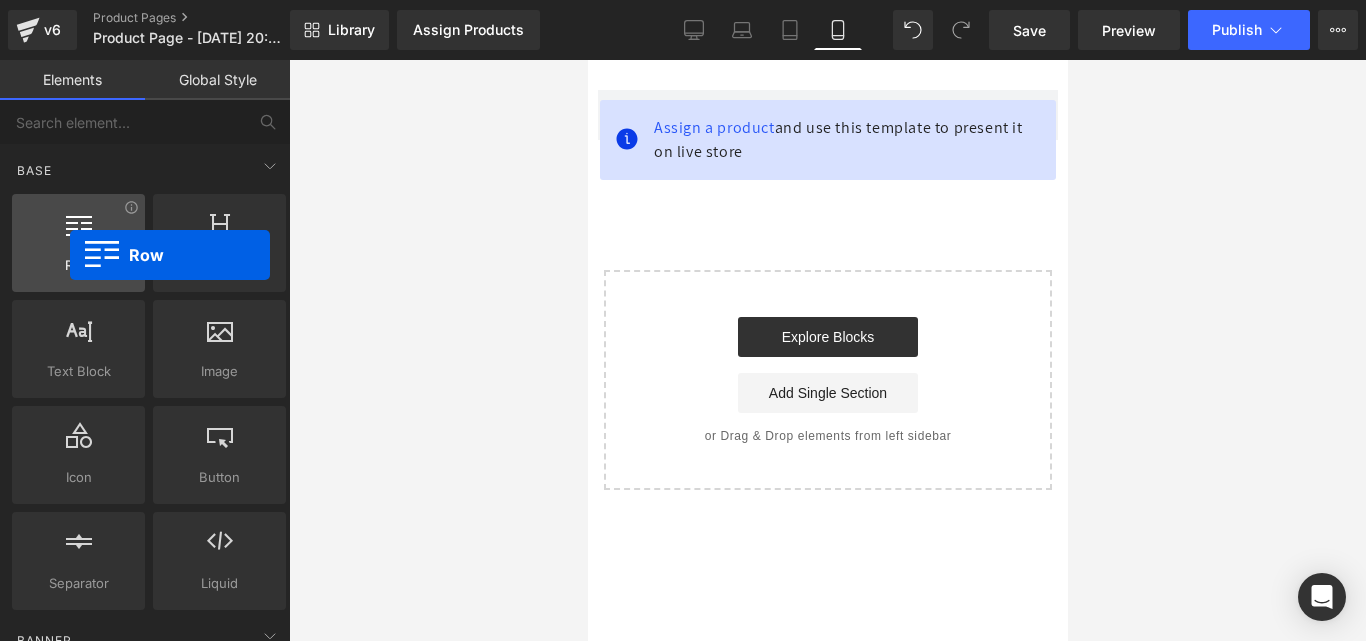 click on "Row" at bounding box center (78, 265) 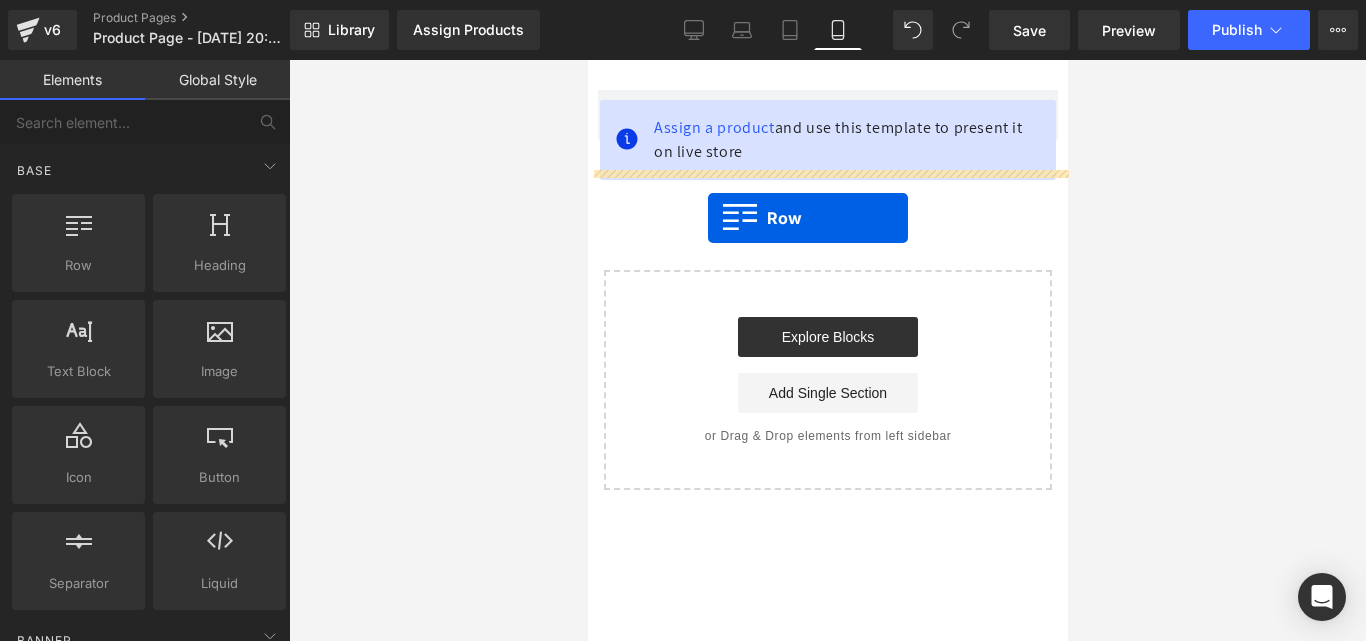 drag, startPoint x: 657, startPoint y: 315, endPoint x: 707, endPoint y: 218, distance: 109.128365 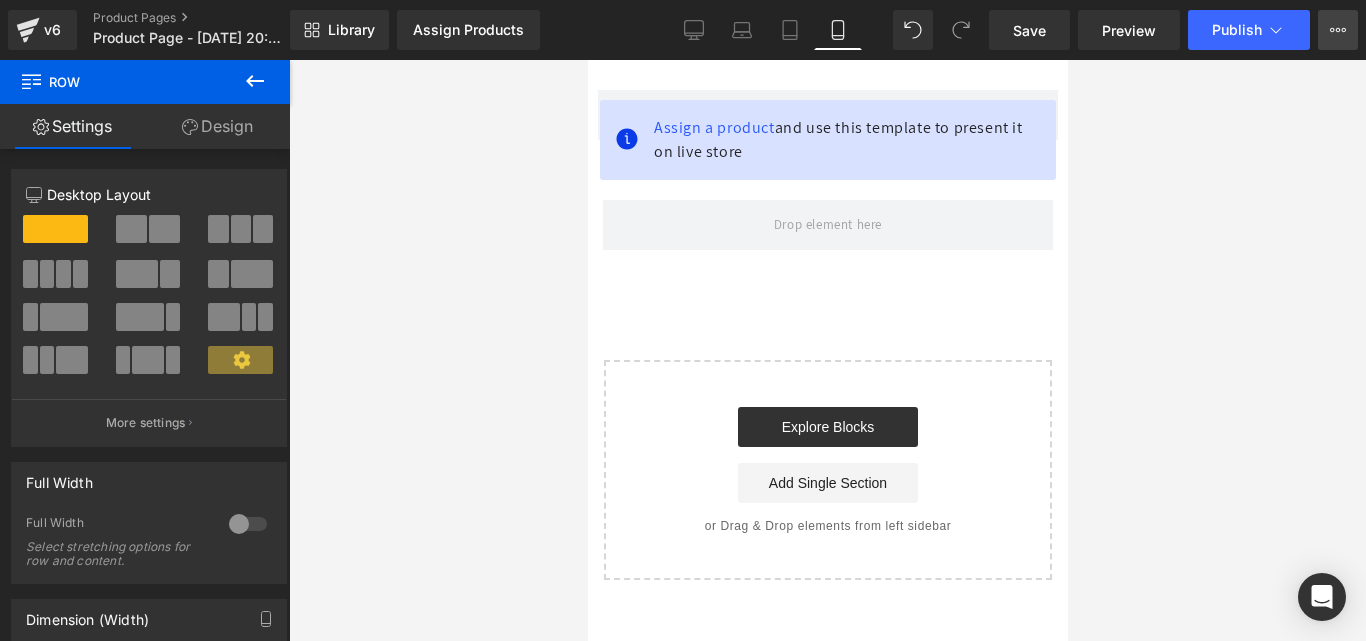 click on "Upgrade Plan View Live Page View with current Template Save Template to Library Schedule Publish  Optimize  Publish Settings Shortcuts" at bounding box center [1338, 30] 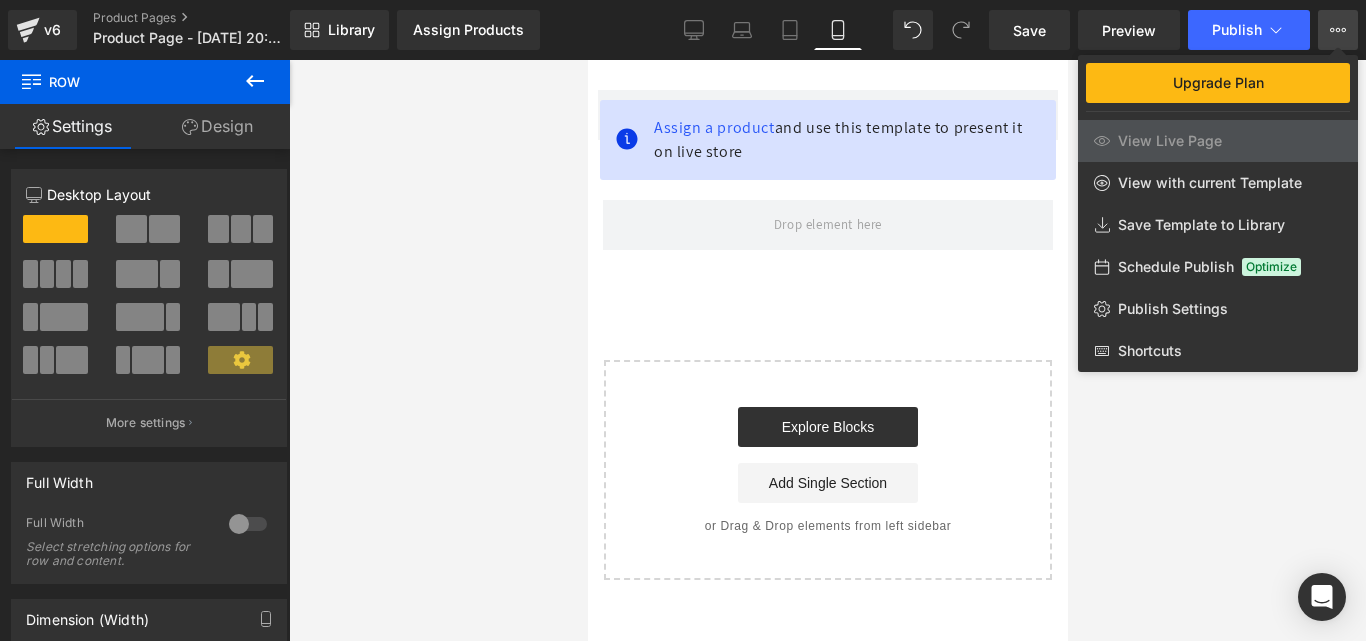 click on "Upgrade Plan View Live Page View with current Template Save Template to Library Schedule Publish  Optimize  Publish Settings Shortcuts" at bounding box center [1338, 30] 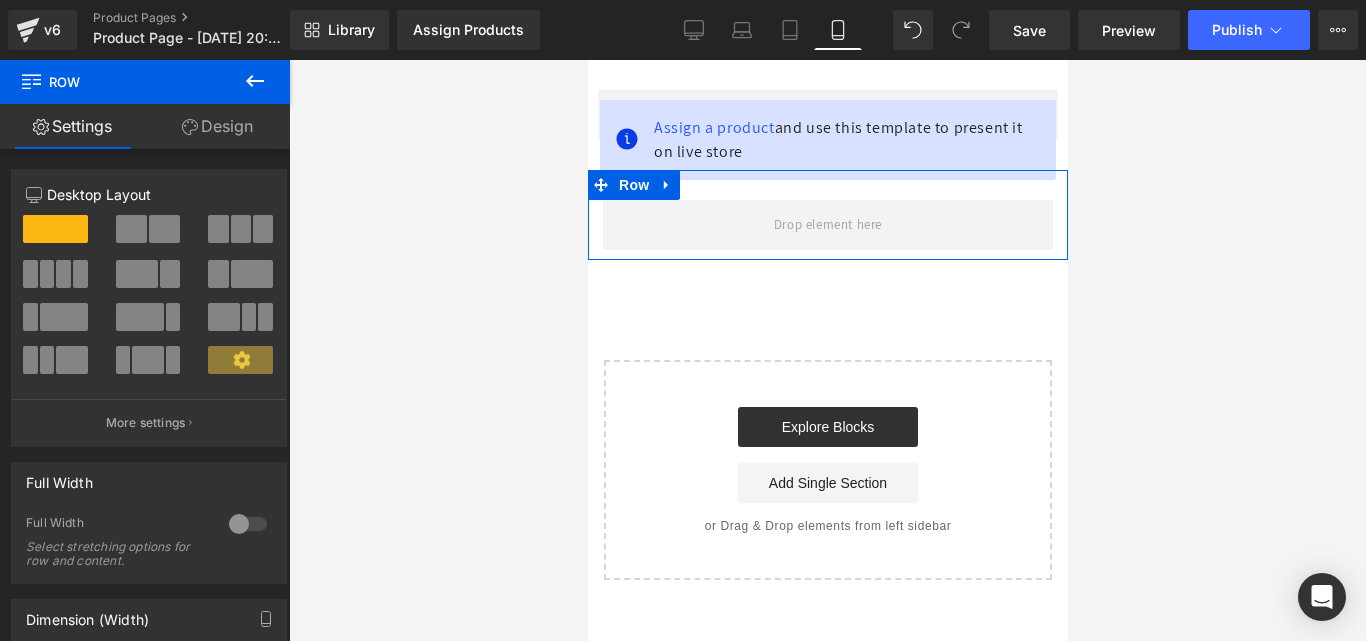 click on "Design" at bounding box center [217, 126] 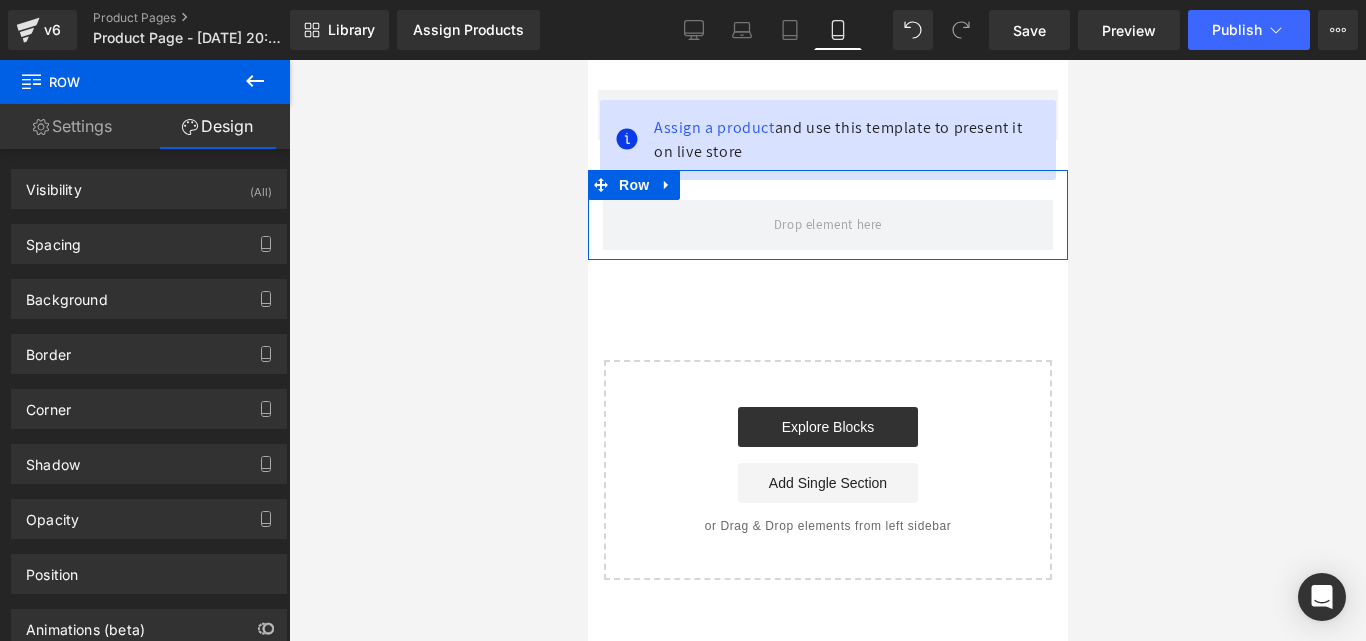 click on "Settings" at bounding box center (72, 126) 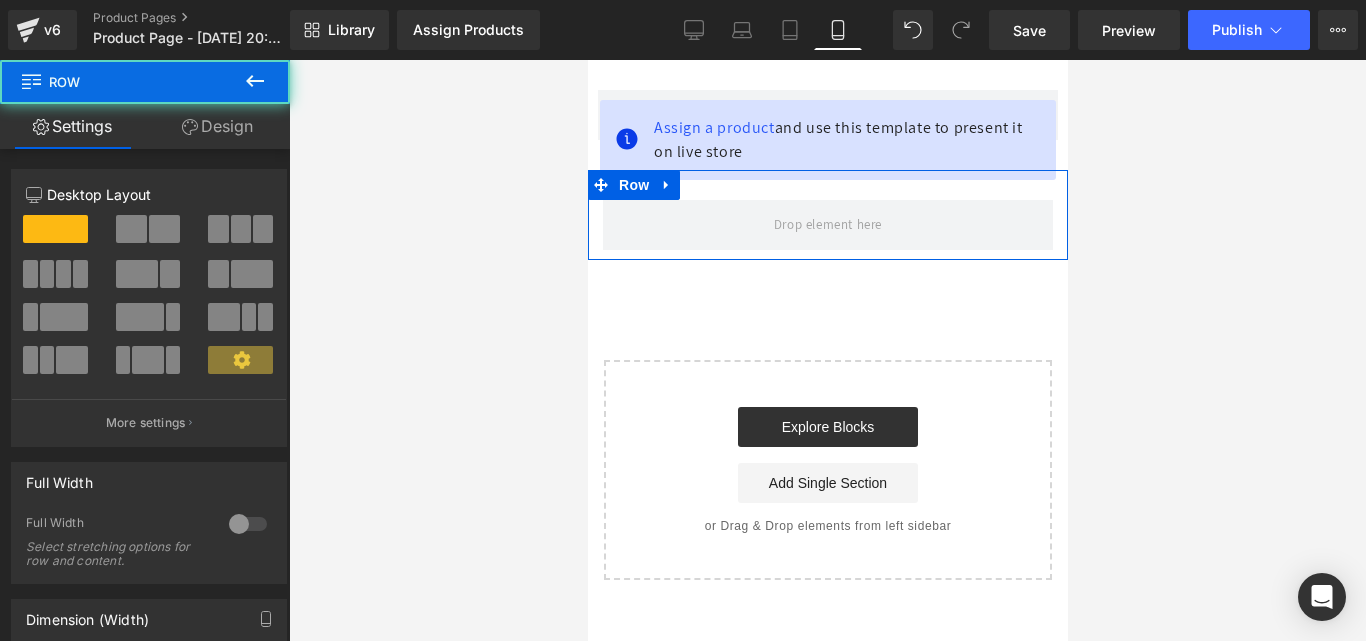 click on "Row" at bounding box center [827, 215] 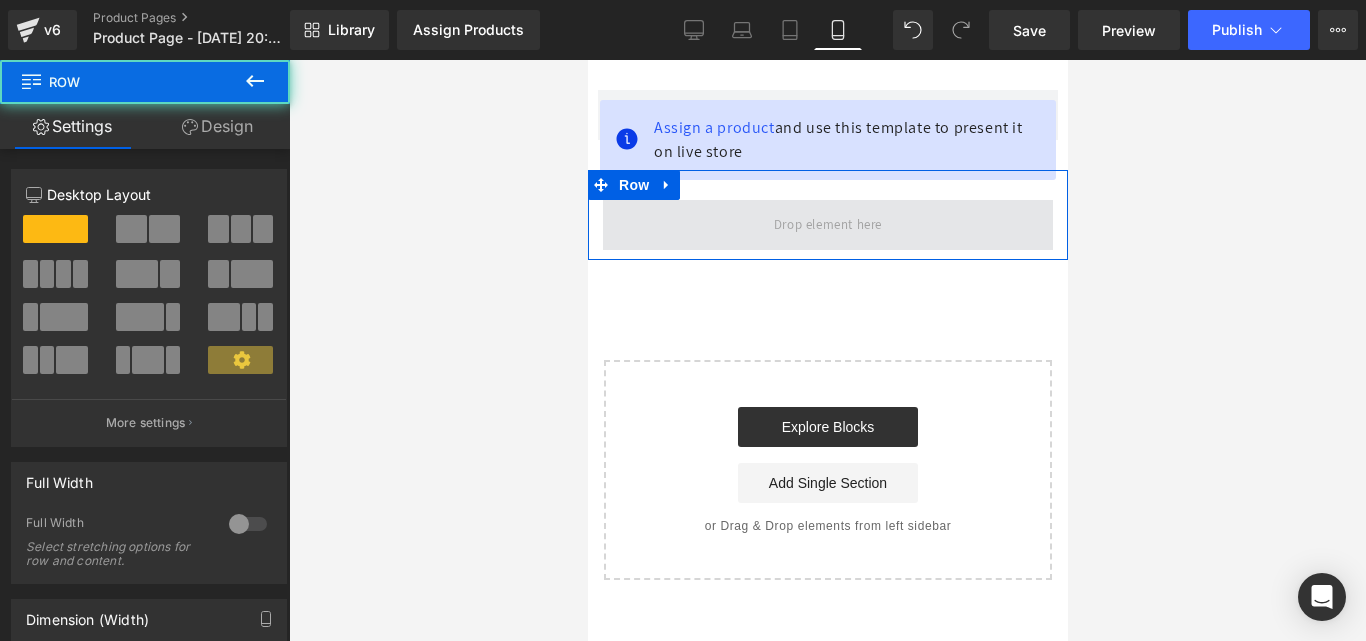 click at bounding box center [827, 225] 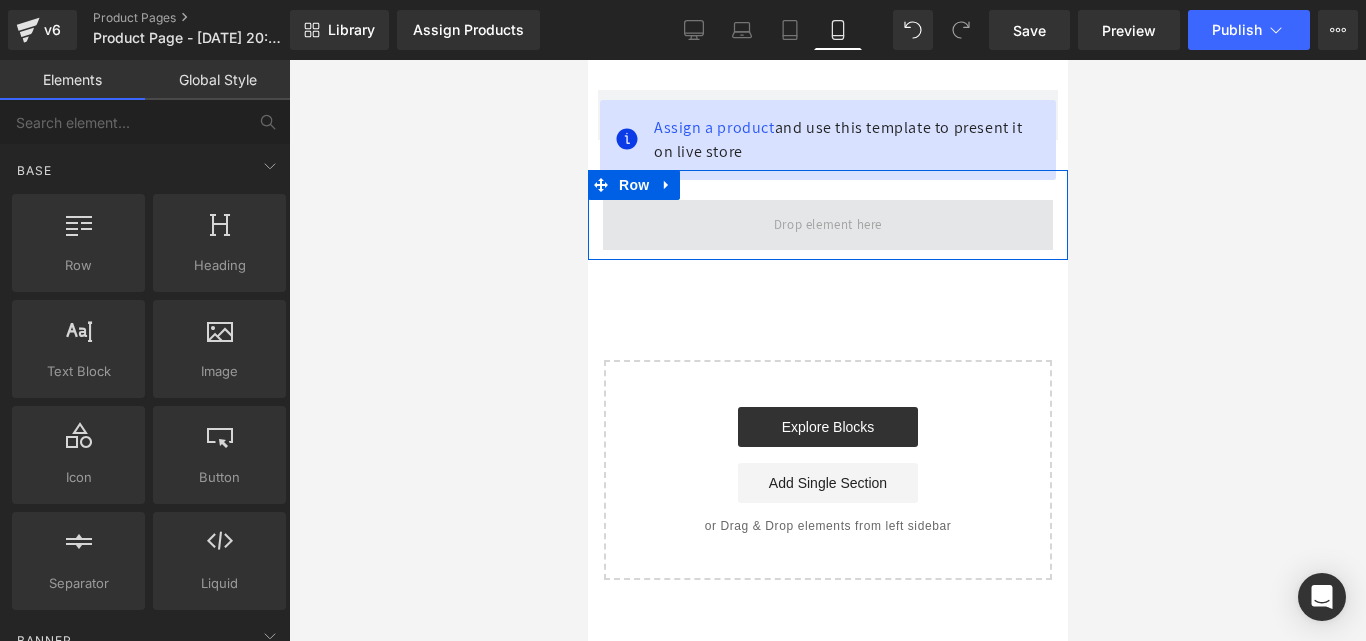 click at bounding box center (827, 224) 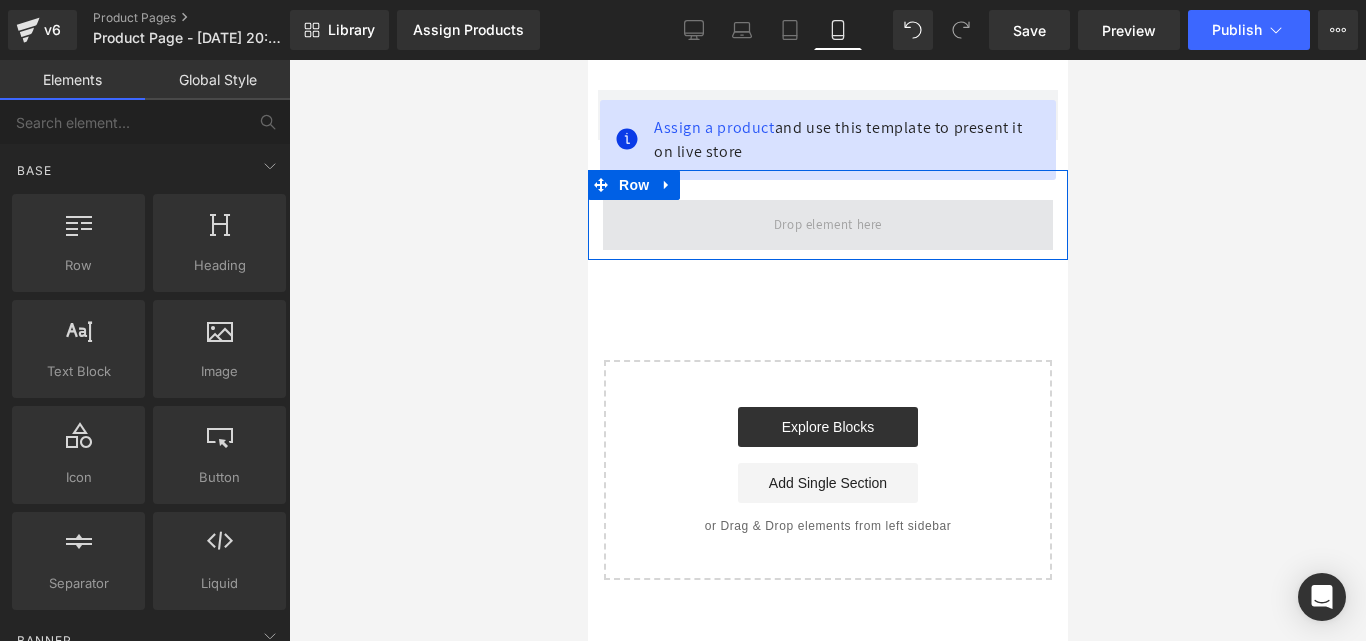 click at bounding box center (827, 225) 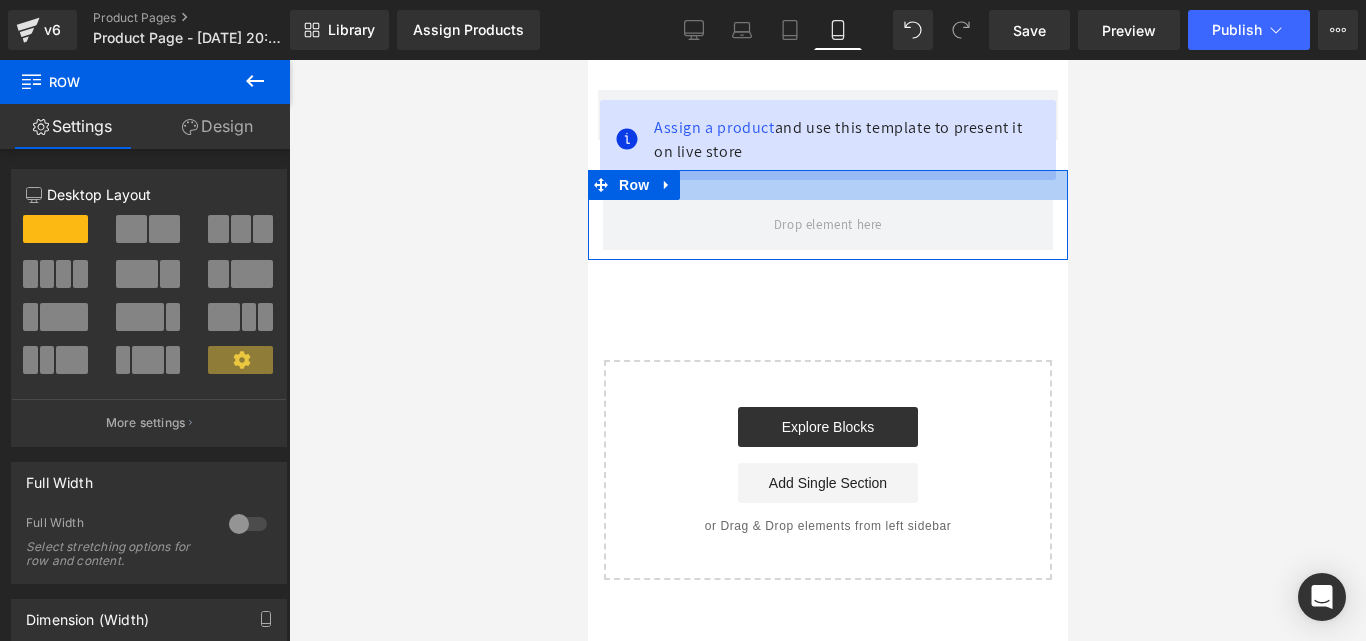 click at bounding box center (827, 185) 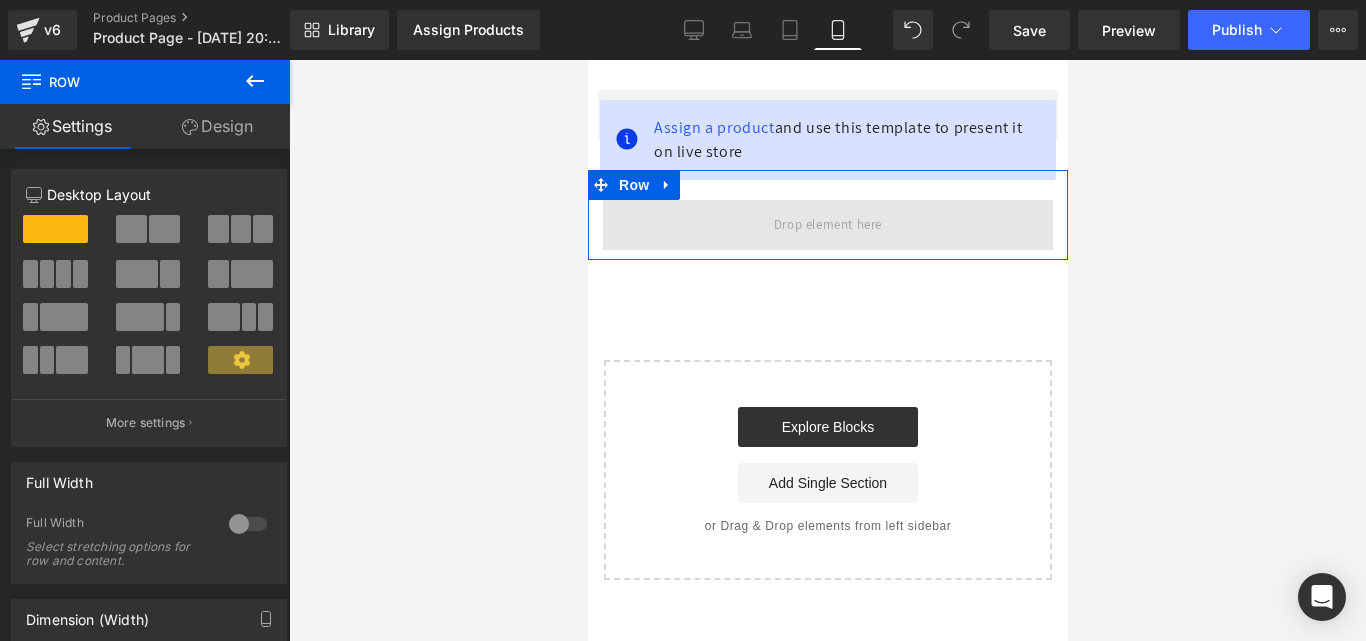 click at bounding box center [827, 225] 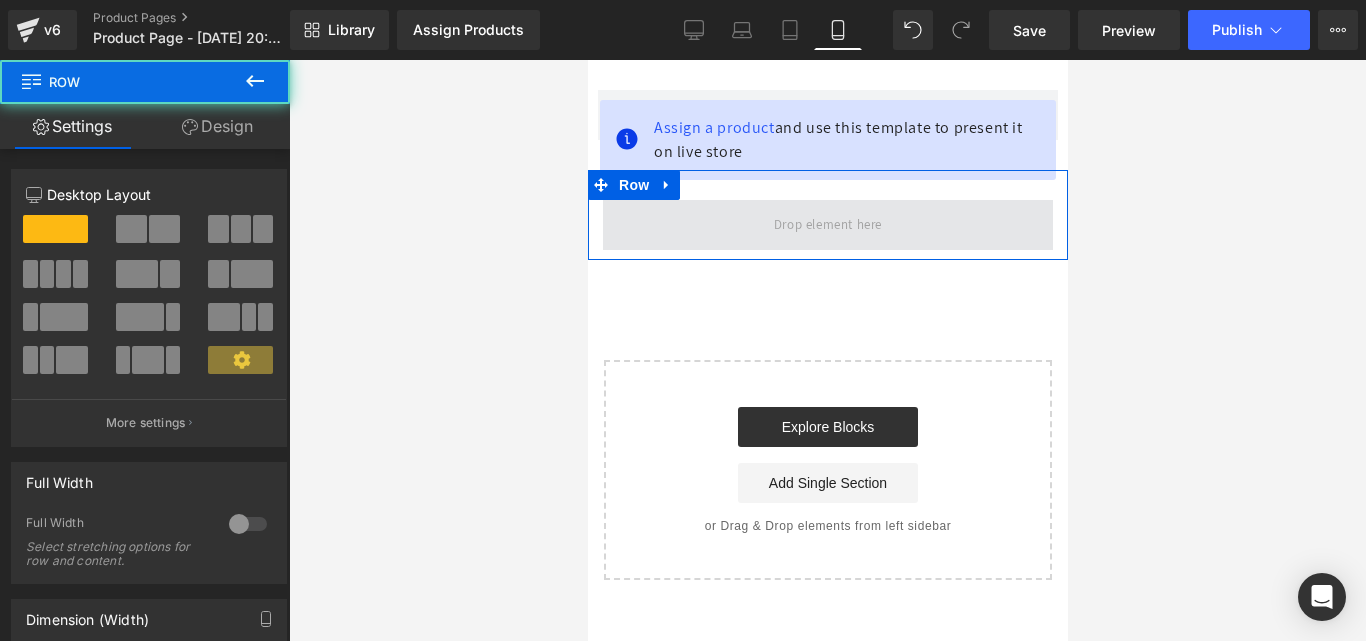 click at bounding box center (827, 225) 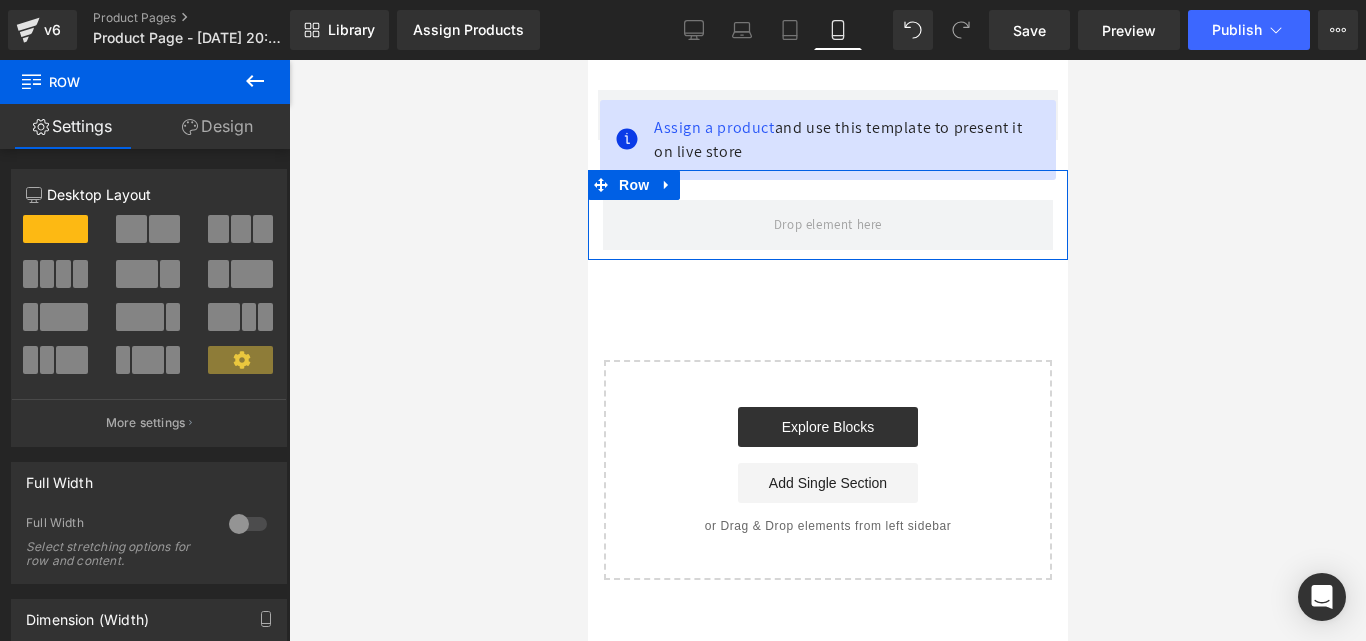 click on "Design" at bounding box center (217, 126) 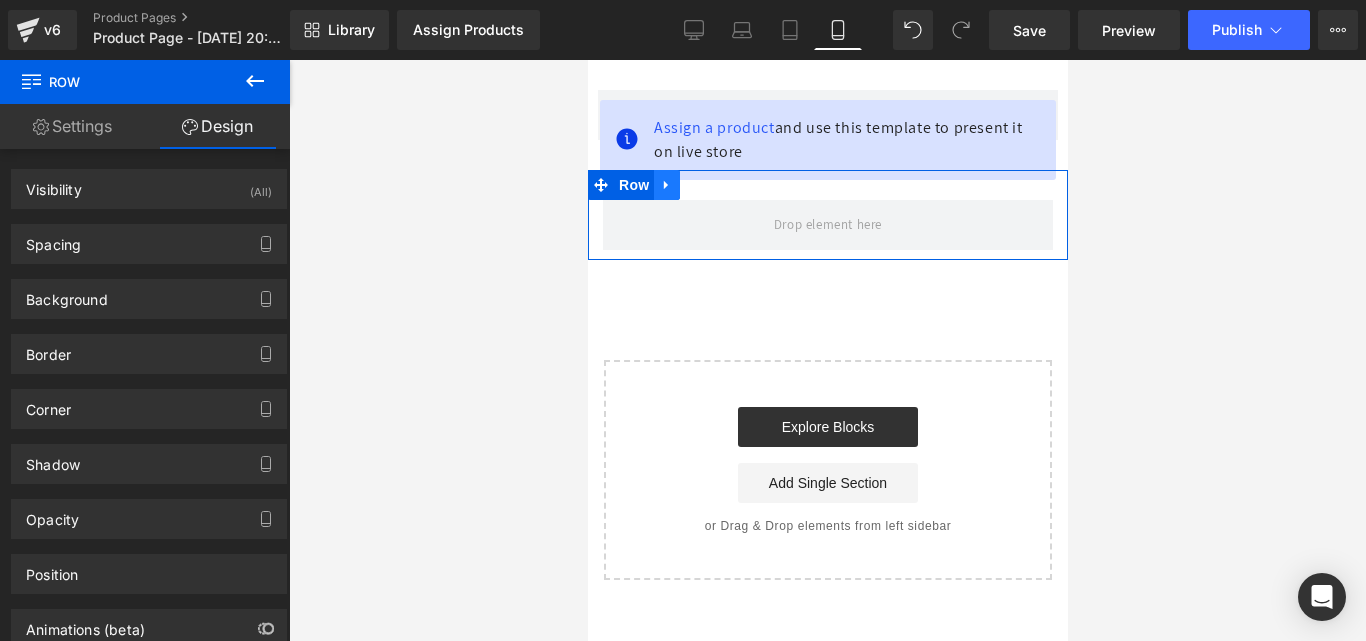click at bounding box center [666, 185] 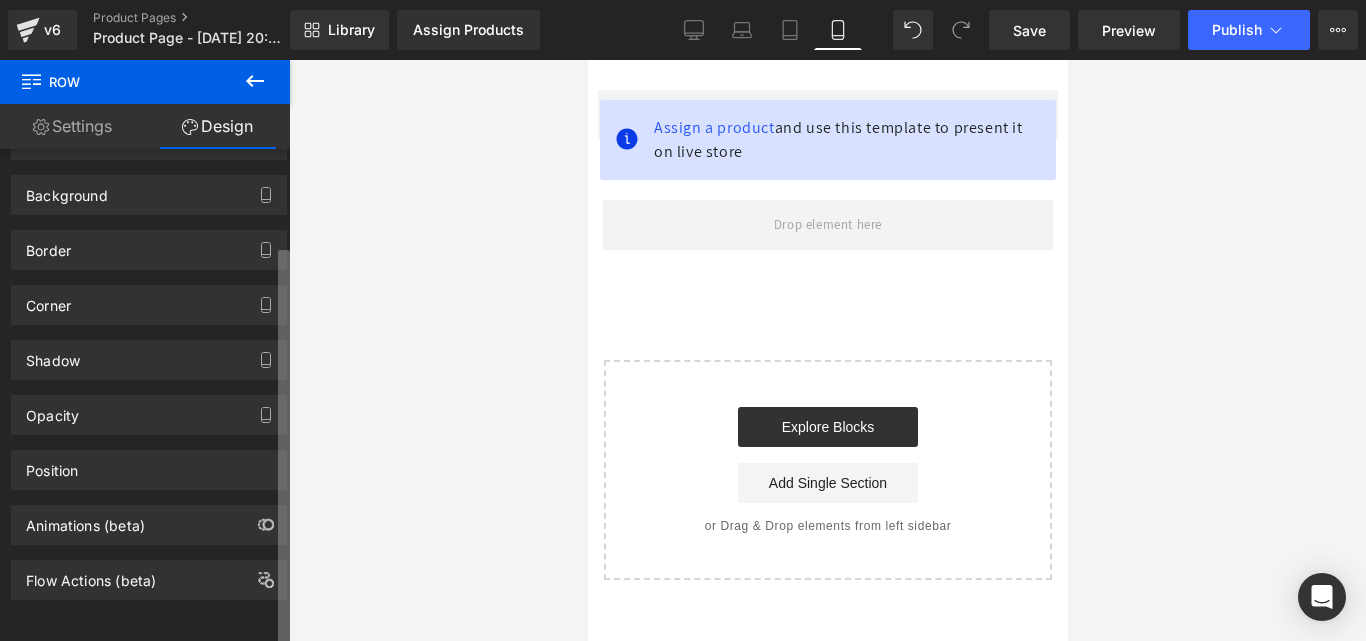 scroll, scrollTop: 0, scrollLeft: 0, axis: both 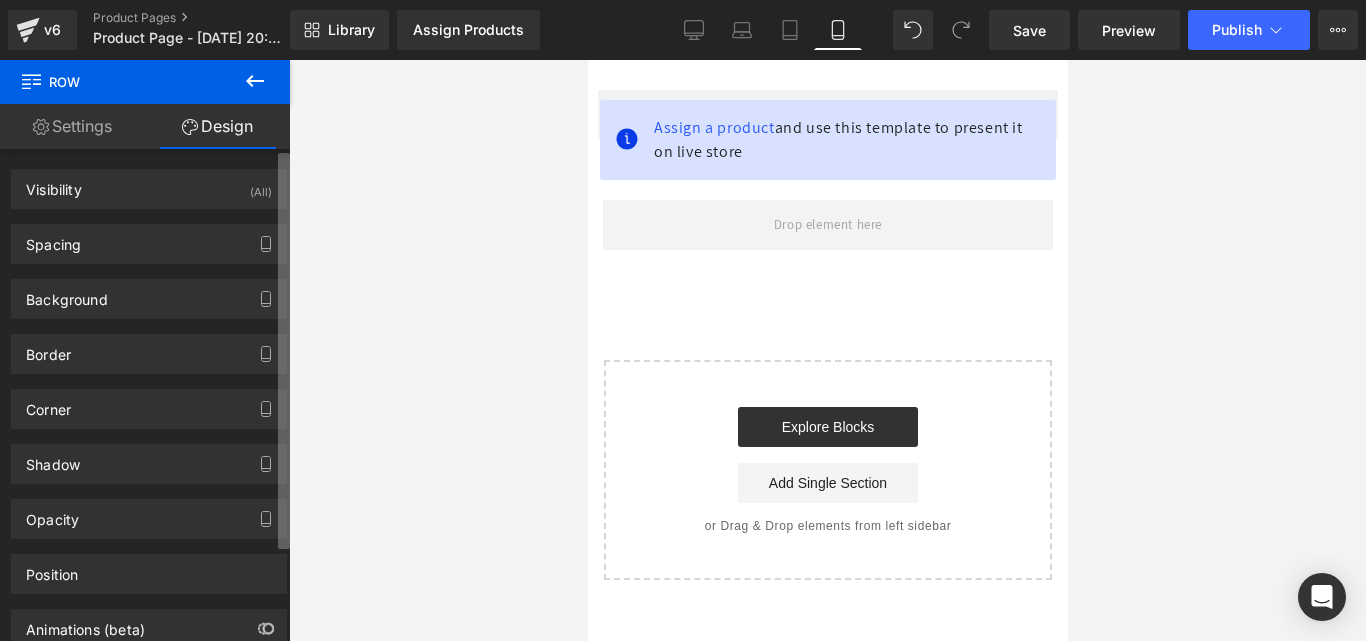click on "Row  You are previewing how the   will restyle your page. You can not edit Elements in Preset Preview Mode.  v6 Product Pages Product Page - [DATE] 20:10:11 Library Assign Products  Product Preview
No product match your search.  Please try another keyword  Manage assigned products Mobile Desktop Laptop Tablet Mobile Save Preview Publish Scheduled Upgrade Plan View Live Page View with current Template Save Template to Library Schedule Publish  Optimize  Publish Settings Shortcuts  Your page can’t be published   You've reached the maximum number of published pages on your plan  (1/1).  You need to upgrade your plan or unpublish all your pages to get 1 publish slot.   Unpublish pages   Upgrade plan  Elements Global Style Base Row  rows, columns, layouts, div Heading  headings, titles, h1,h2,h3,h4,h5,h6 Text Block  texts, paragraphs, contents, blocks Image  images, photos, alts, uploads Icon  icons, symbols Button  button, call to action, cta Separator  separators, dividers, horizontal lines Banner" at bounding box center [683, 337] 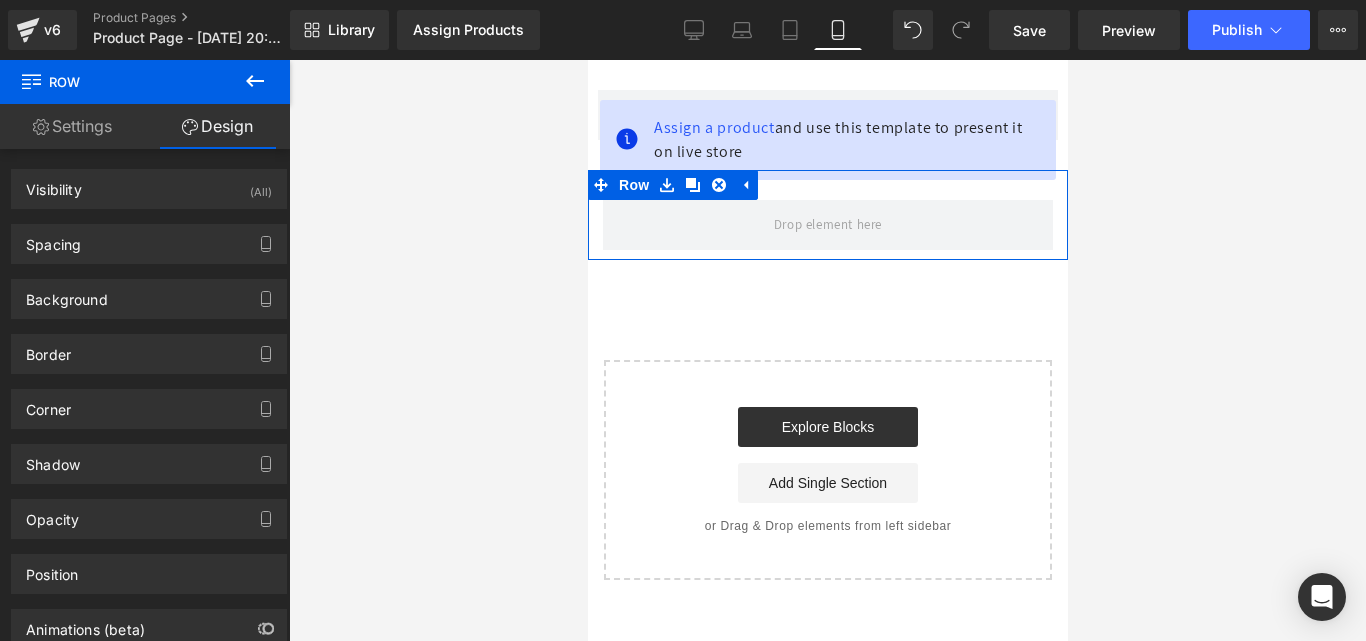 click on "Settings" at bounding box center (72, 126) 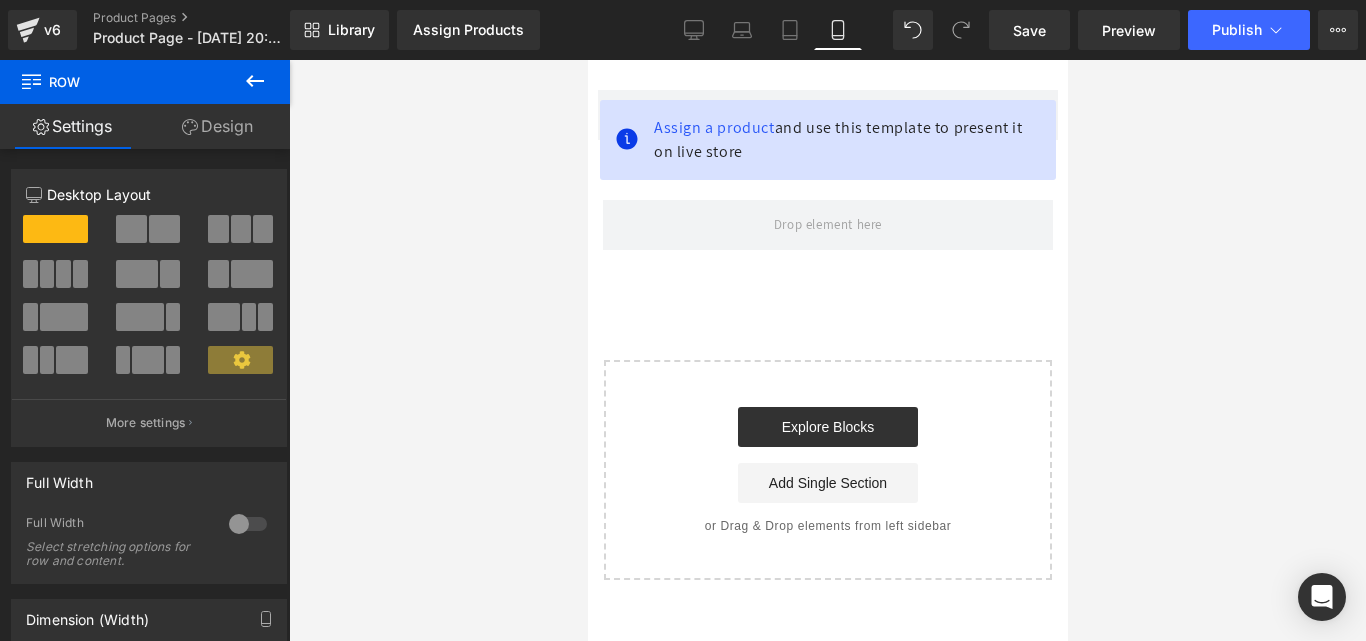 click at bounding box center [255, 82] 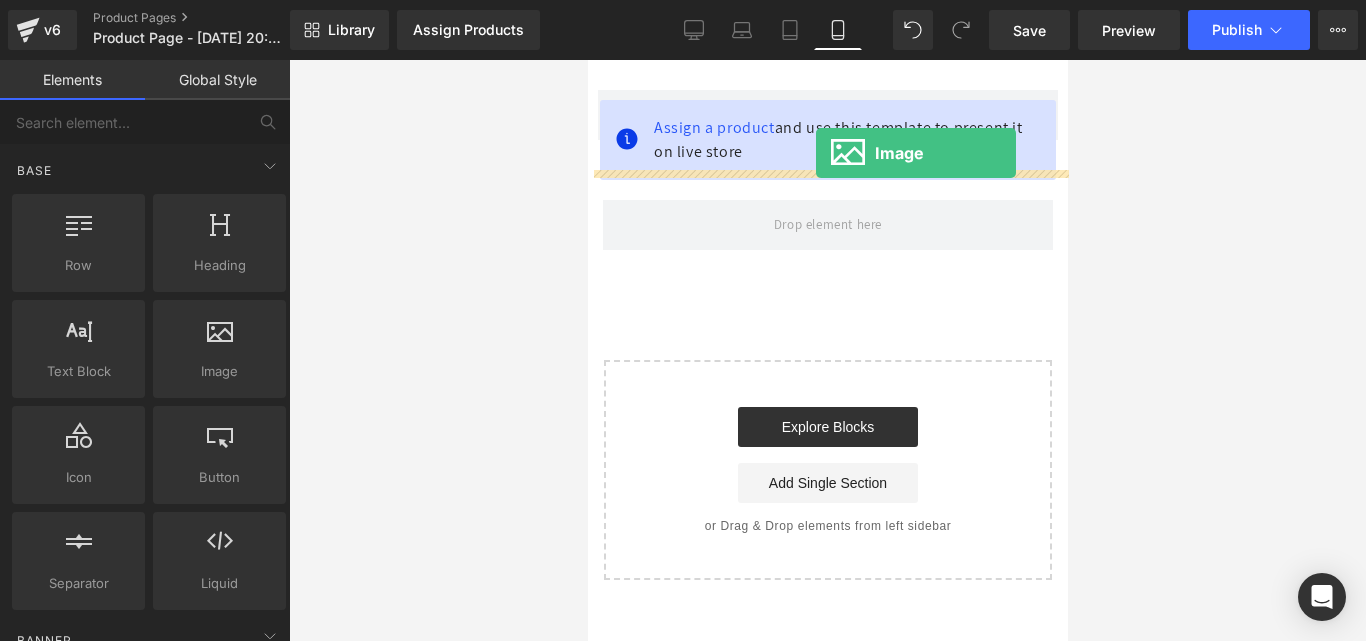 drag, startPoint x: 846, startPoint y: 412, endPoint x: 815, endPoint y: 153, distance: 260.8486 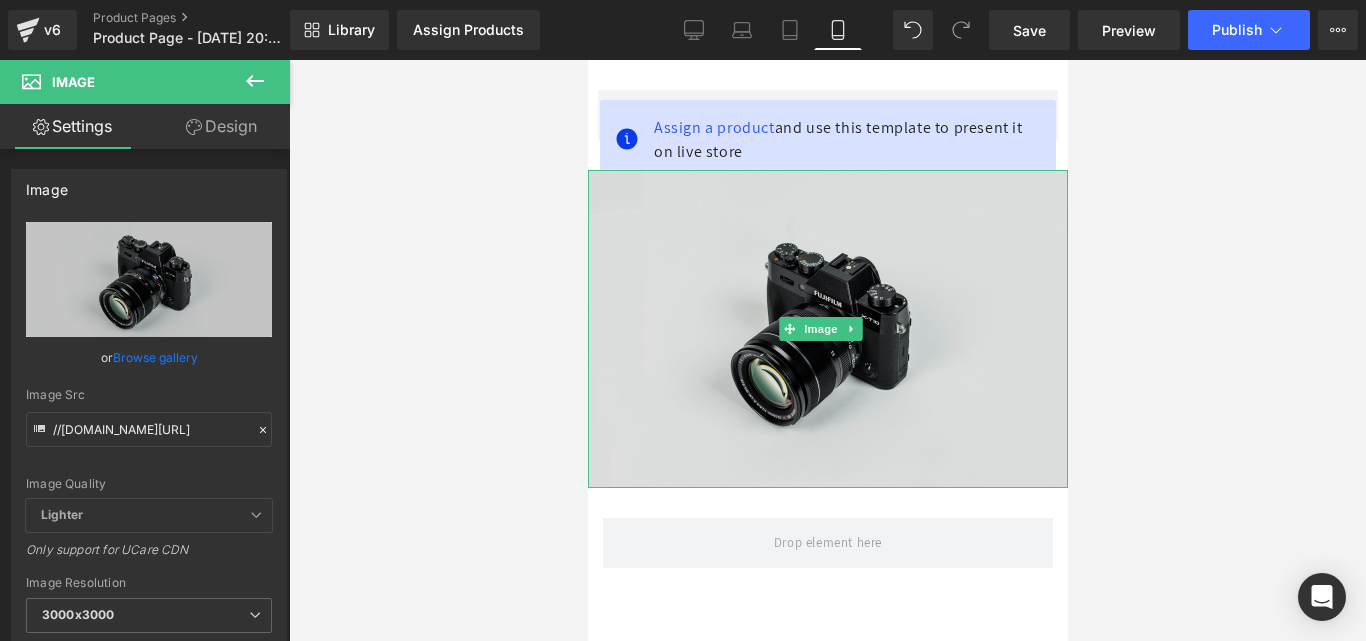 click at bounding box center [827, 329] 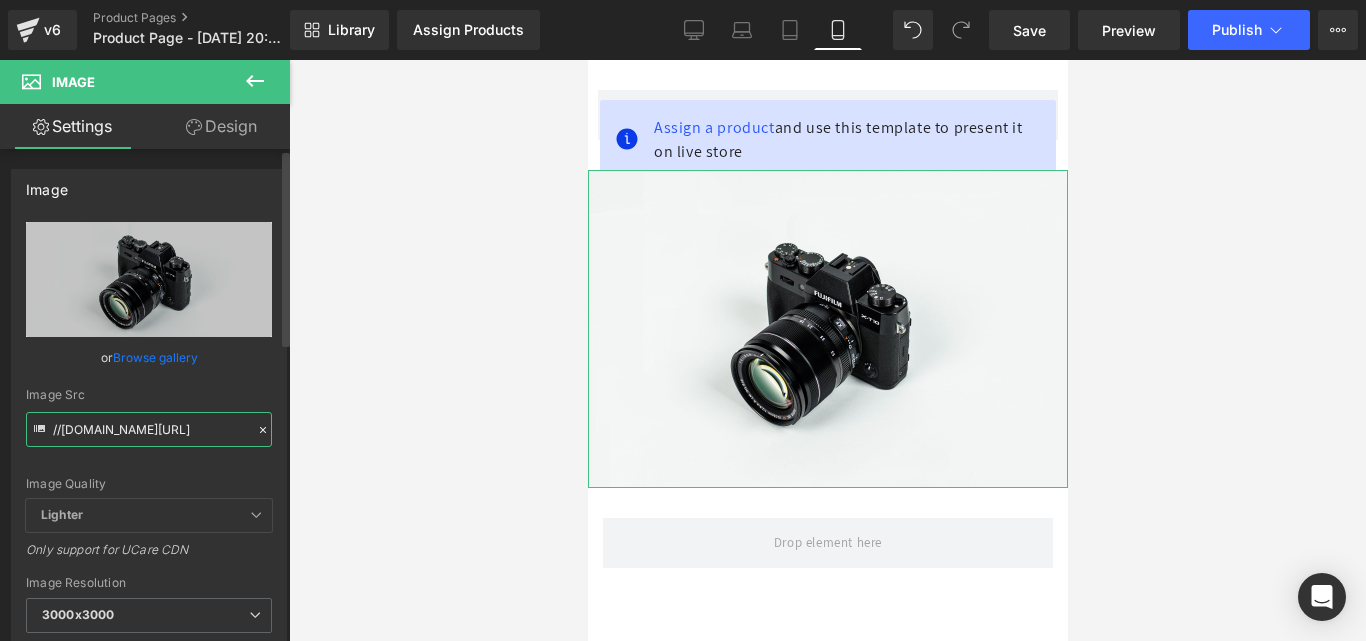 click on "//[DOMAIN_NAME][URL]" at bounding box center [149, 429] 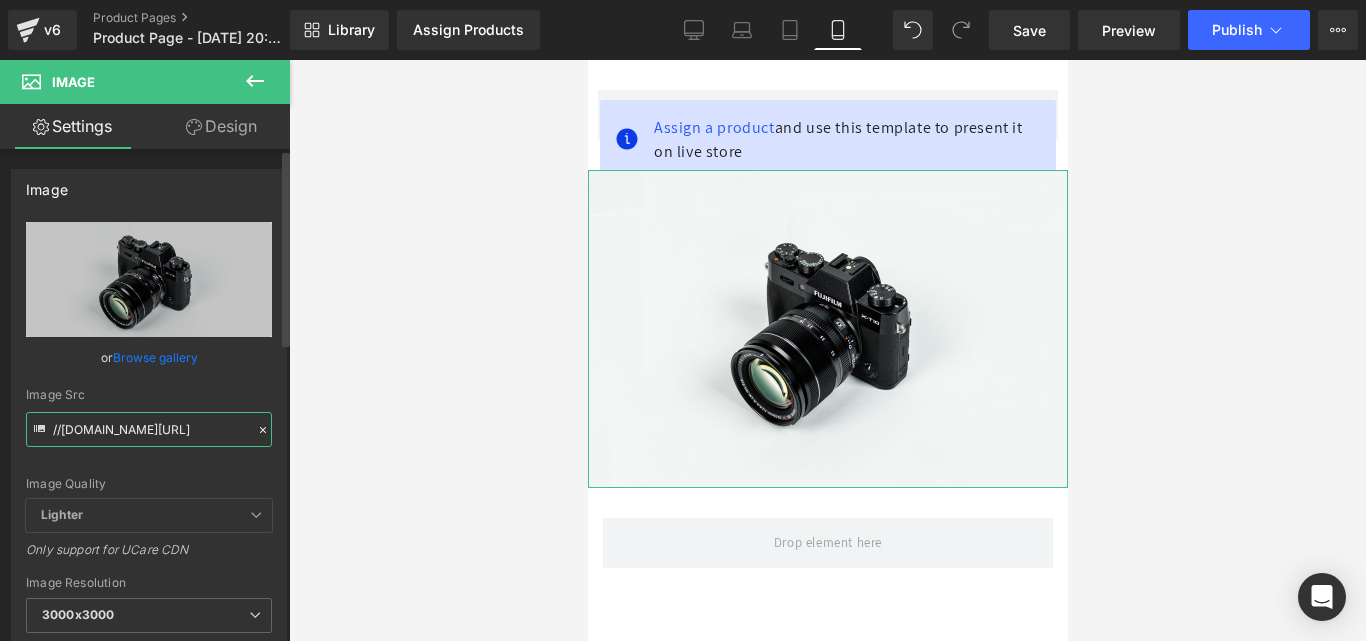 click on "//[DOMAIN_NAME][URL]" at bounding box center (149, 429) 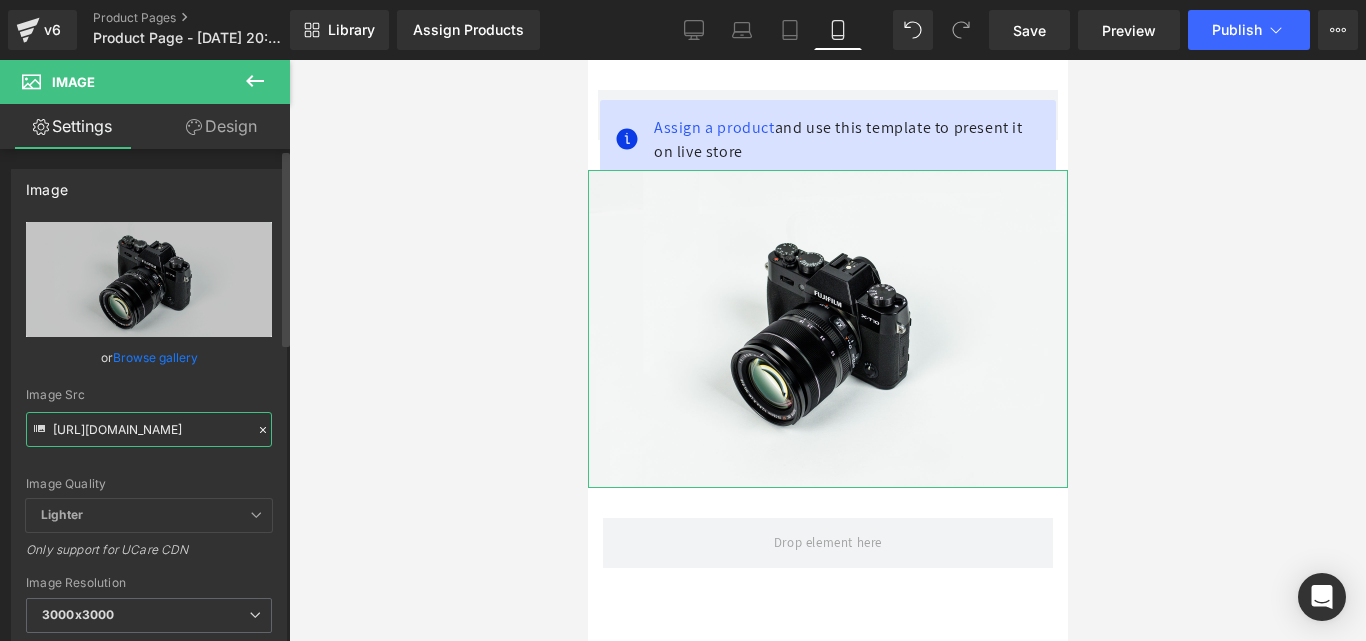 type on "[URL][DOMAIN_NAME]" 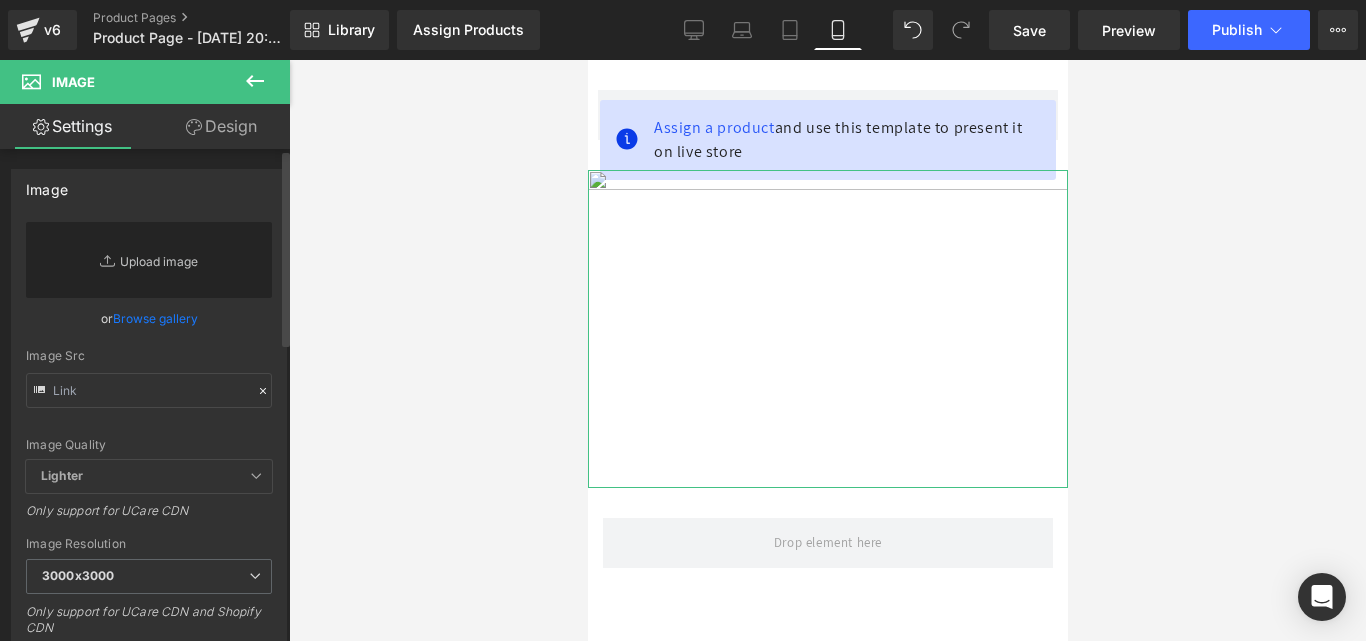 click on "Replace Image" at bounding box center [149, 260] 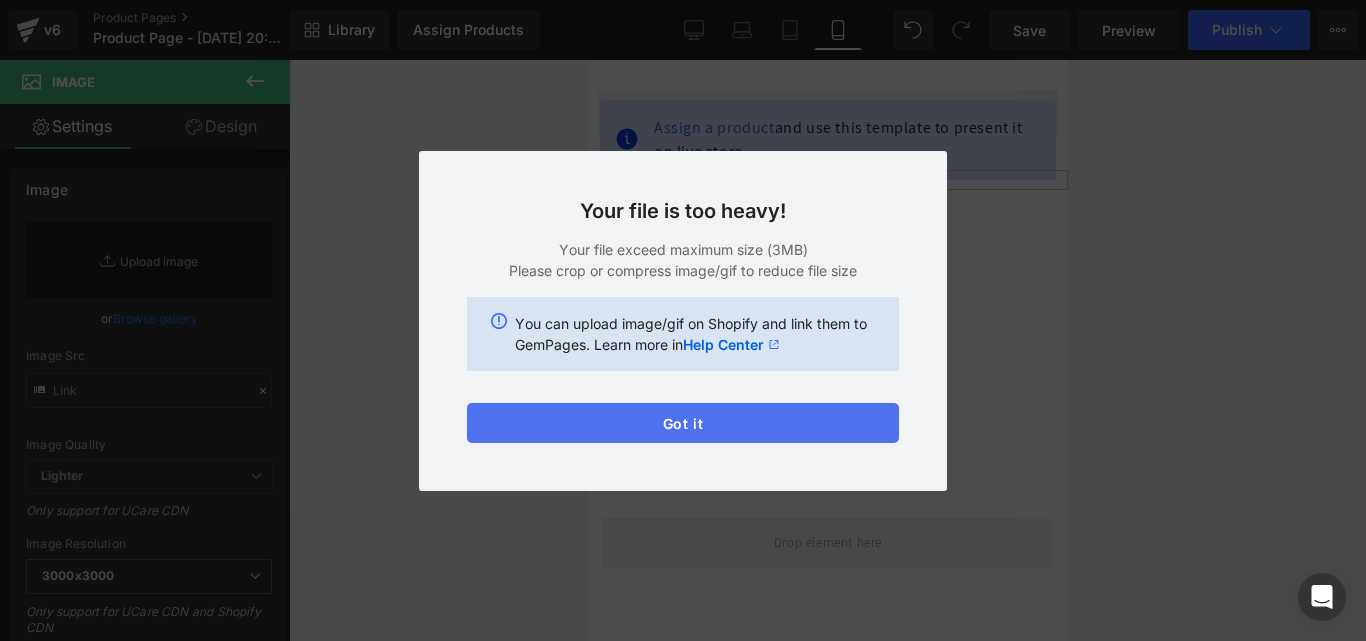 click on "Got it" at bounding box center (683, 423) 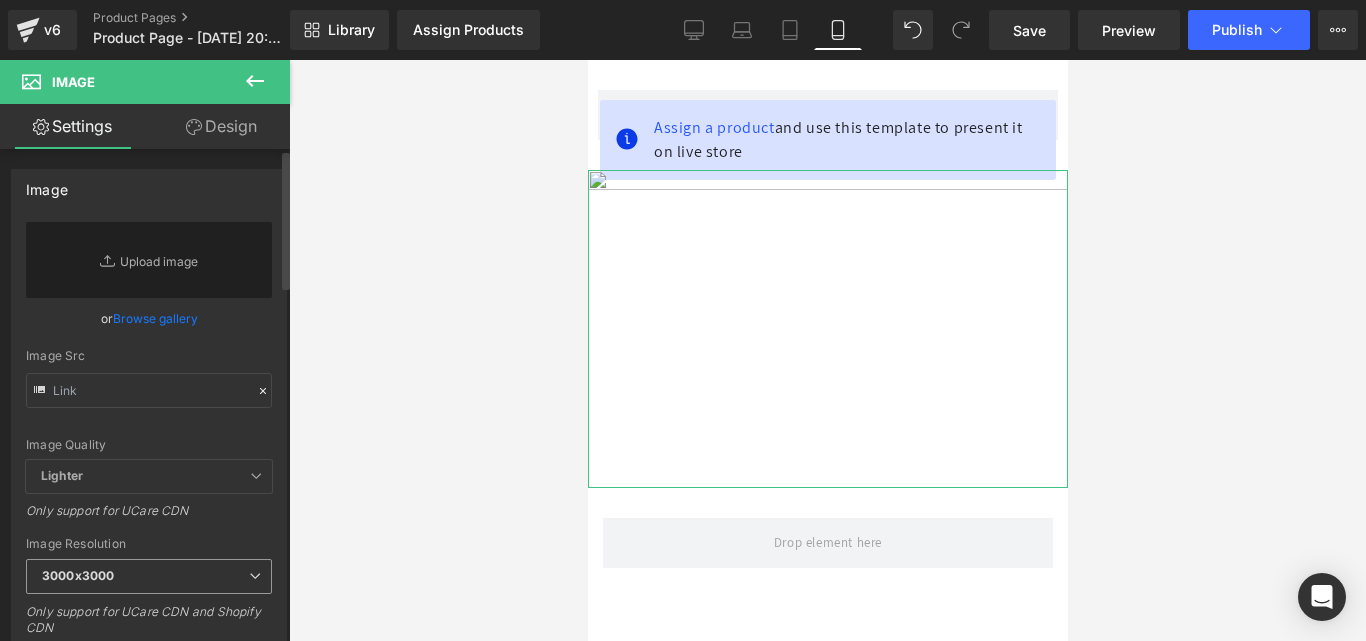 click on "3000x3000" at bounding box center (149, 576) 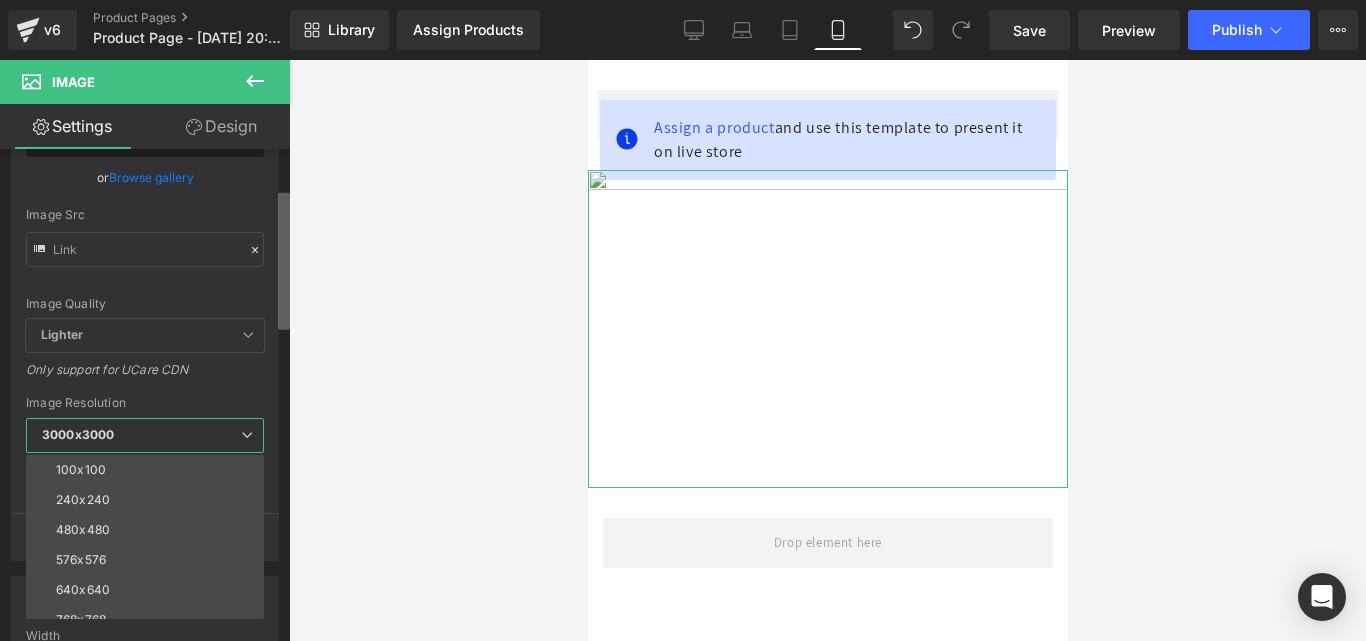 scroll, scrollTop: 166, scrollLeft: 0, axis: vertical 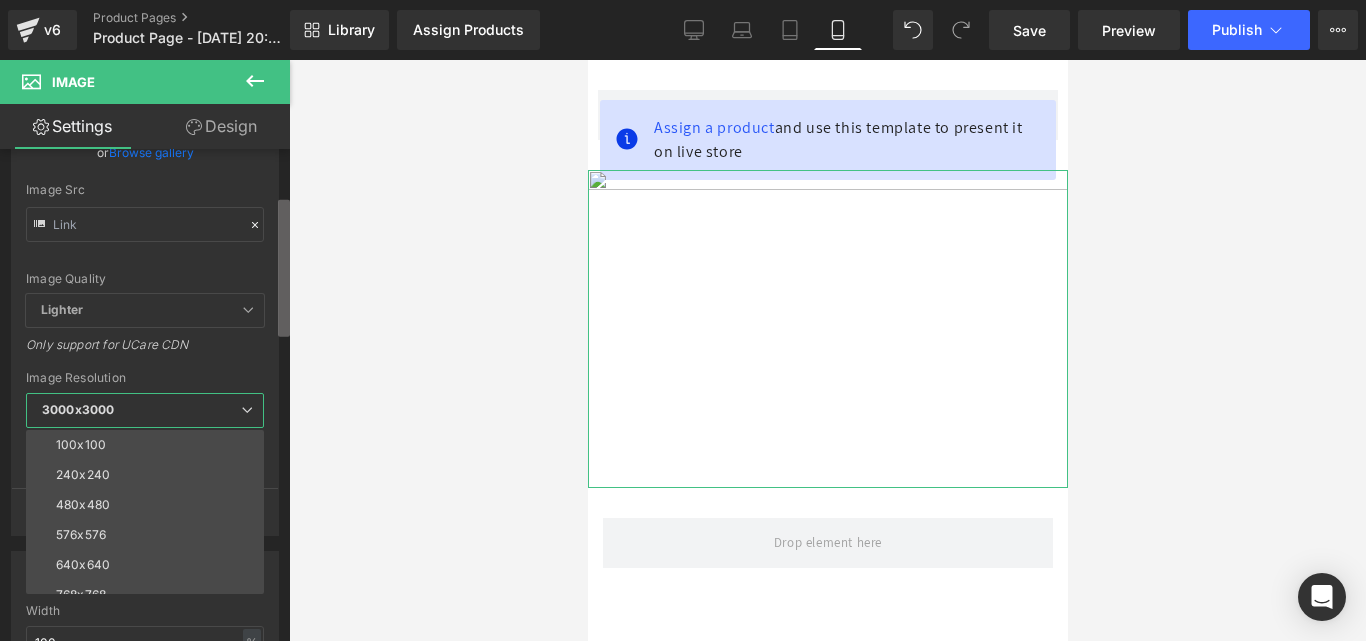 click at bounding box center [284, 268] 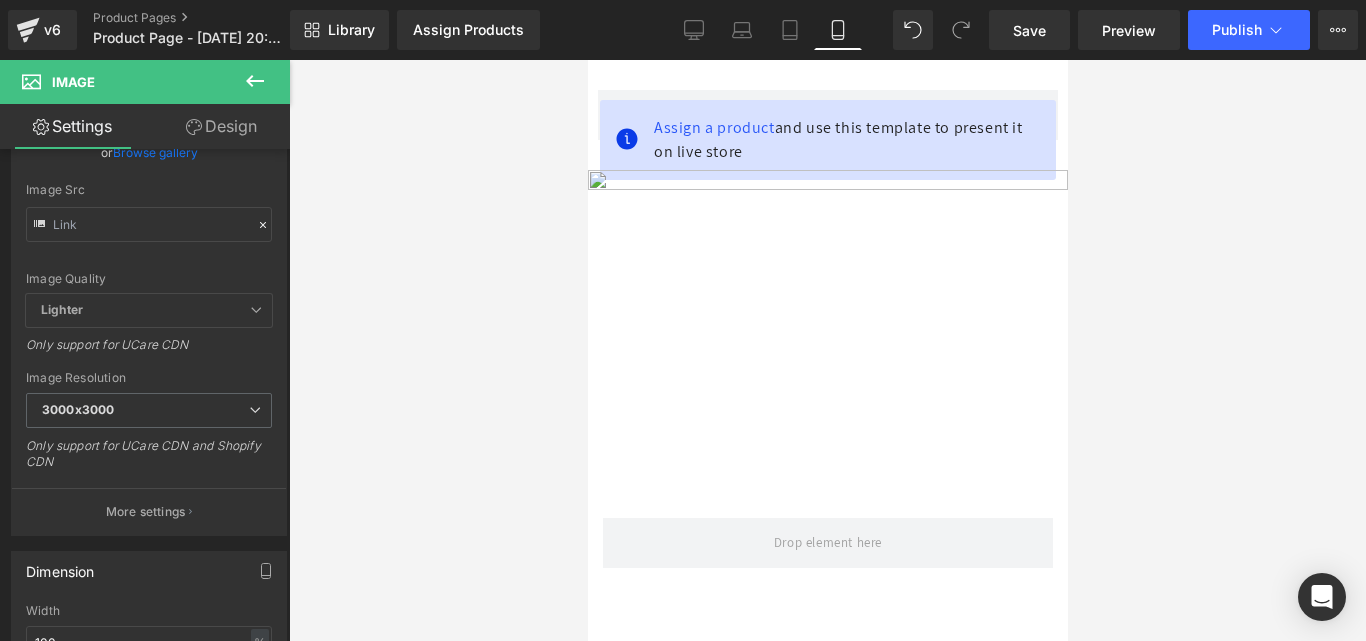click at bounding box center [827, 350] 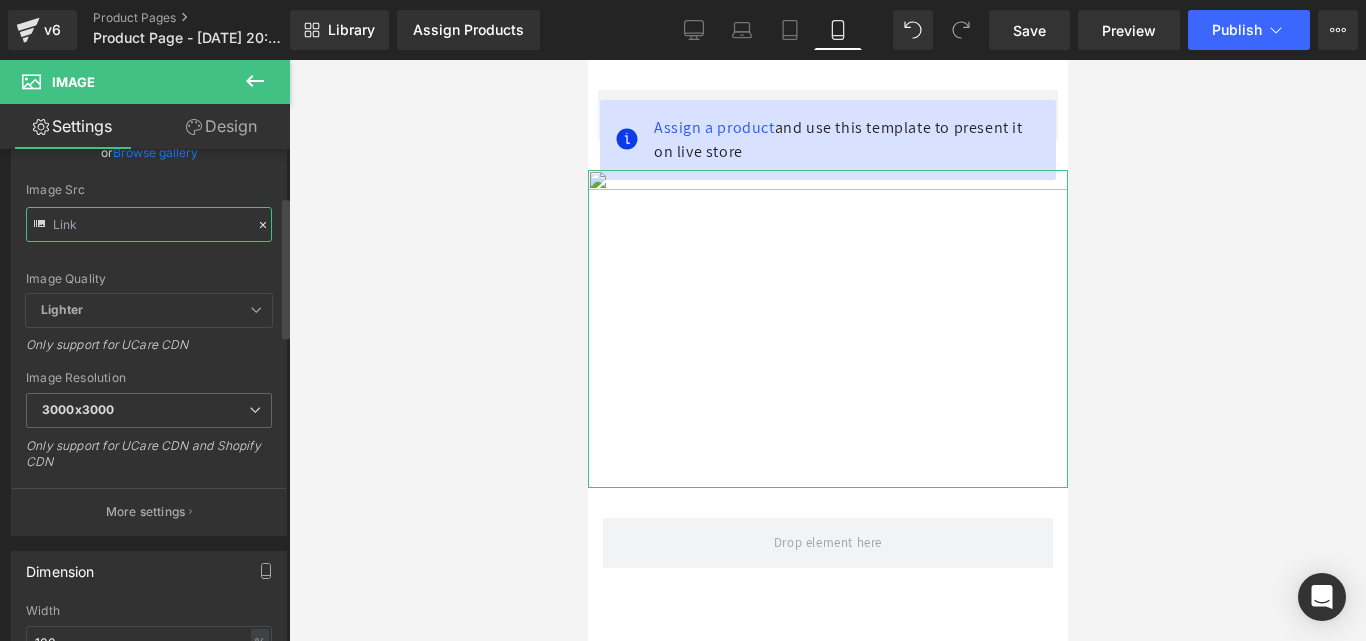click at bounding box center [149, 224] 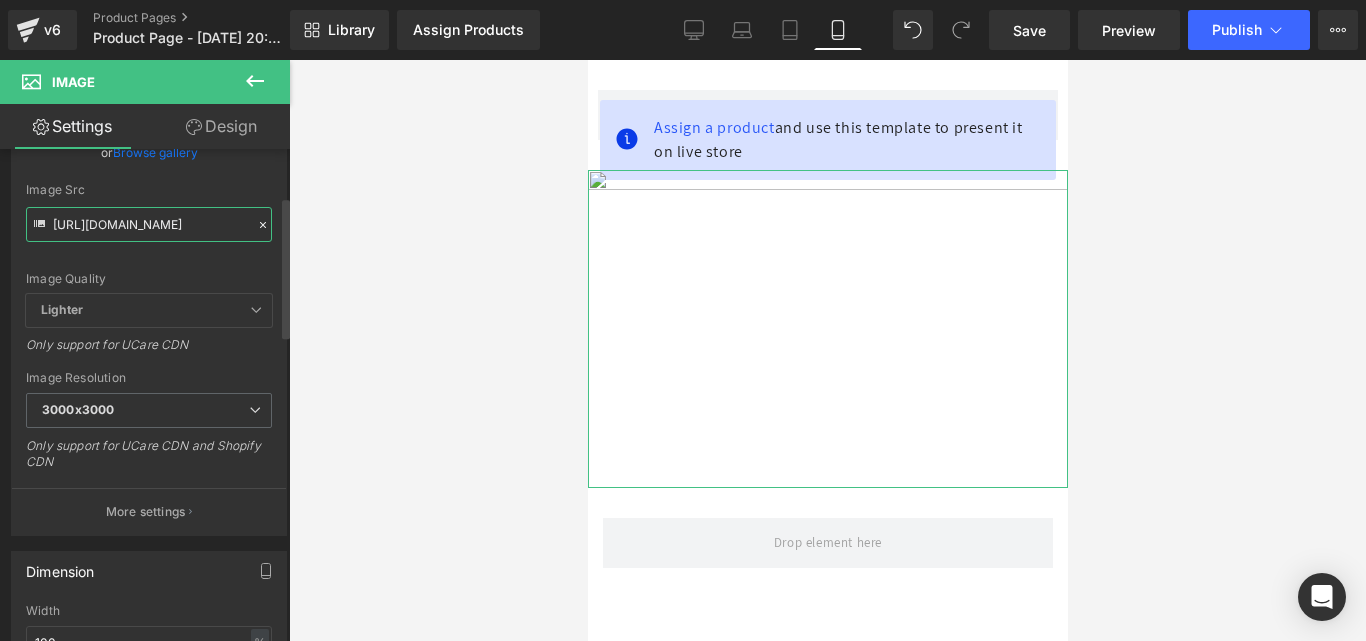 scroll, scrollTop: 0, scrollLeft: 262, axis: horizontal 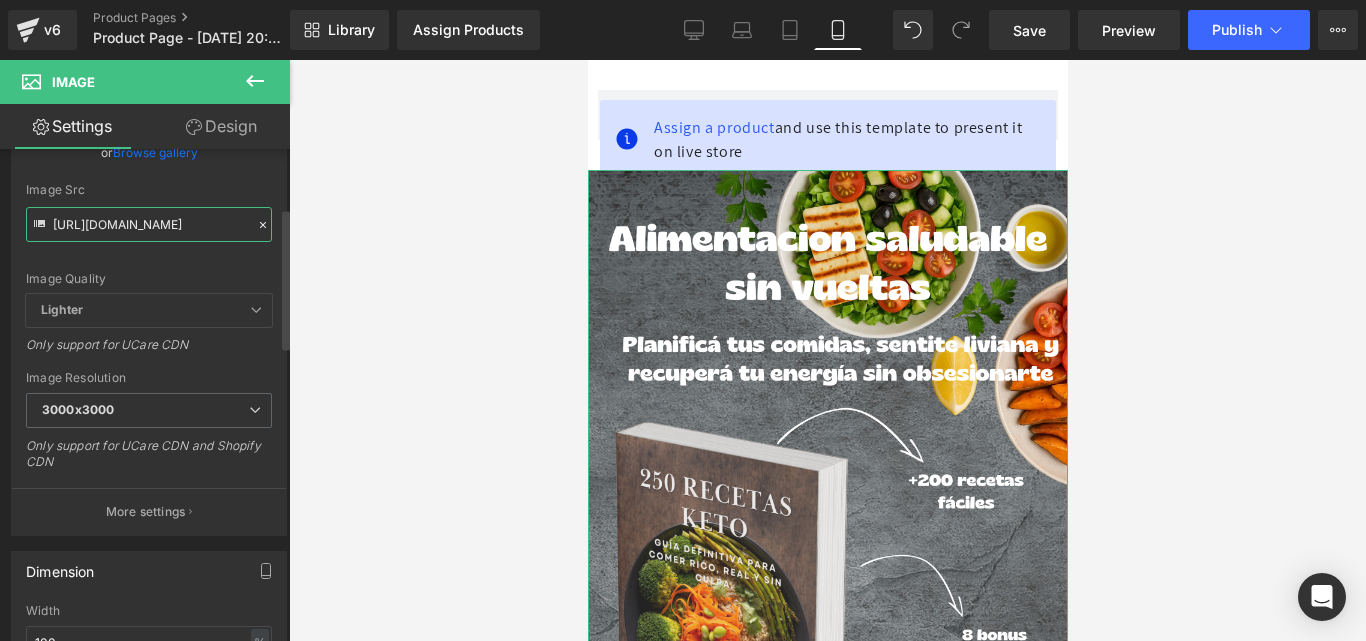 type on "[URL][DOMAIN_NAME]" 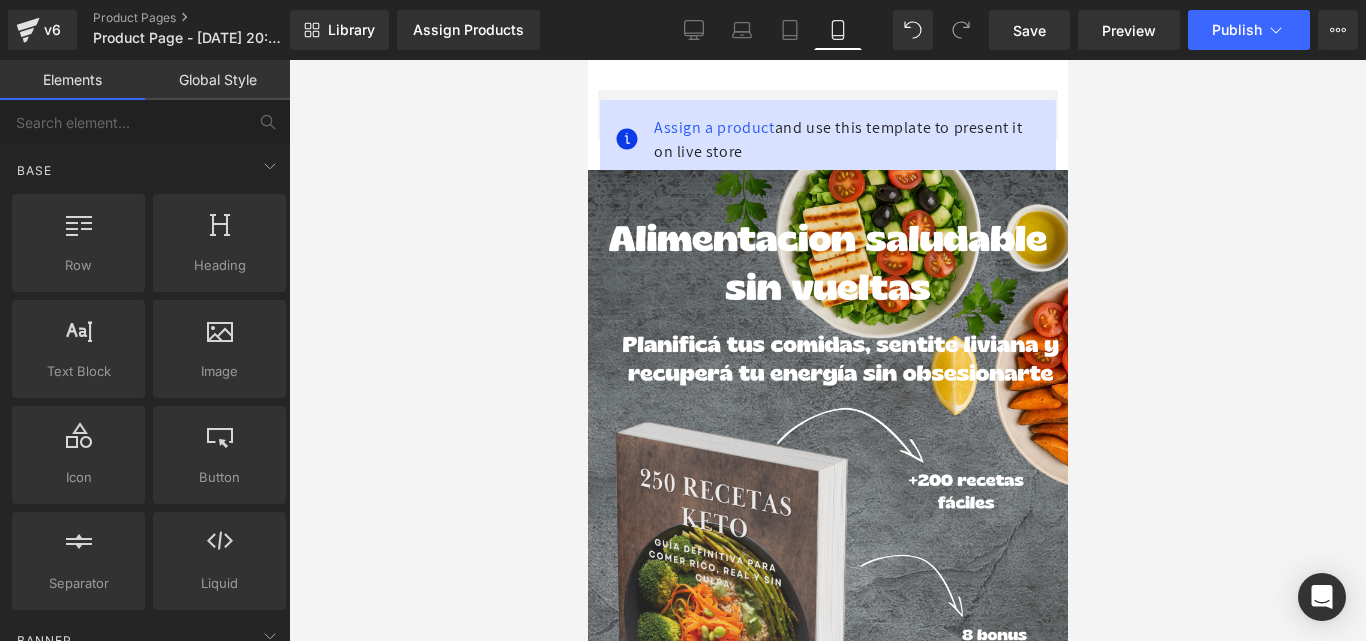 scroll, scrollTop: 0, scrollLeft: 0, axis: both 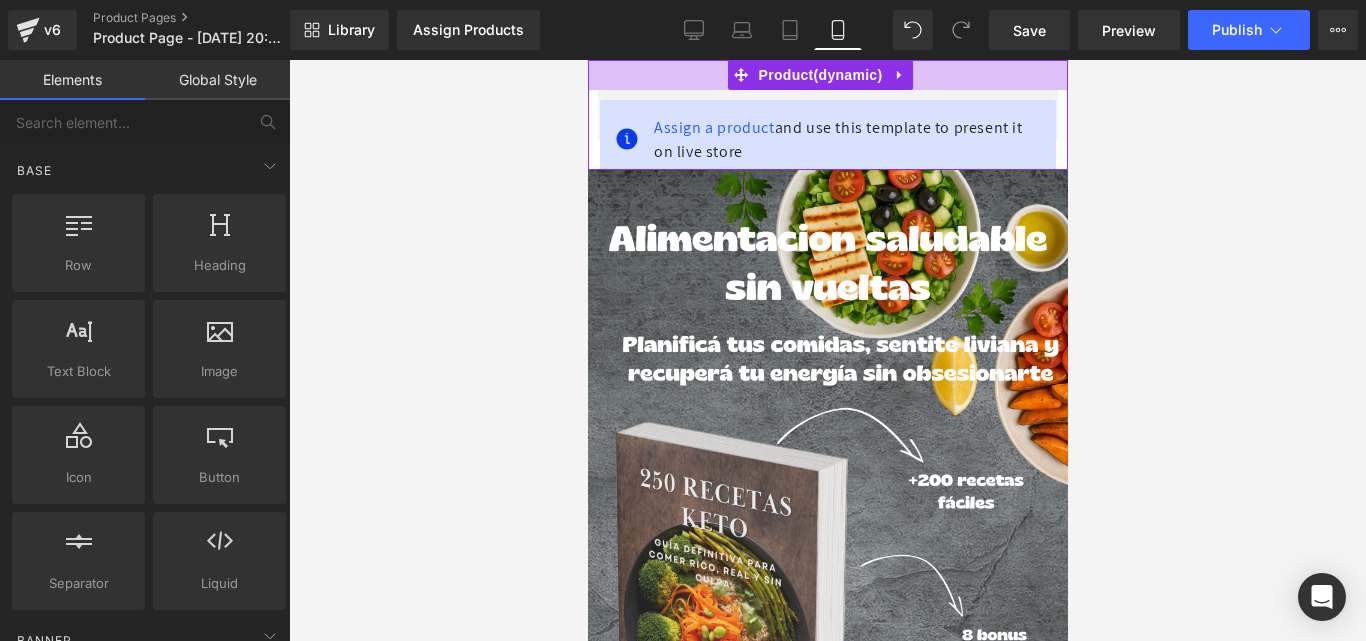 click at bounding box center (827, 75) 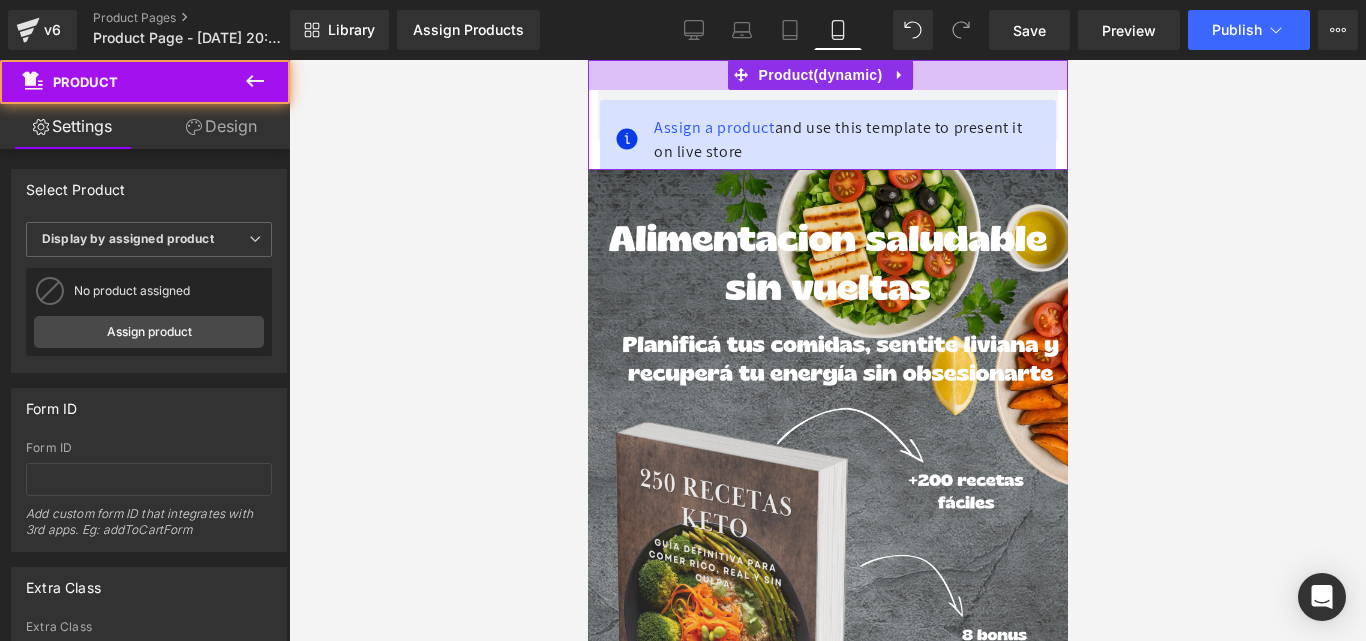 click on "Assign a product  and use this template to present it on live store
Product" at bounding box center (827, 115) 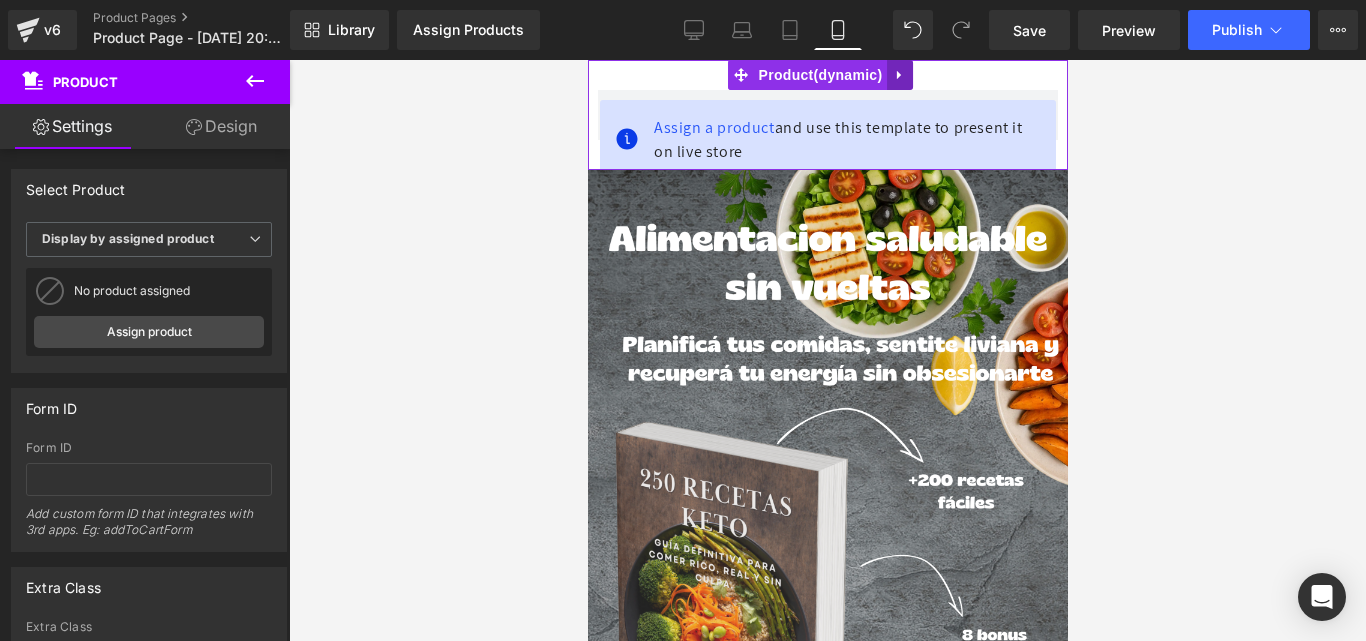 click 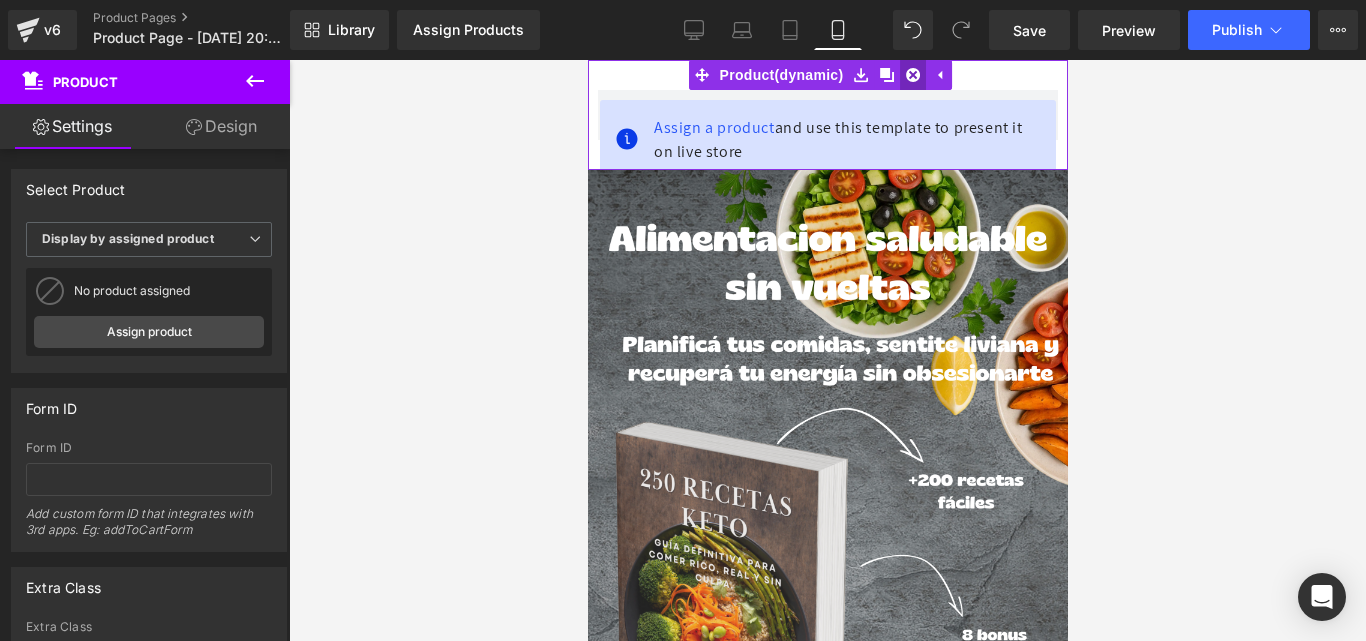 click 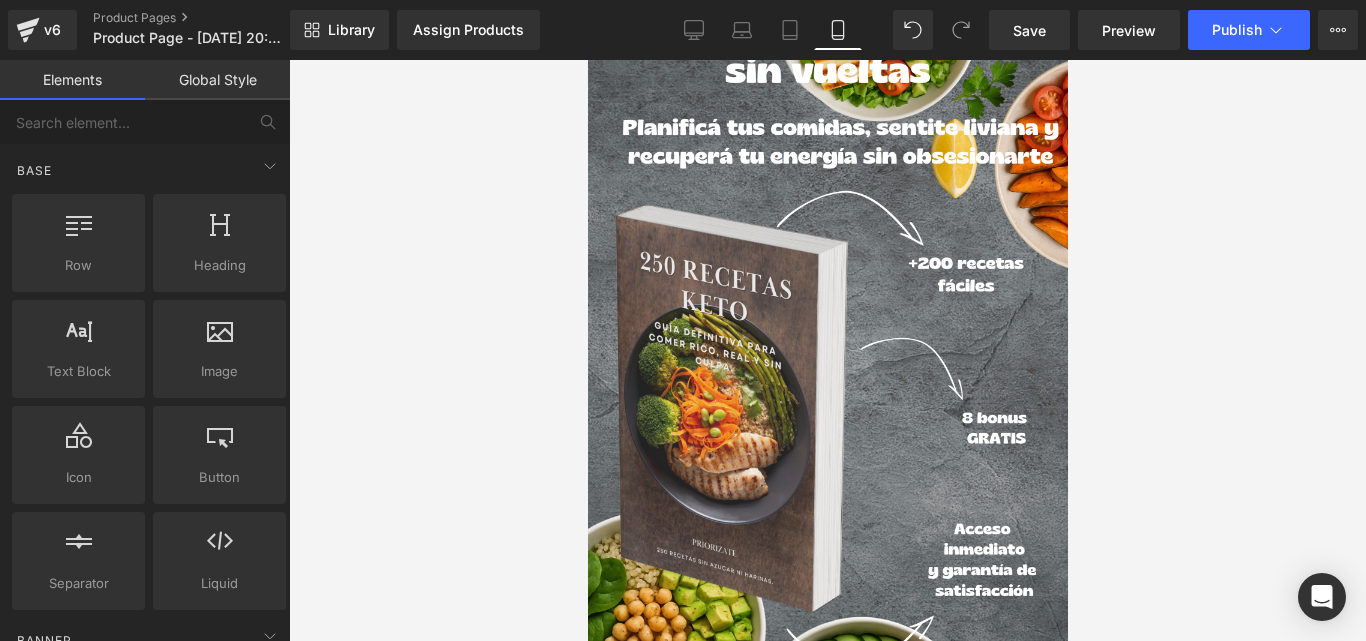 scroll, scrollTop: 0, scrollLeft: 0, axis: both 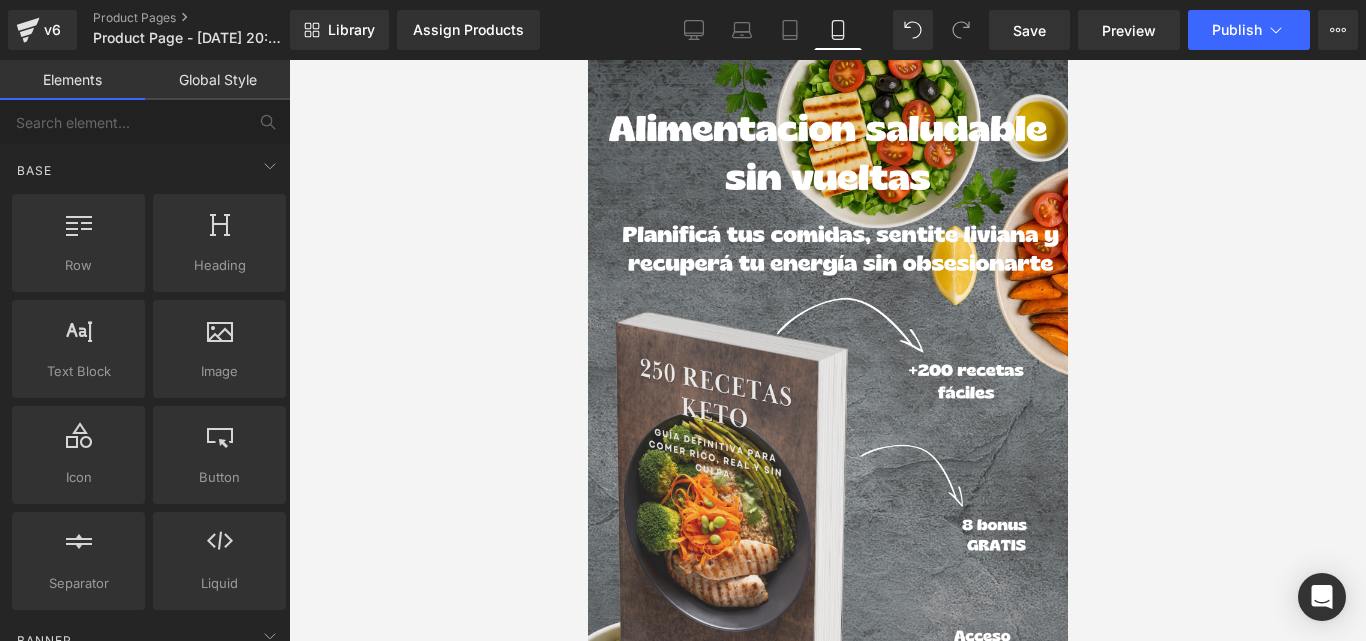 drag, startPoint x: 1062, startPoint y: 142, endPoint x: 1717, endPoint y: 141, distance: 655.0008 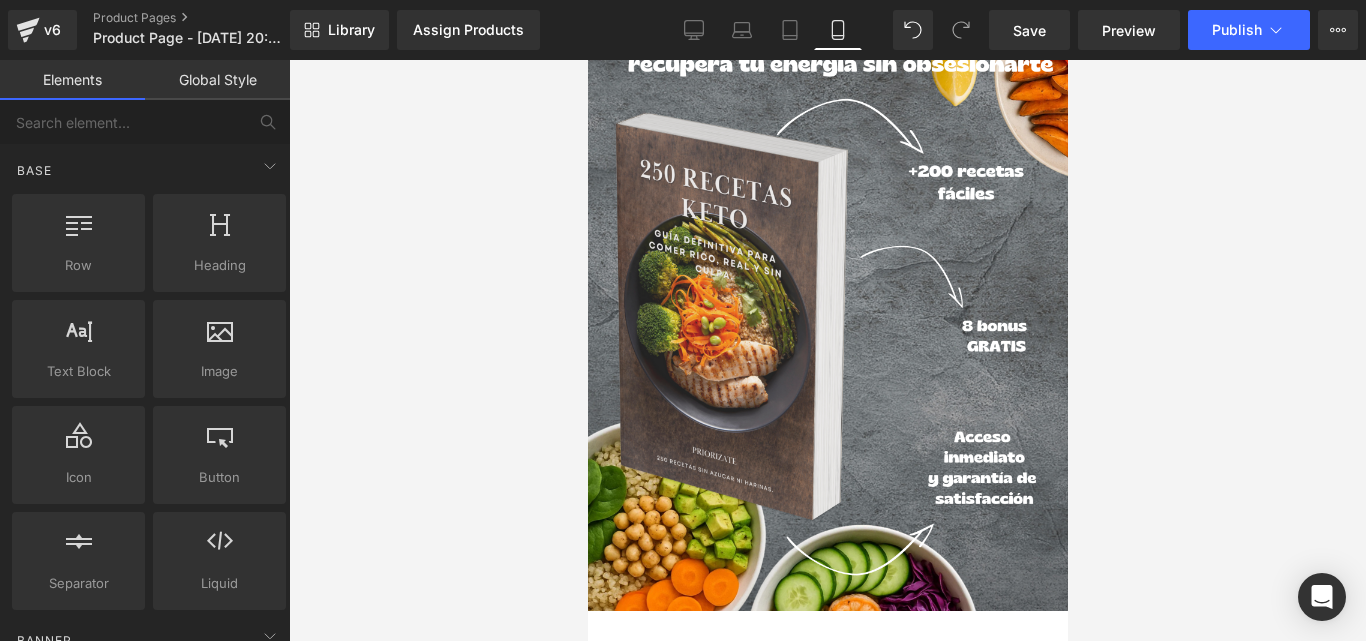 scroll, scrollTop: 246, scrollLeft: 0, axis: vertical 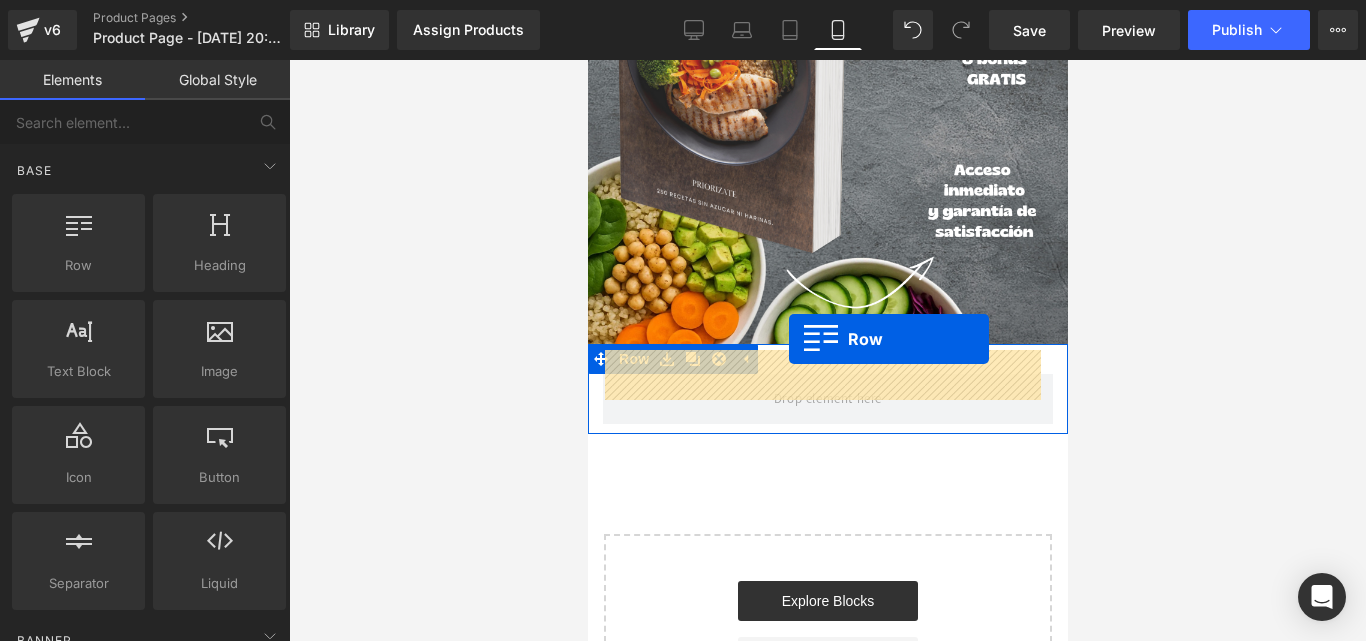 drag, startPoint x: 661, startPoint y: 329, endPoint x: 788, endPoint y: 339, distance: 127.39309 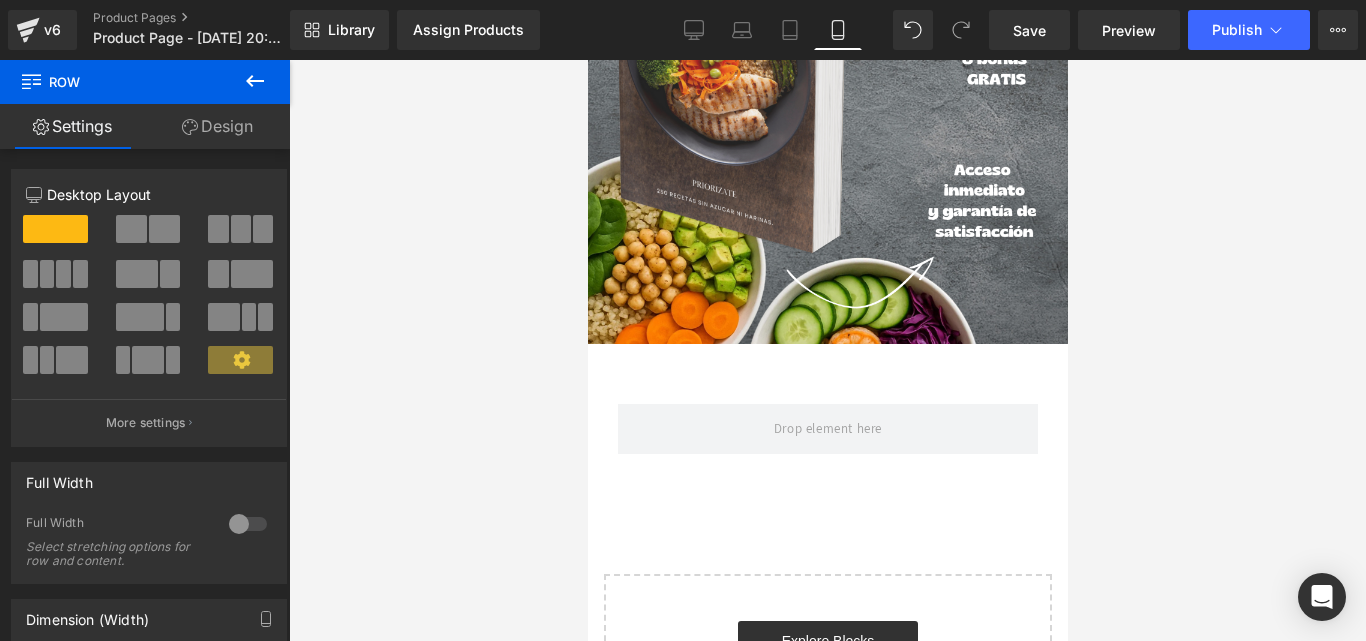 click on "Row" at bounding box center (120, 82) 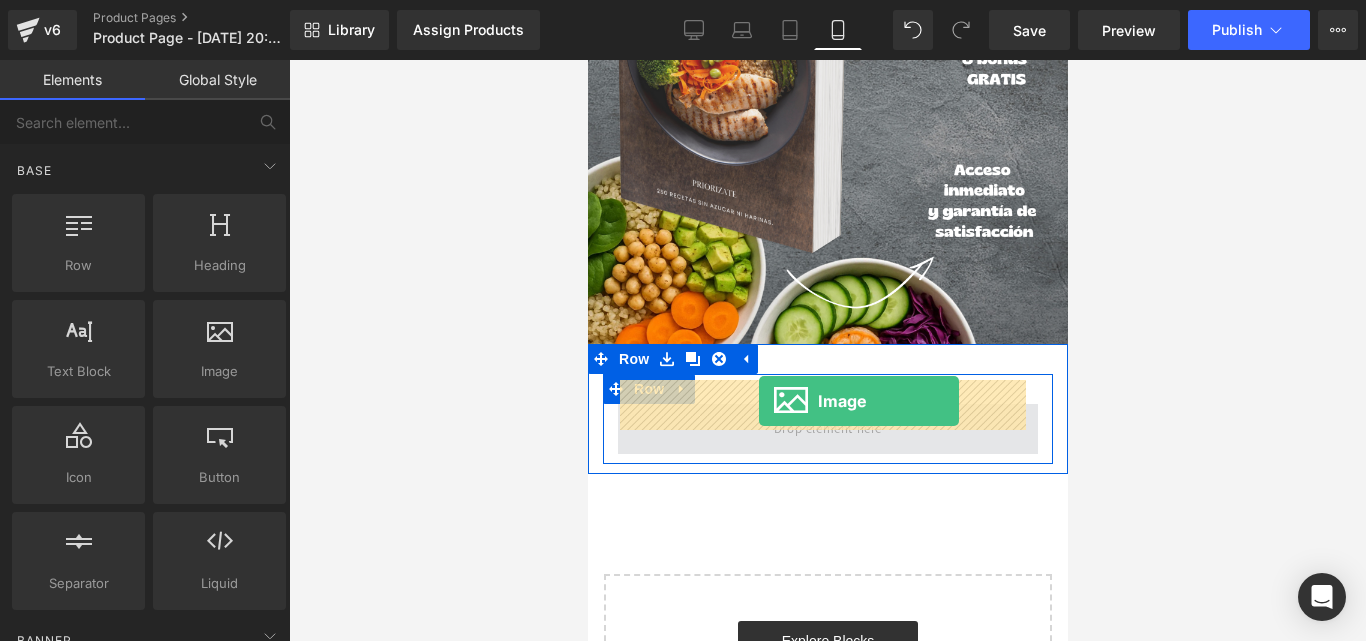 drag, startPoint x: 794, startPoint y: 432, endPoint x: 758, endPoint y: 401, distance: 47.507893 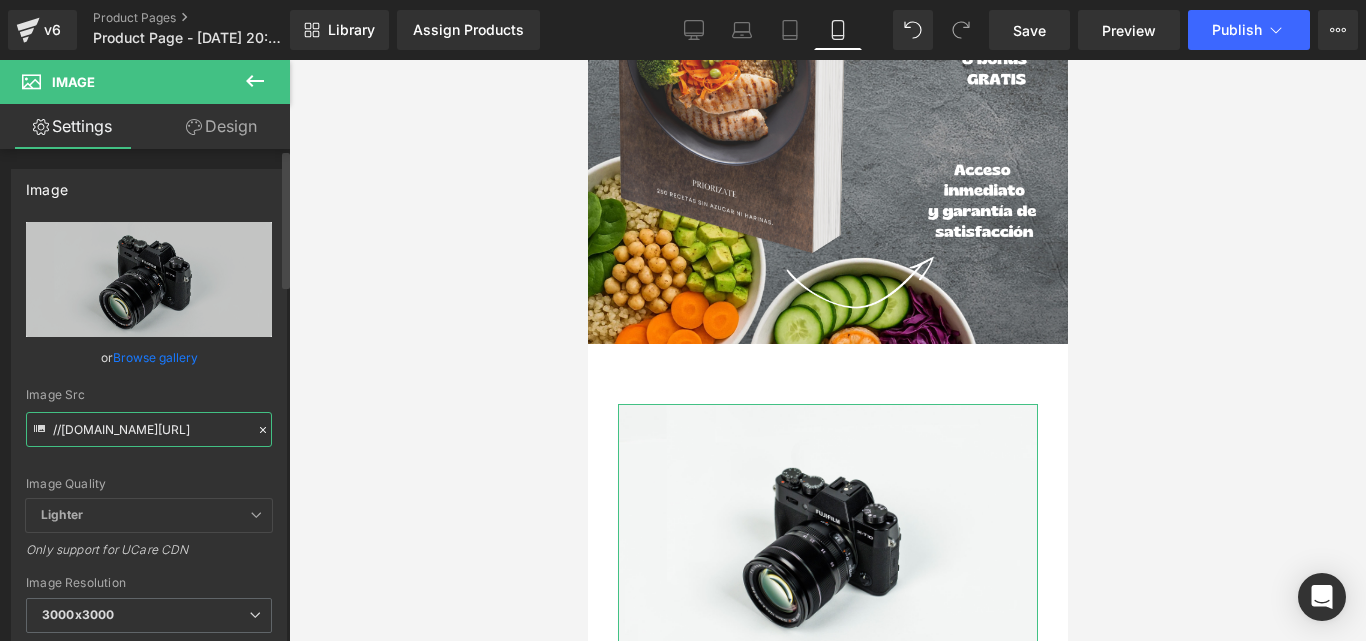 click on "//[DOMAIN_NAME][URL]" at bounding box center (149, 429) 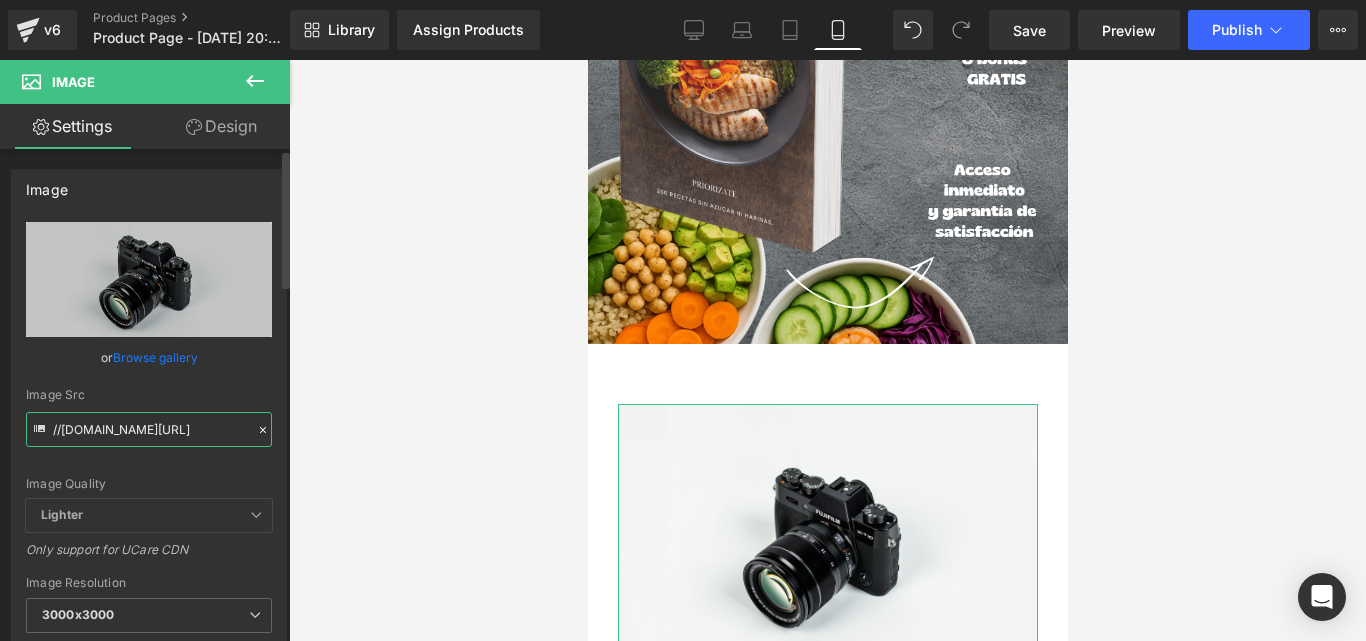 click on "//[DOMAIN_NAME][URL]" at bounding box center (149, 429) 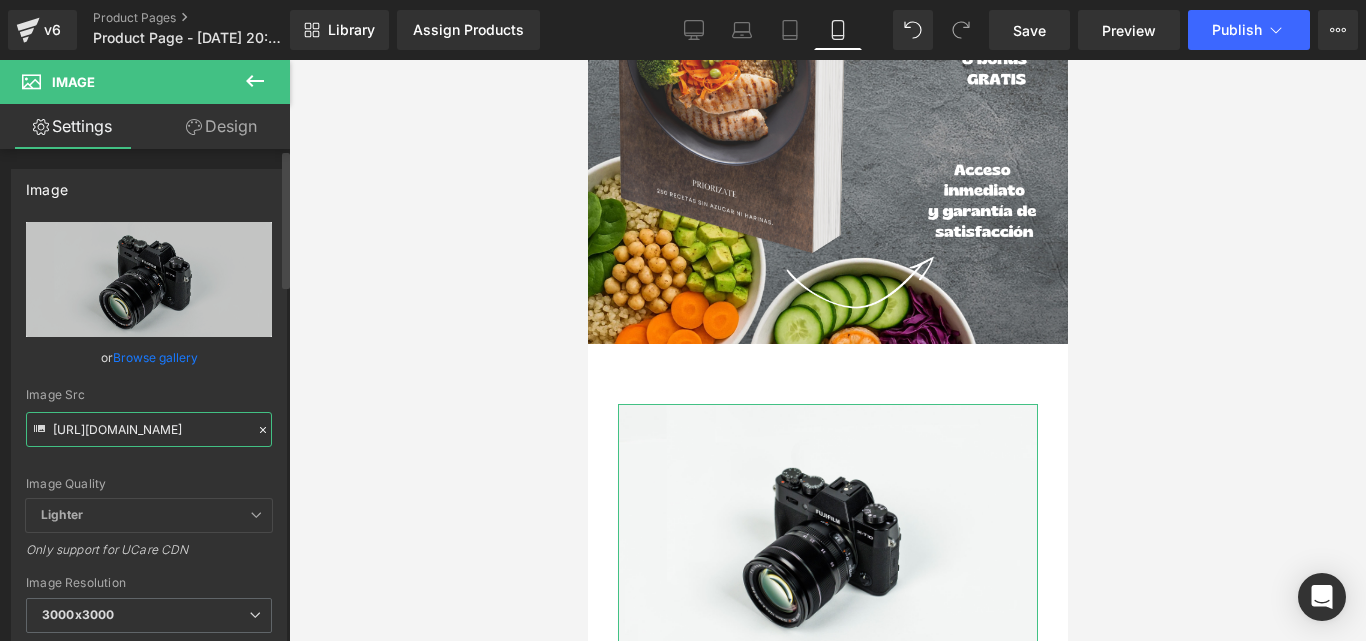 scroll, scrollTop: 0, scrollLeft: 268, axis: horizontal 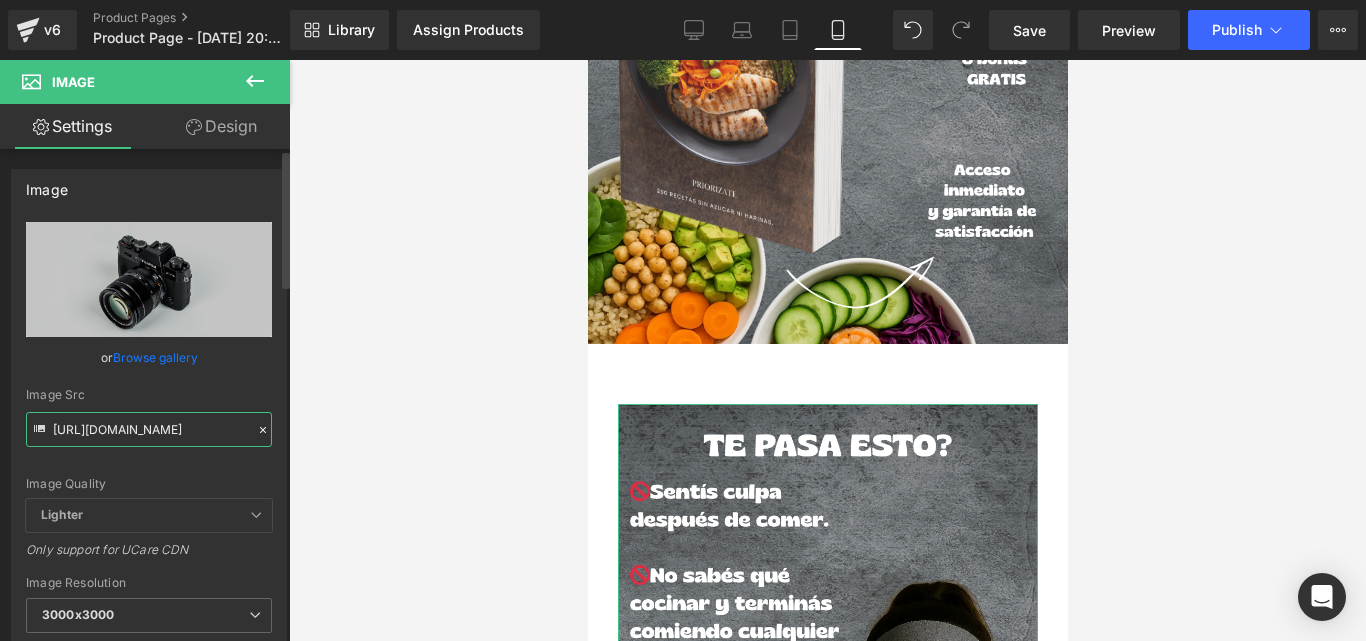 type on "[URL][DOMAIN_NAME]" 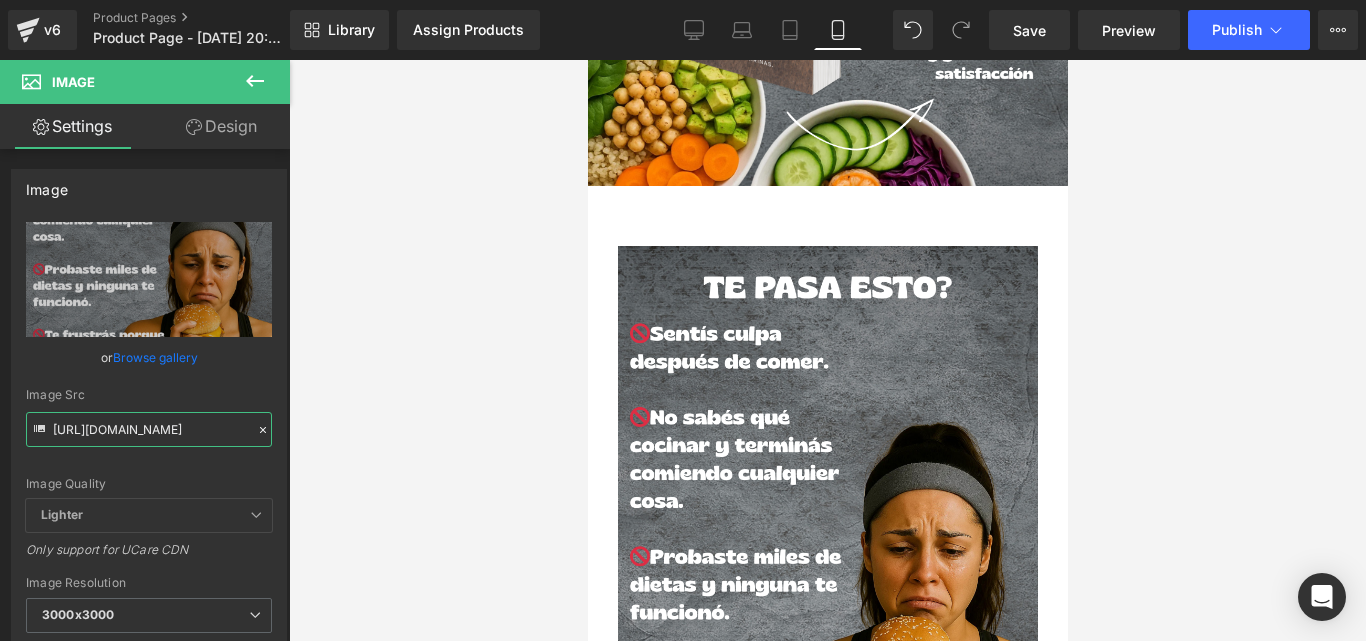 scroll, scrollTop: 653, scrollLeft: 0, axis: vertical 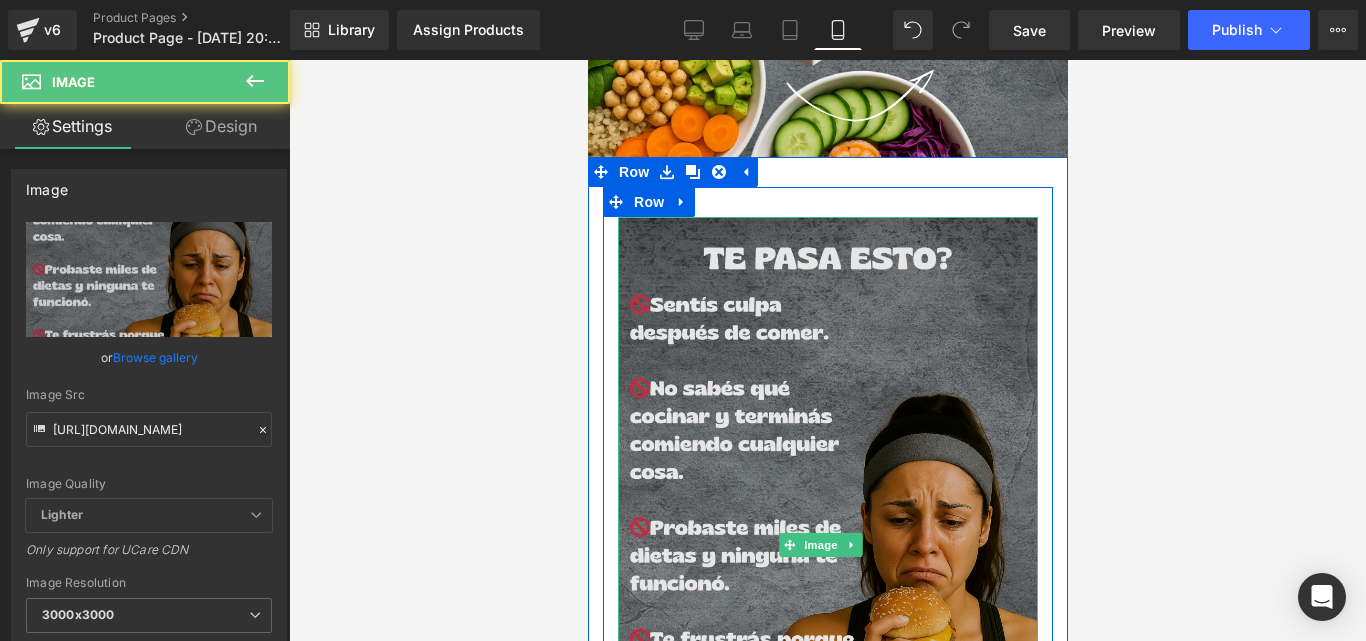 click at bounding box center (827, 545) 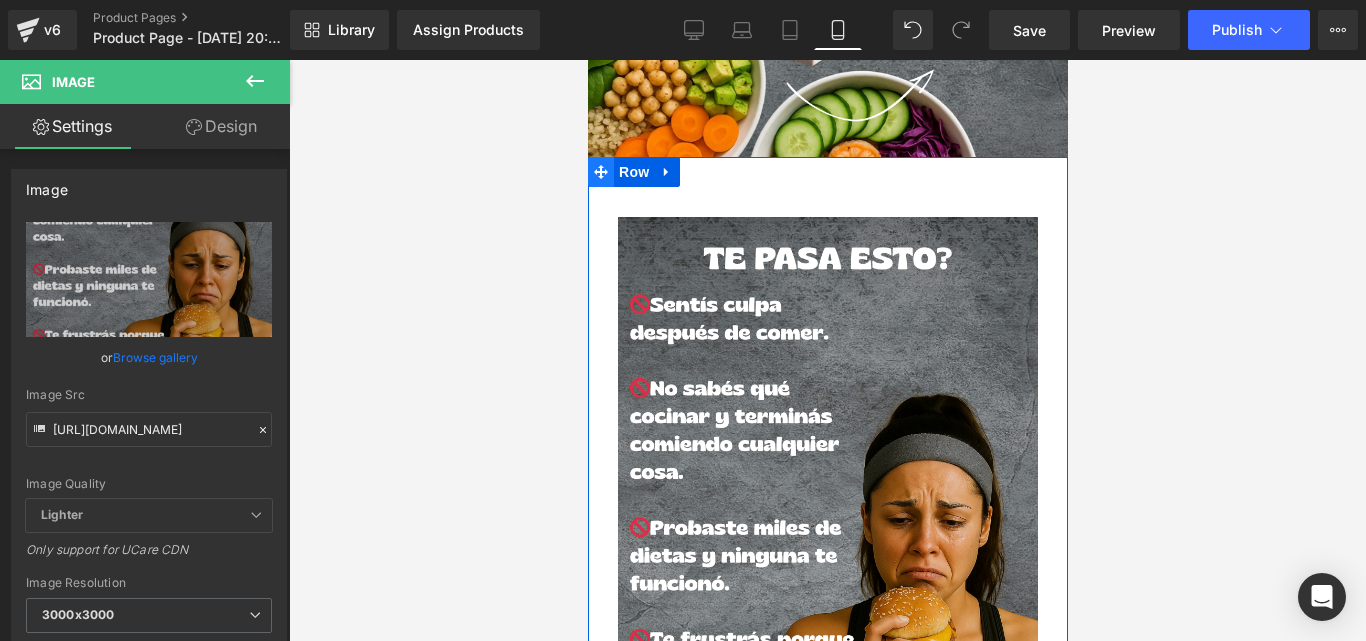 click 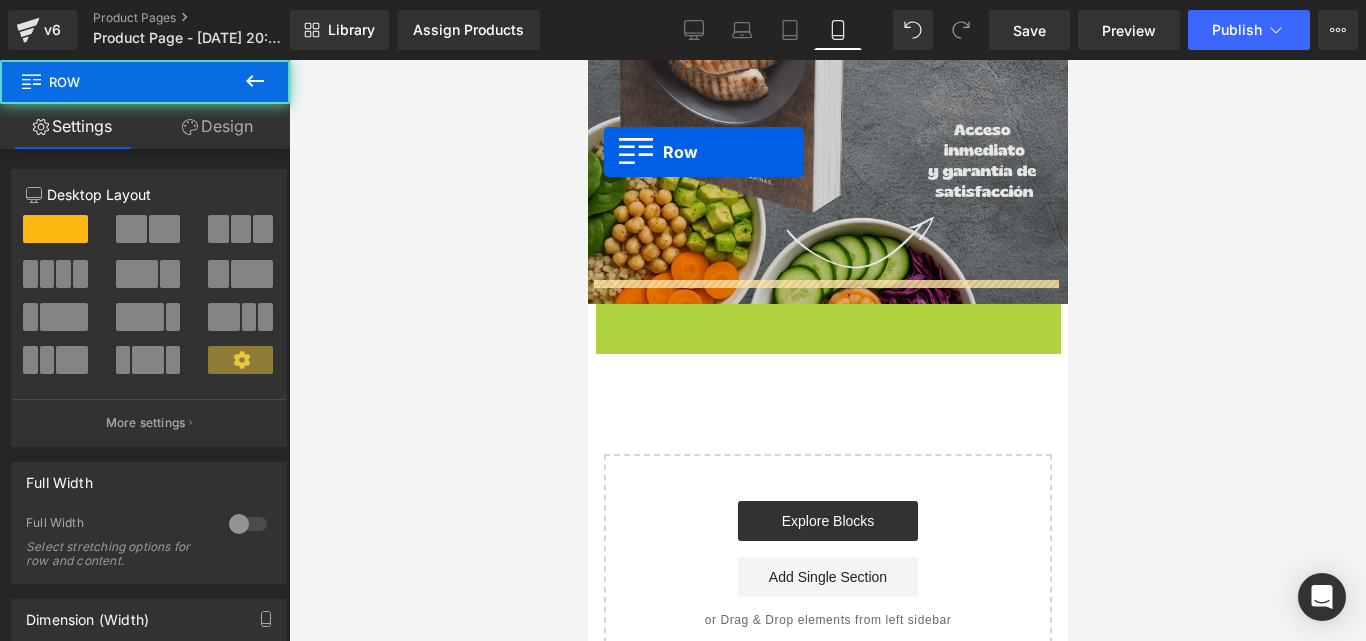 scroll, scrollTop: 486, scrollLeft: 0, axis: vertical 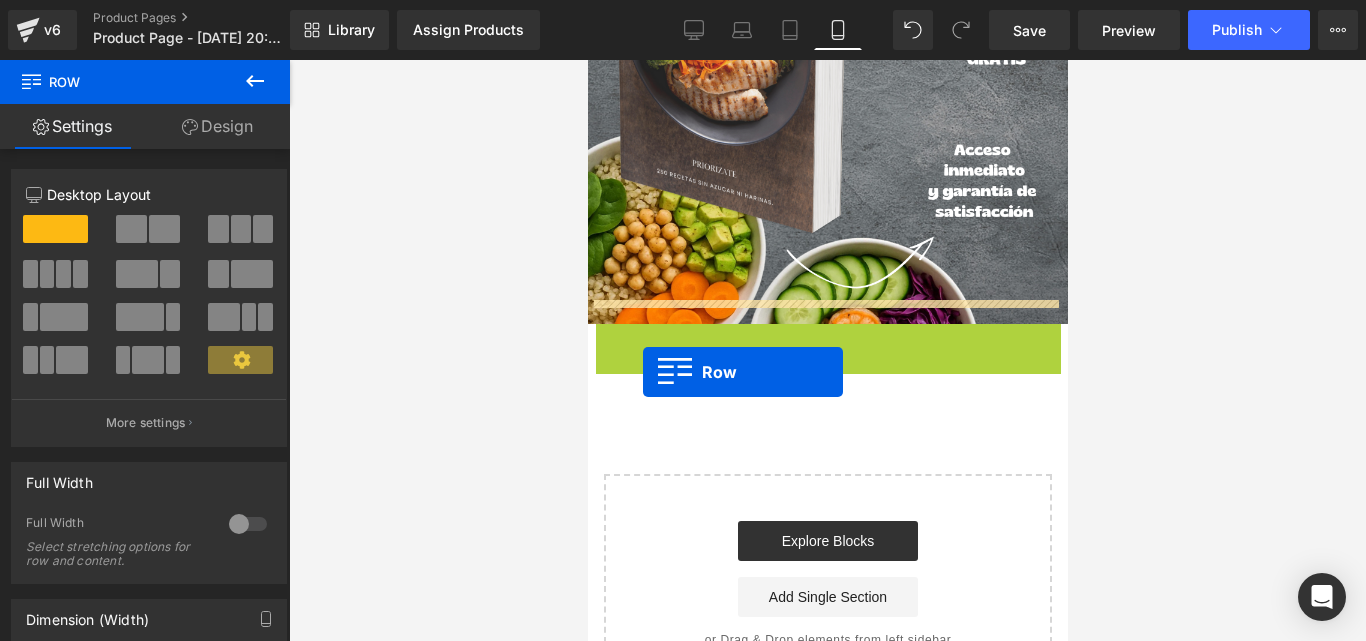 drag, startPoint x: 605, startPoint y: 142, endPoint x: 642, endPoint y: 372, distance: 232.95708 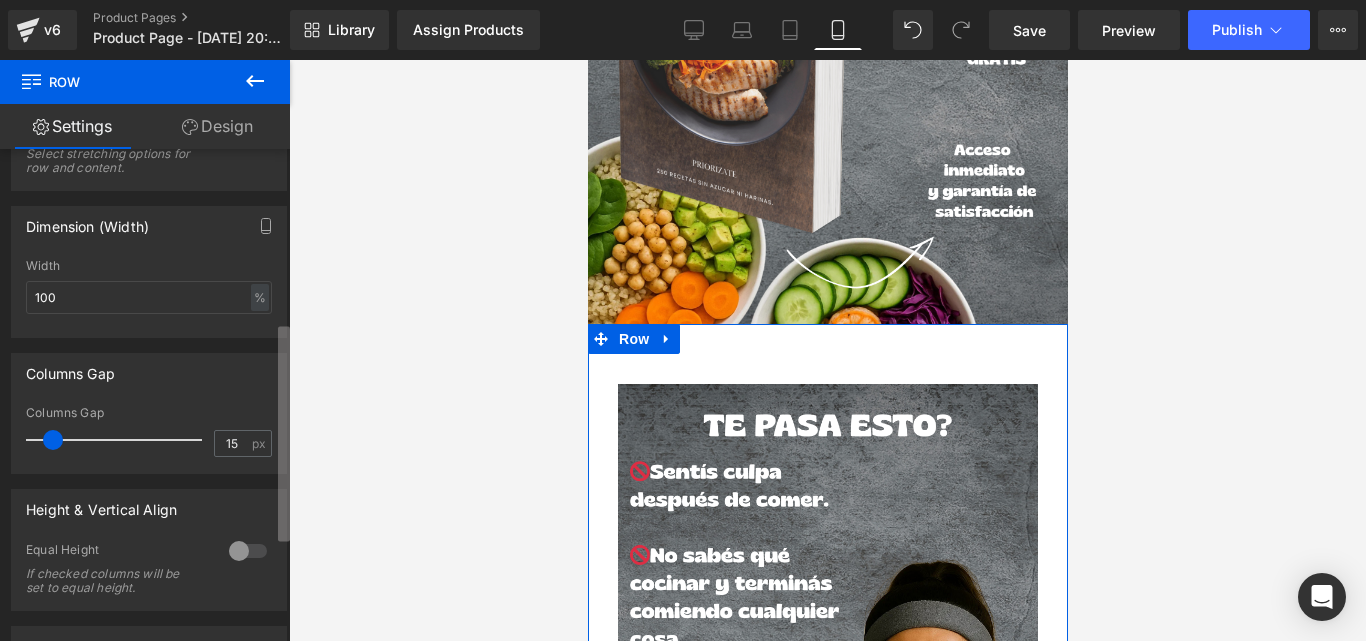 scroll, scrollTop: 411, scrollLeft: 0, axis: vertical 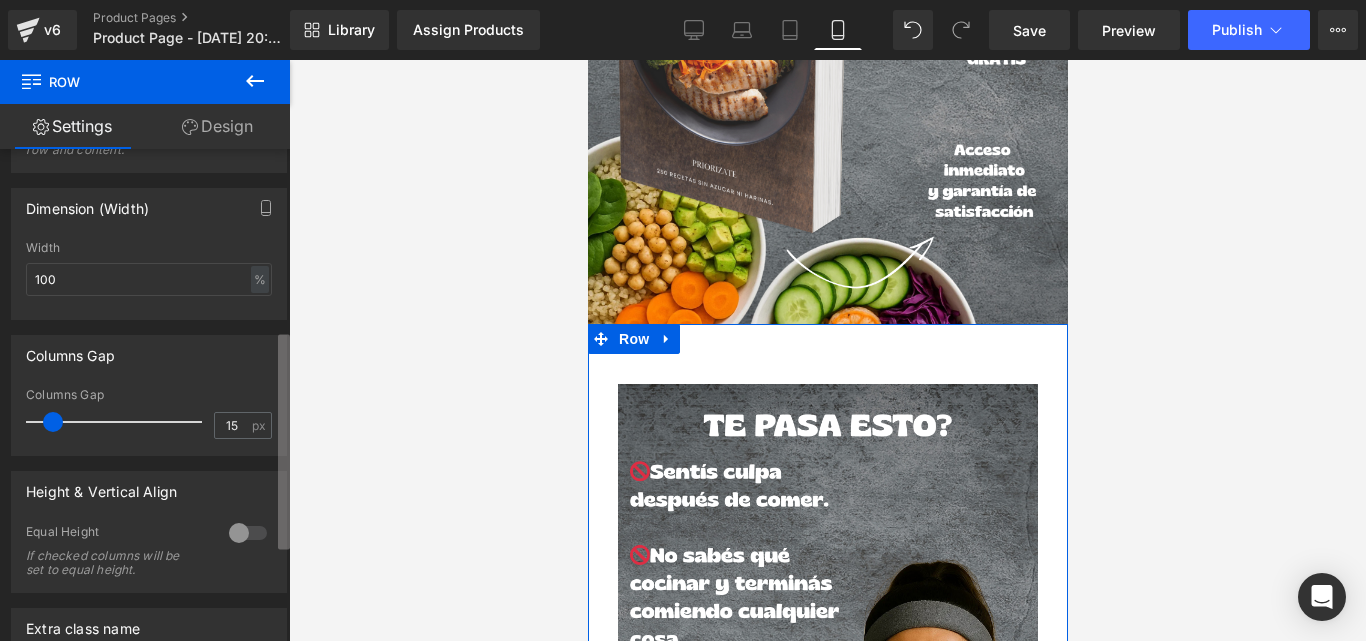 click at bounding box center (284, 442) 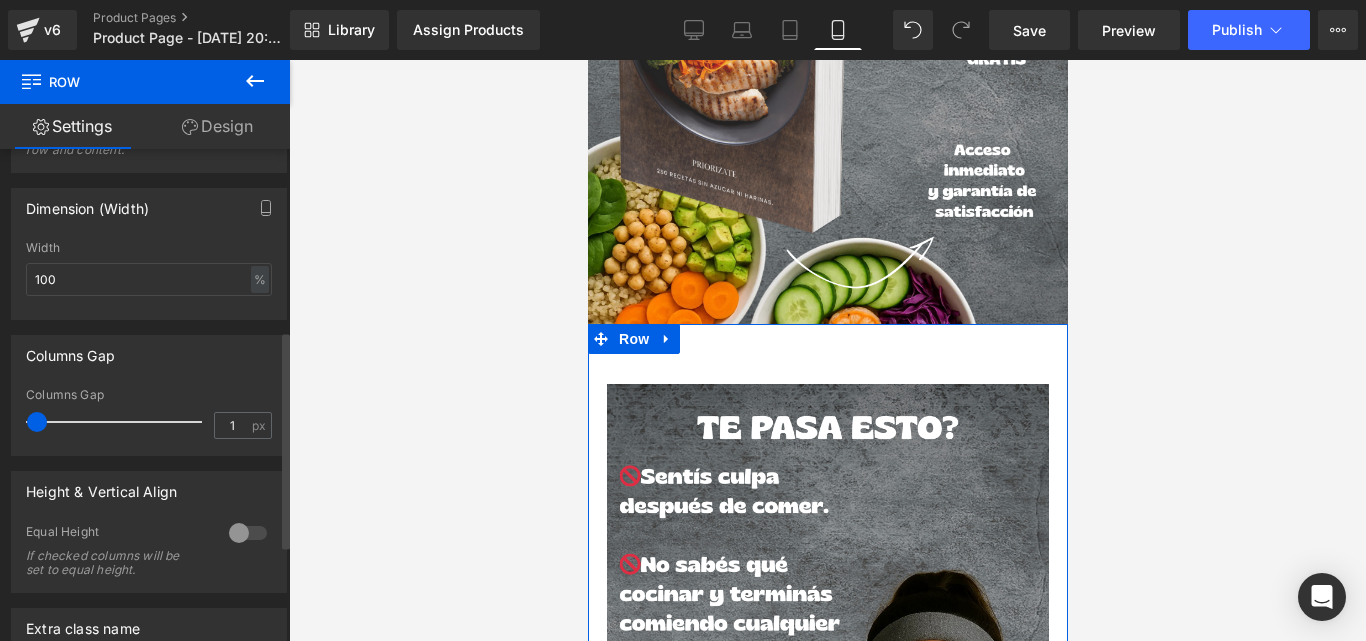 type on "0" 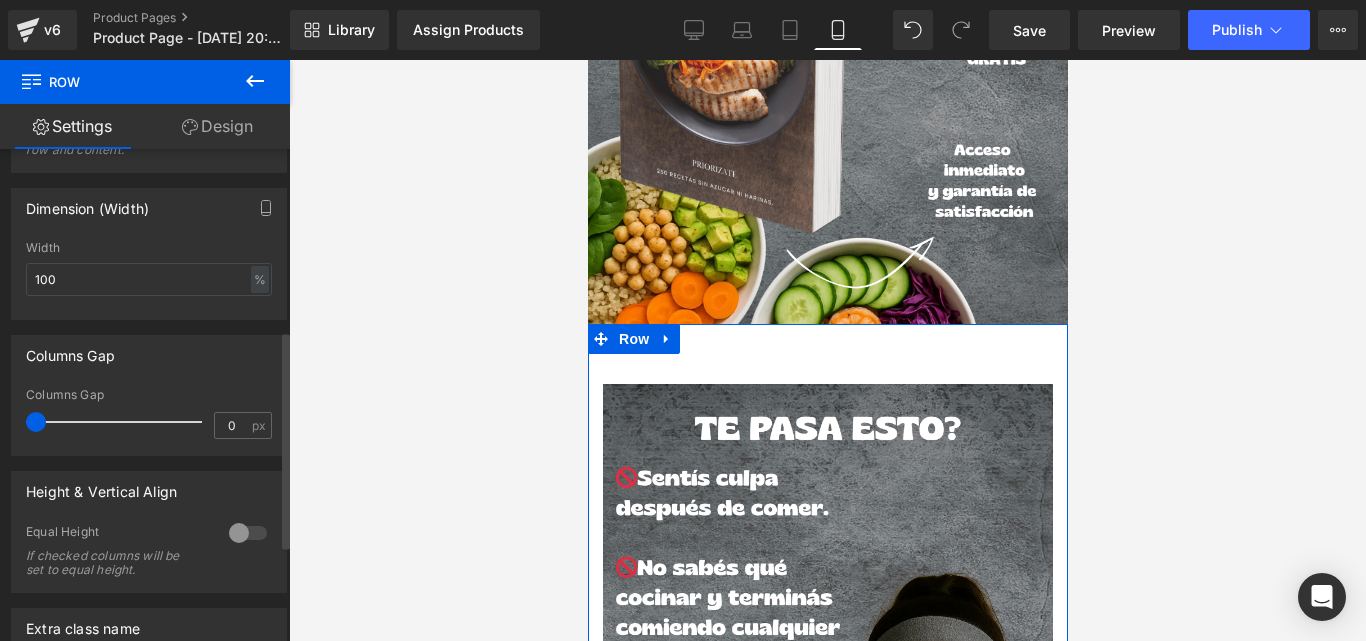 drag, startPoint x: 49, startPoint y: 425, endPoint x: 9, endPoint y: 427, distance: 40.04997 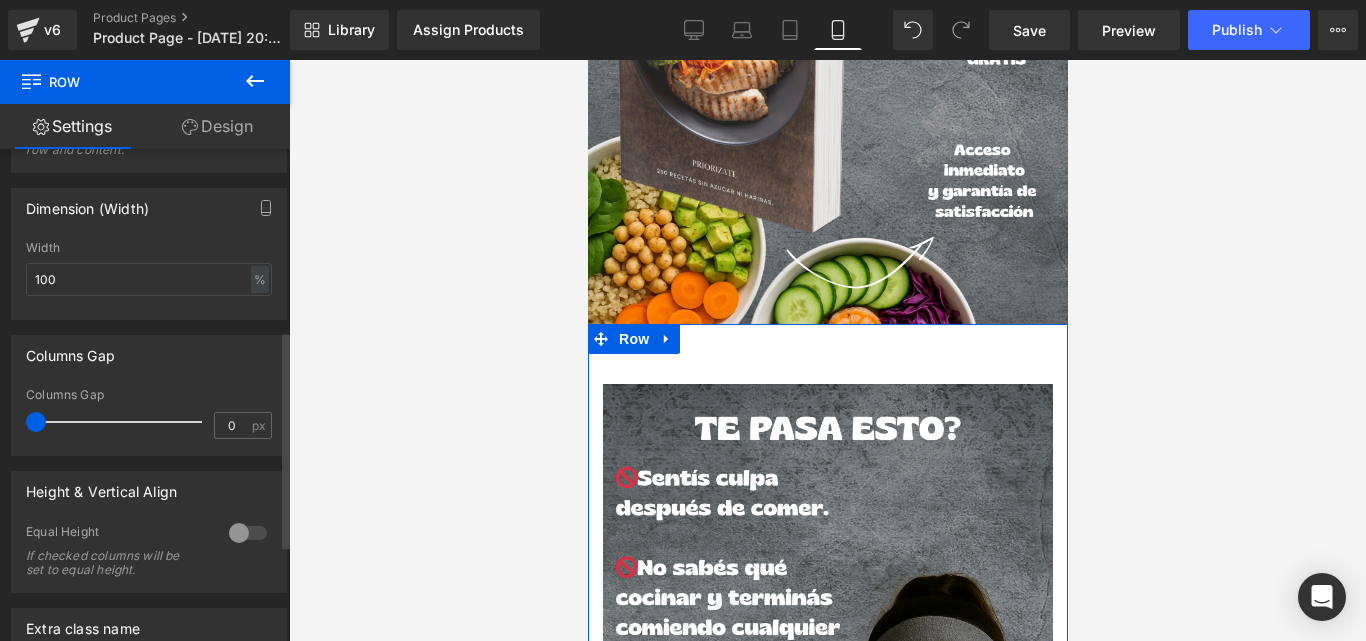 click on "Columns Gap 0px Columns Gap 0 px" at bounding box center [149, 388] 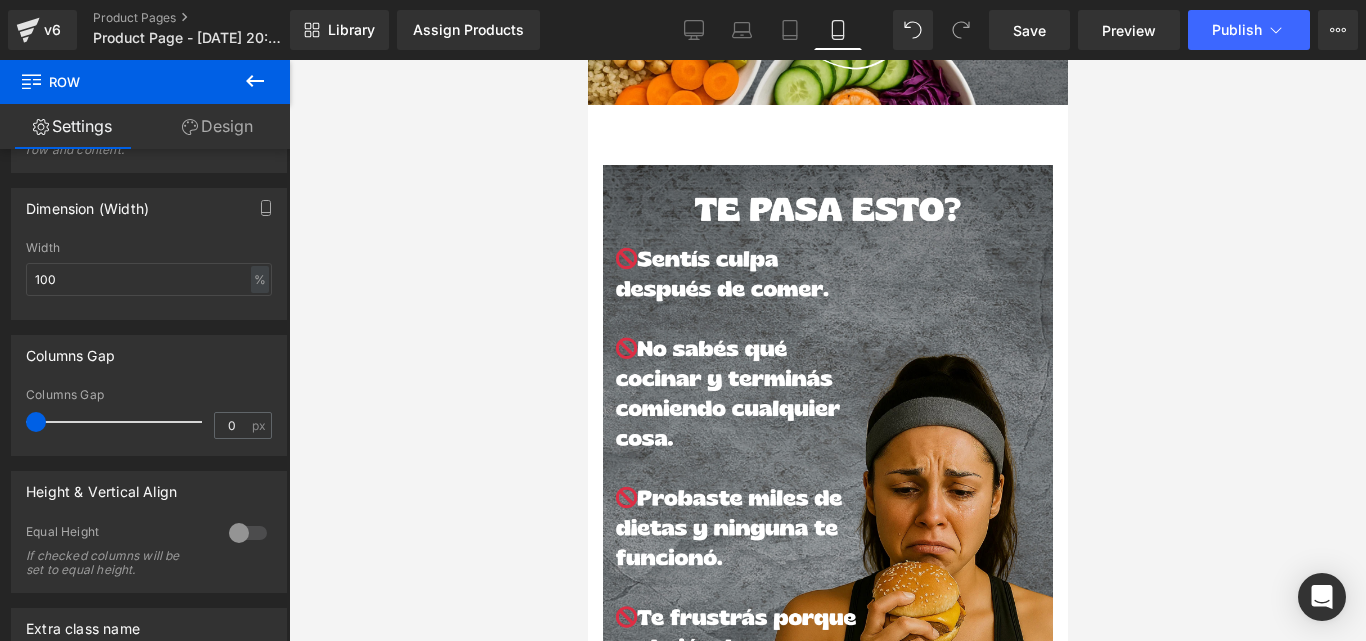 scroll, scrollTop: 725, scrollLeft: 0, axis: vertical 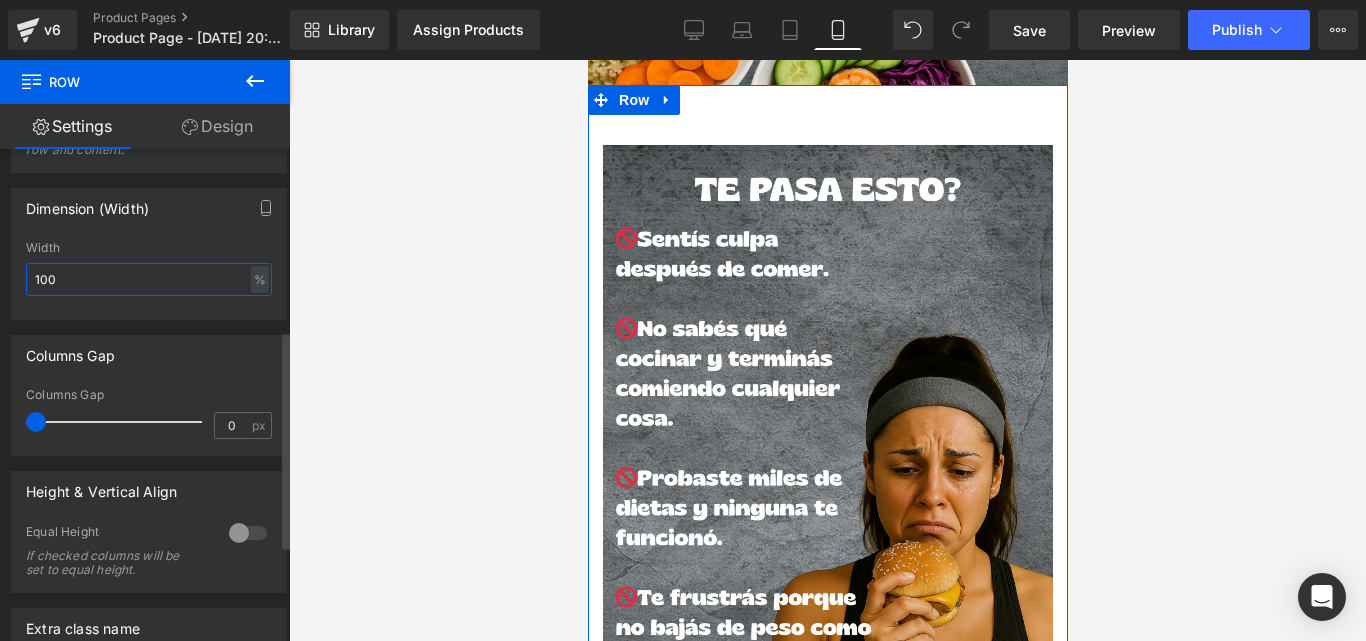 click on "100" at bounding box center (149, 279) 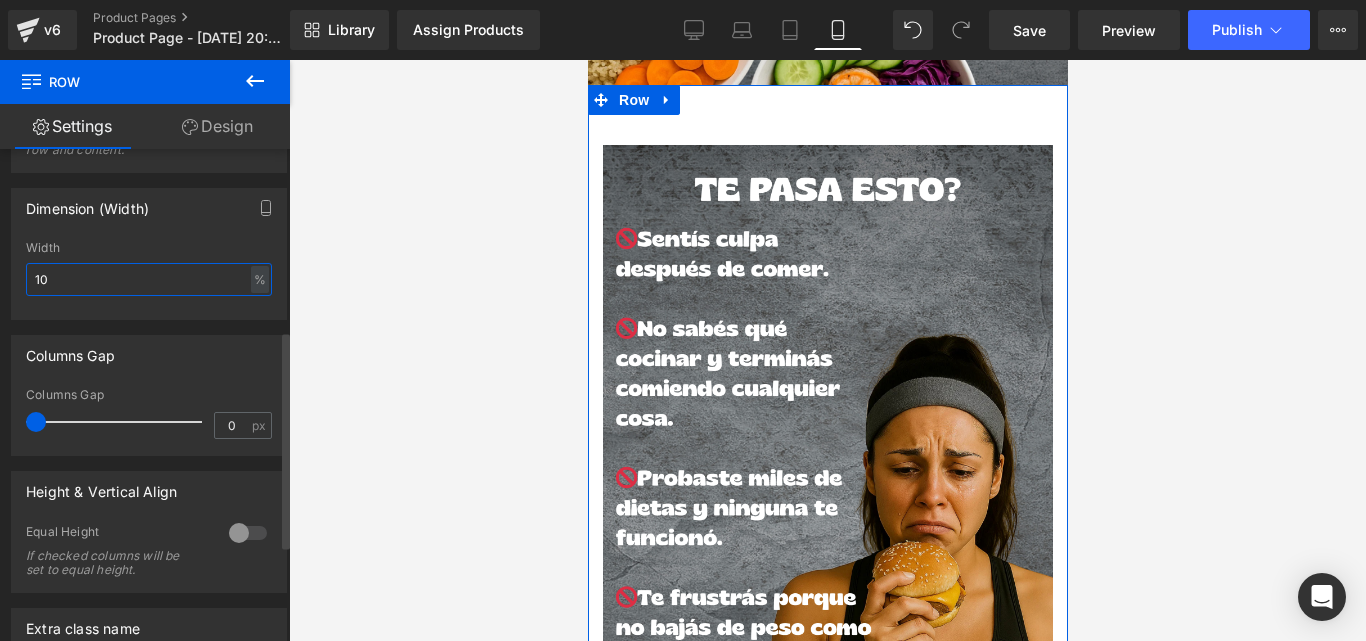 type on "1" 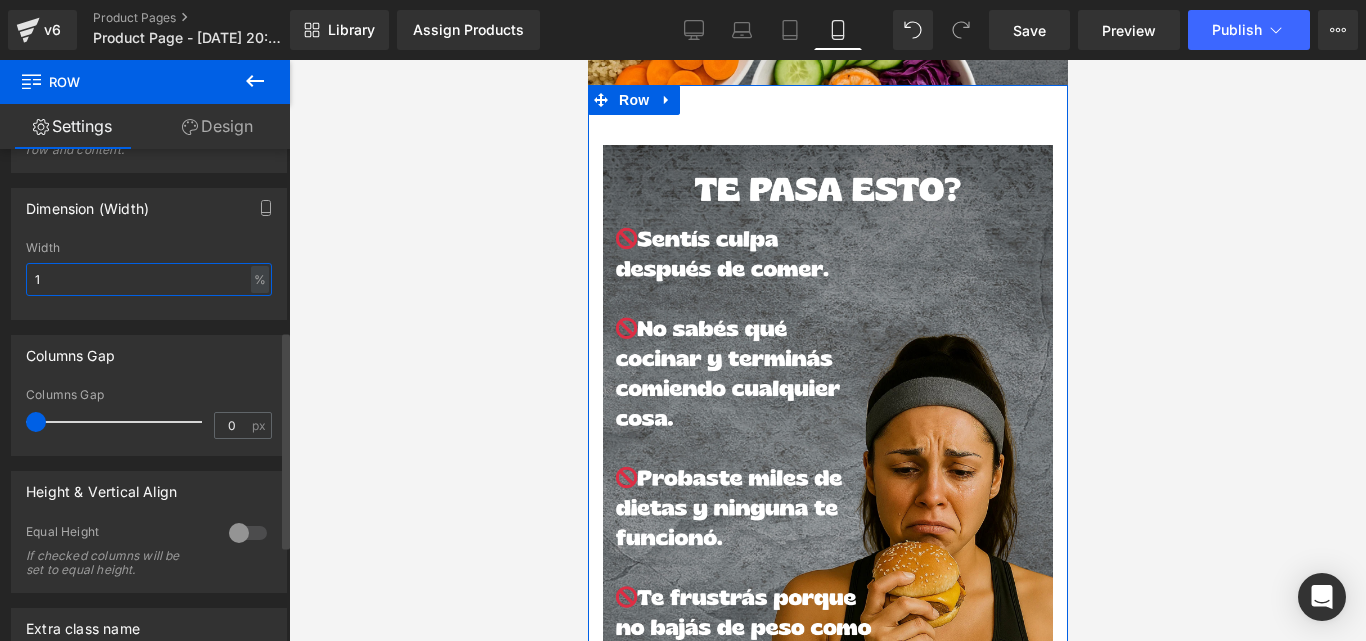 scroll, scrollTop: 593, scrollLeft: 0, axis: vertical 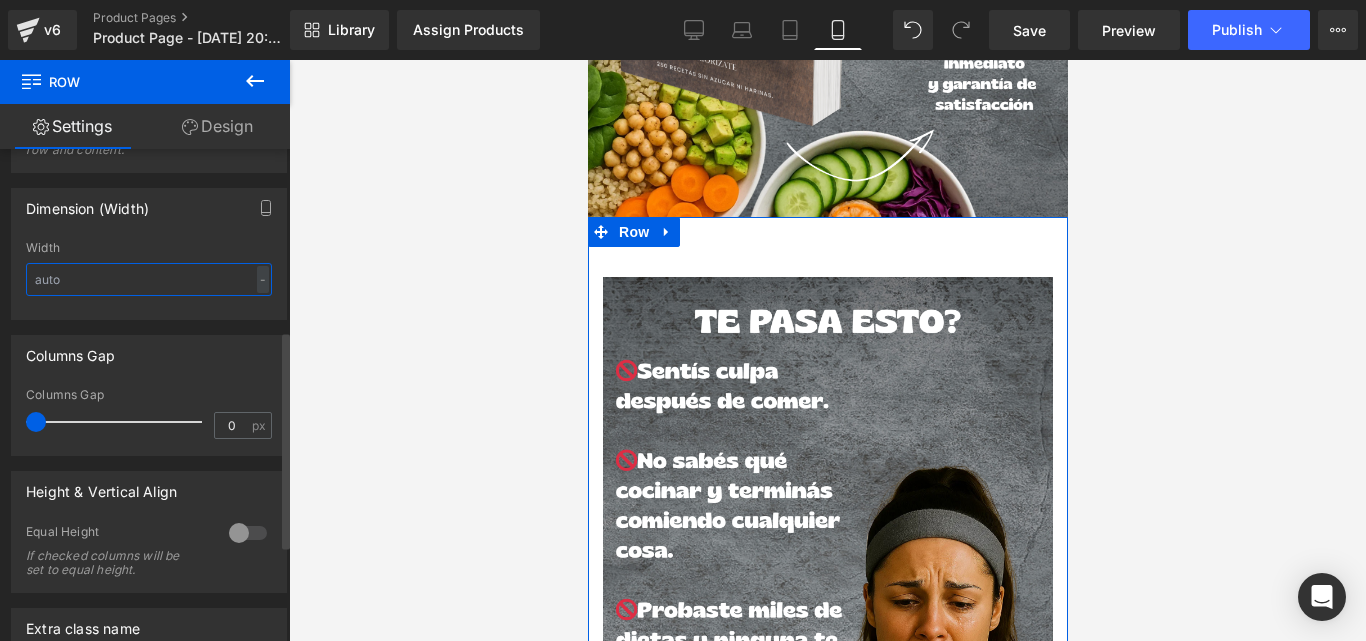 type on "0" 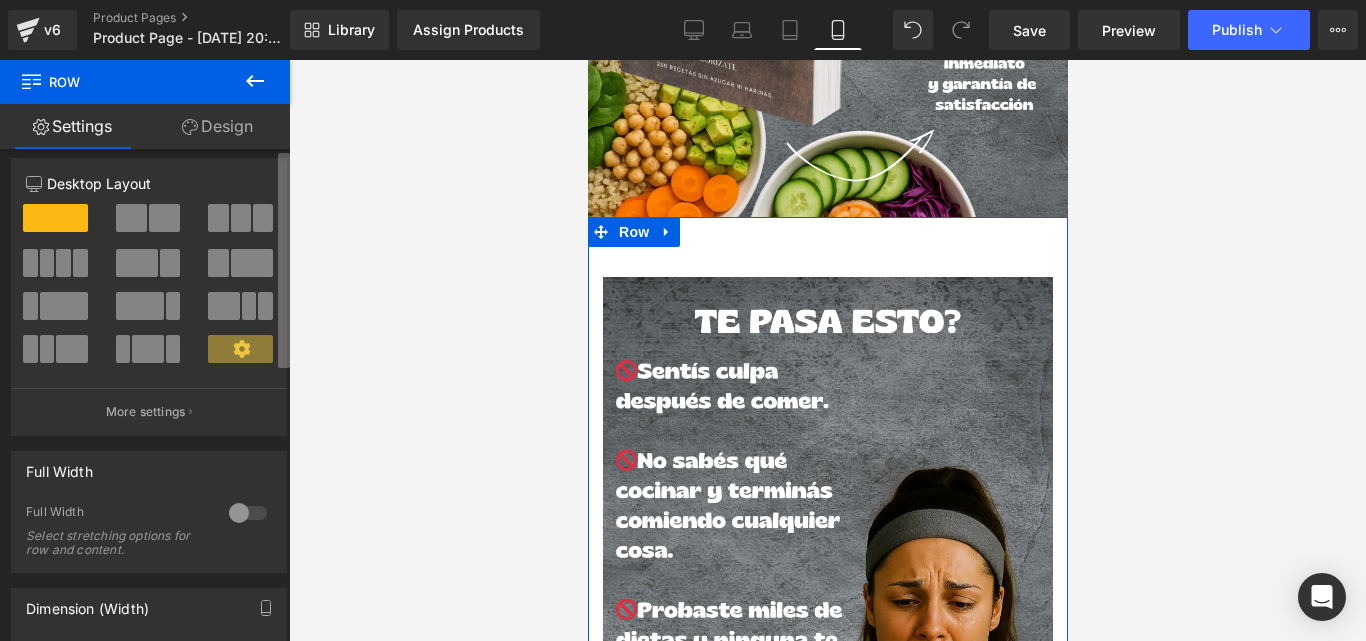 scroll, scrollTop: 0, scrollLeft: 0, axis: both 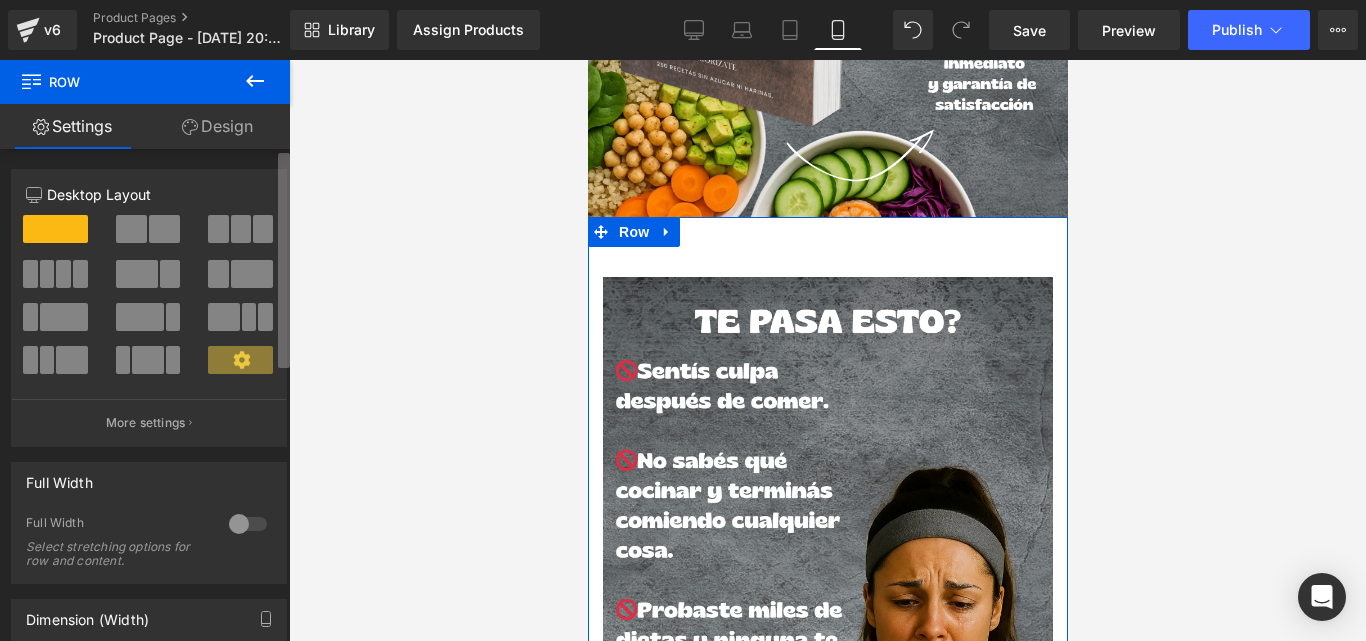 click at bounding box center [284, 260] 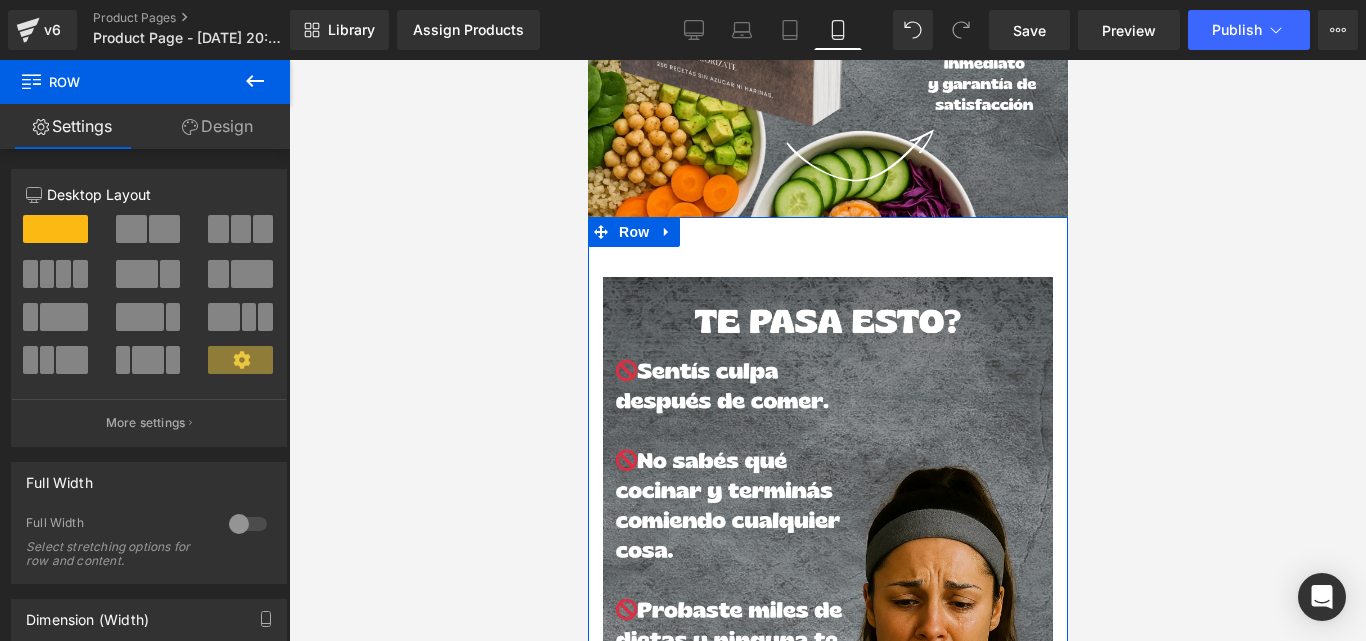 click on "Design" at bounding box center [217, 126] 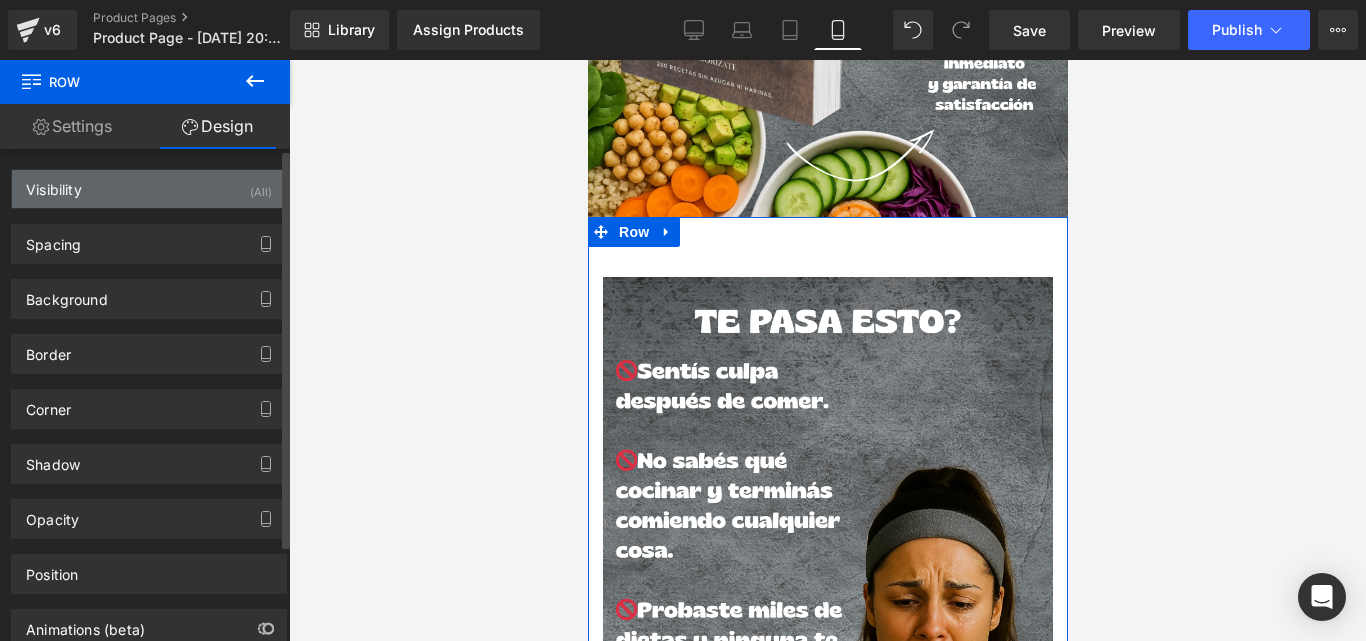 click on "Visibility
(All)" at bounding box center [149, 189] 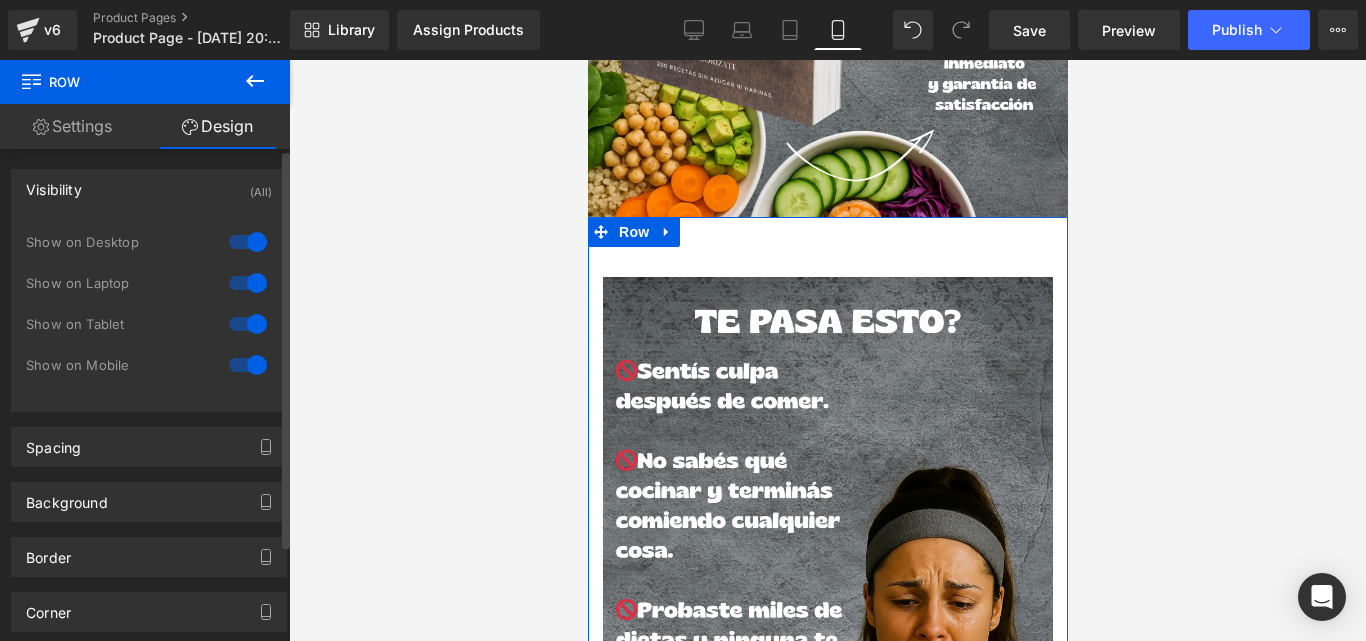 click on "Visibility
(All)" at bounding box center (149, 189) 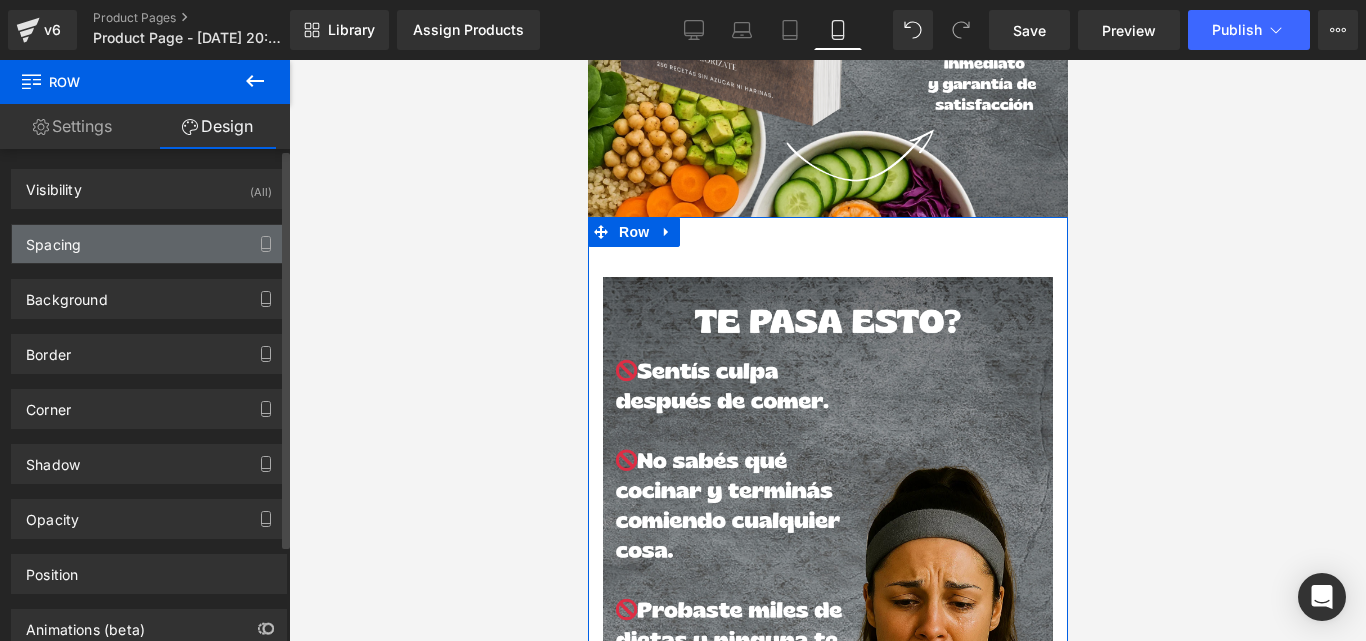 click on "Spacing" at bounding box center [149, 244] 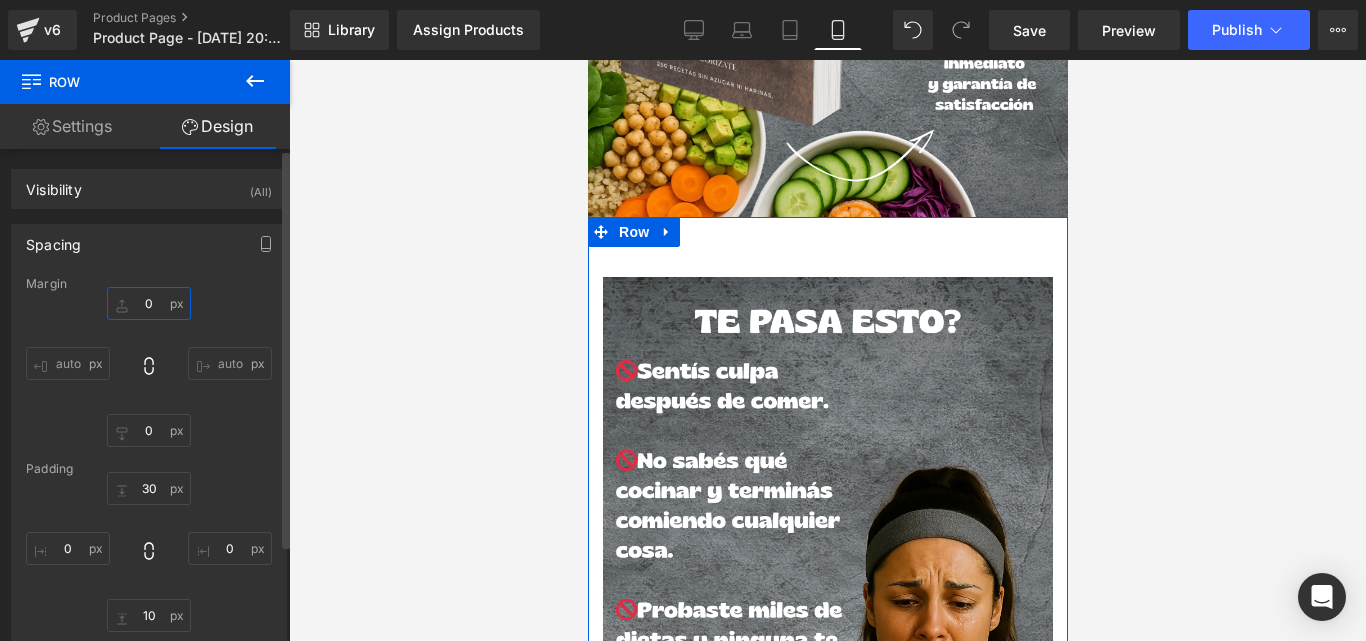 click on "0" at bounding box center [149, 303] 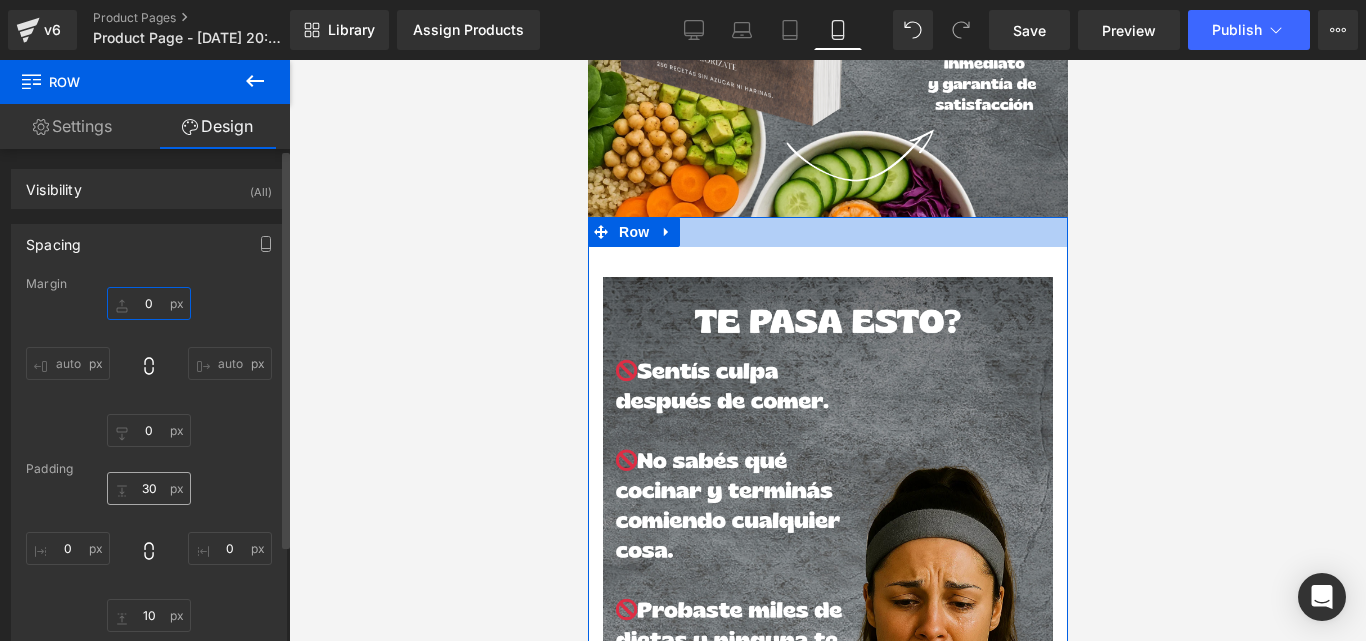 type 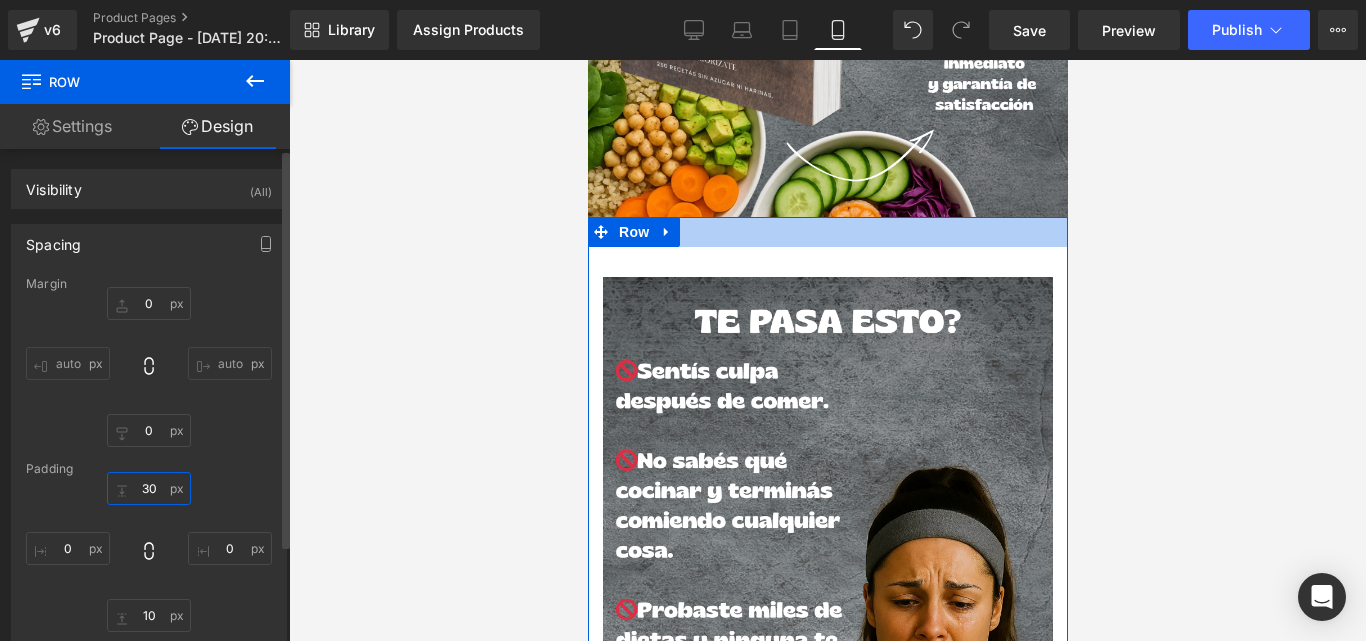 click on "30" at bounding box center (149, 488) 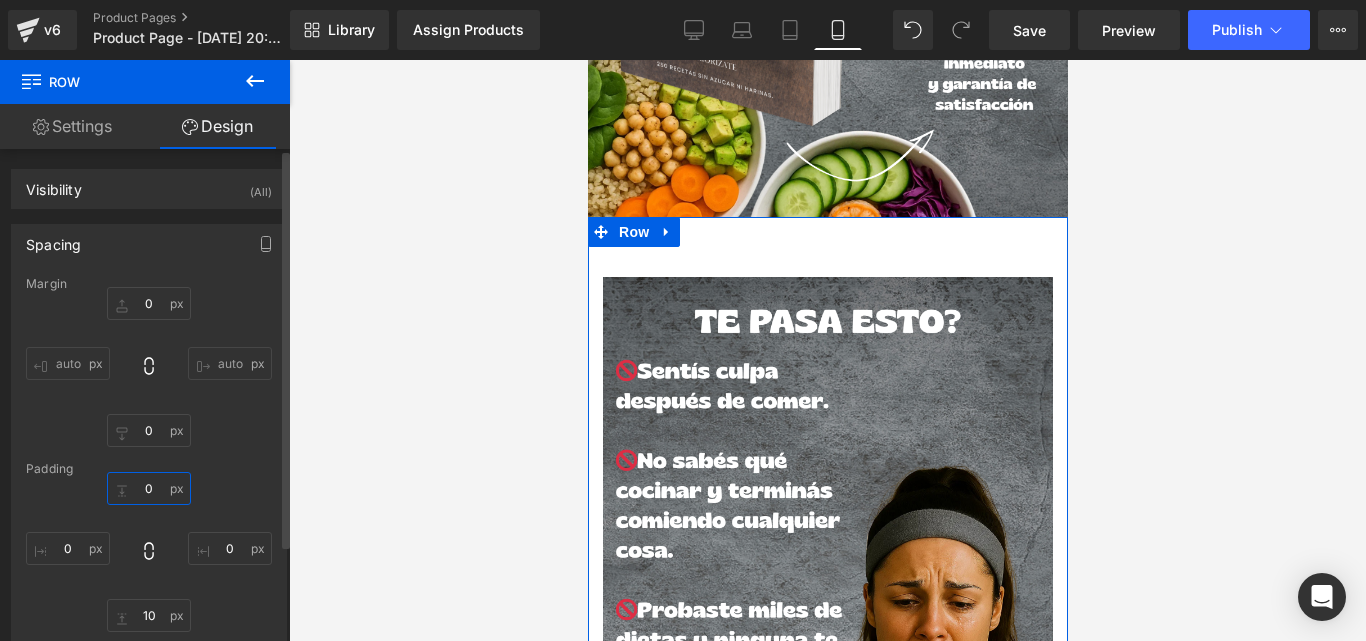 type 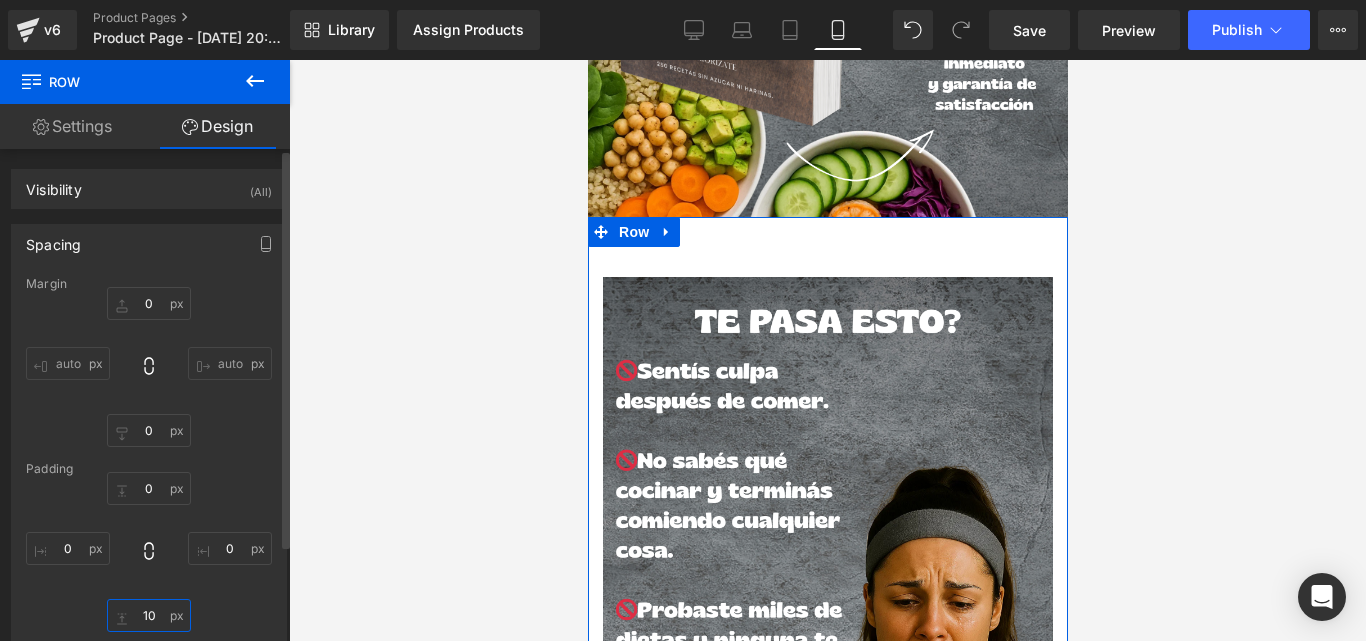 click on "10" at bounding box center [149, 615] 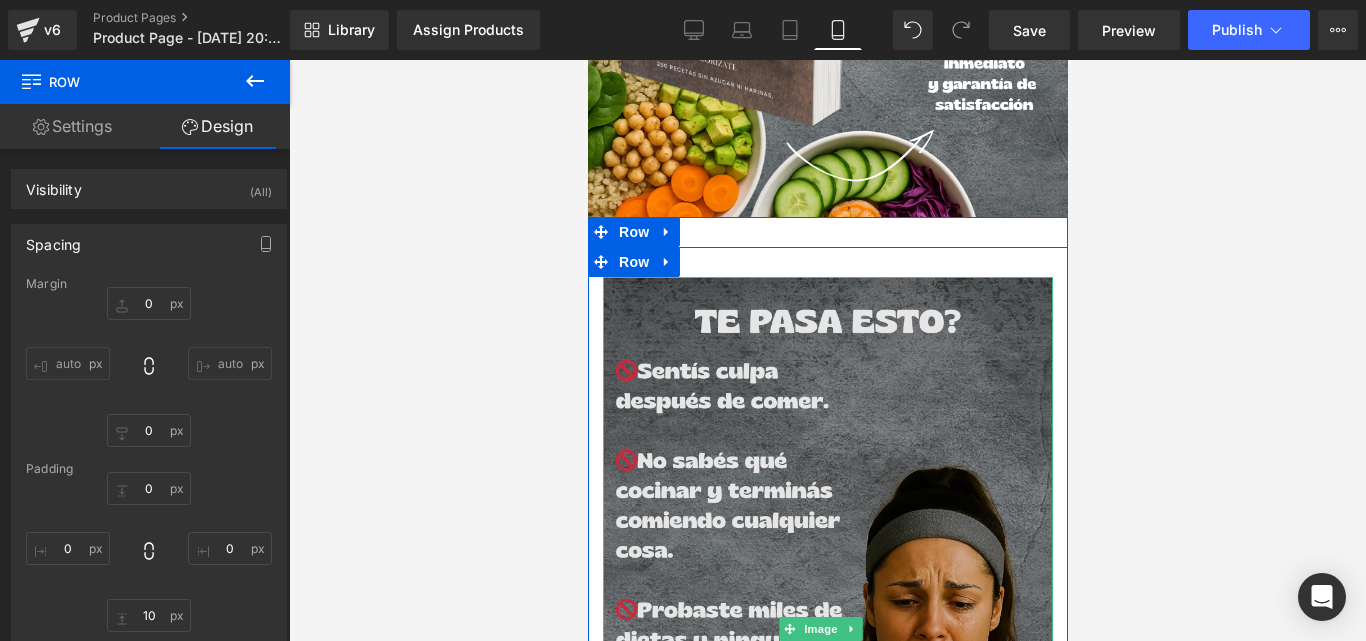 click at bounding box center (827, 628) 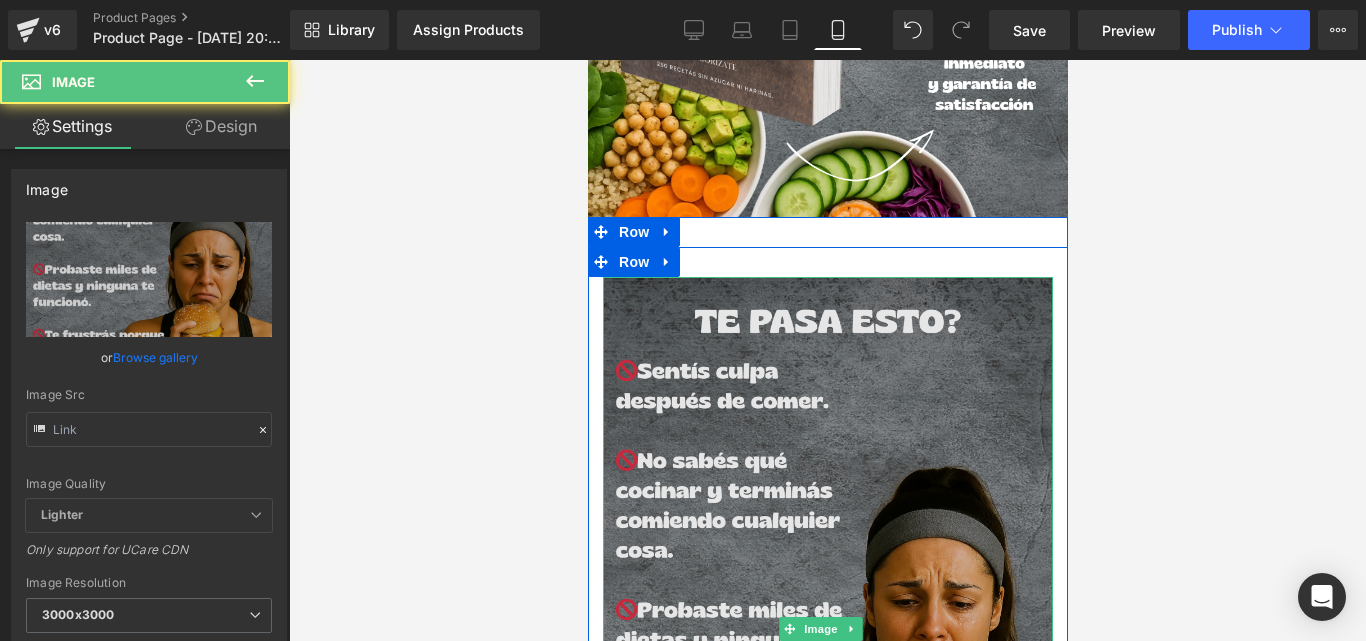 type on "[URL][DOMAIN_NAME]" 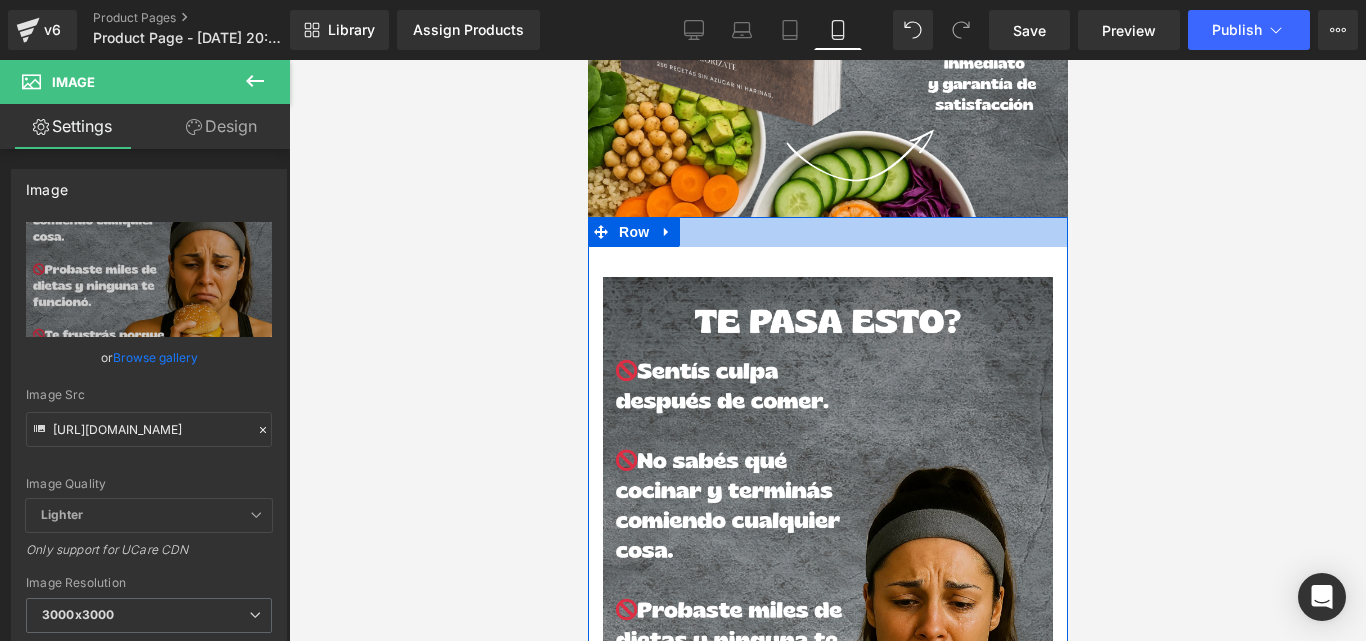 click on "NaNpx" at bounding box center [827, 232] 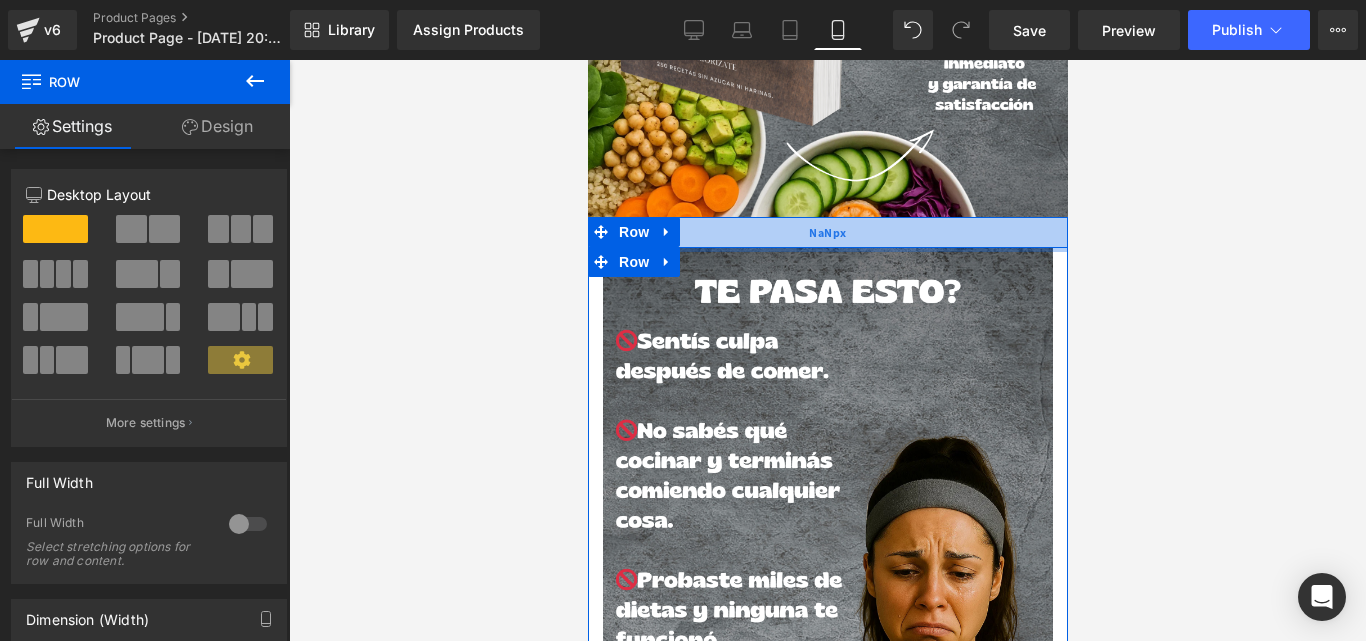 drag, startPoint x: 1006, startPoint y: 250, endPoint x: 1731, endPoint y: 351, distance: 732.00134 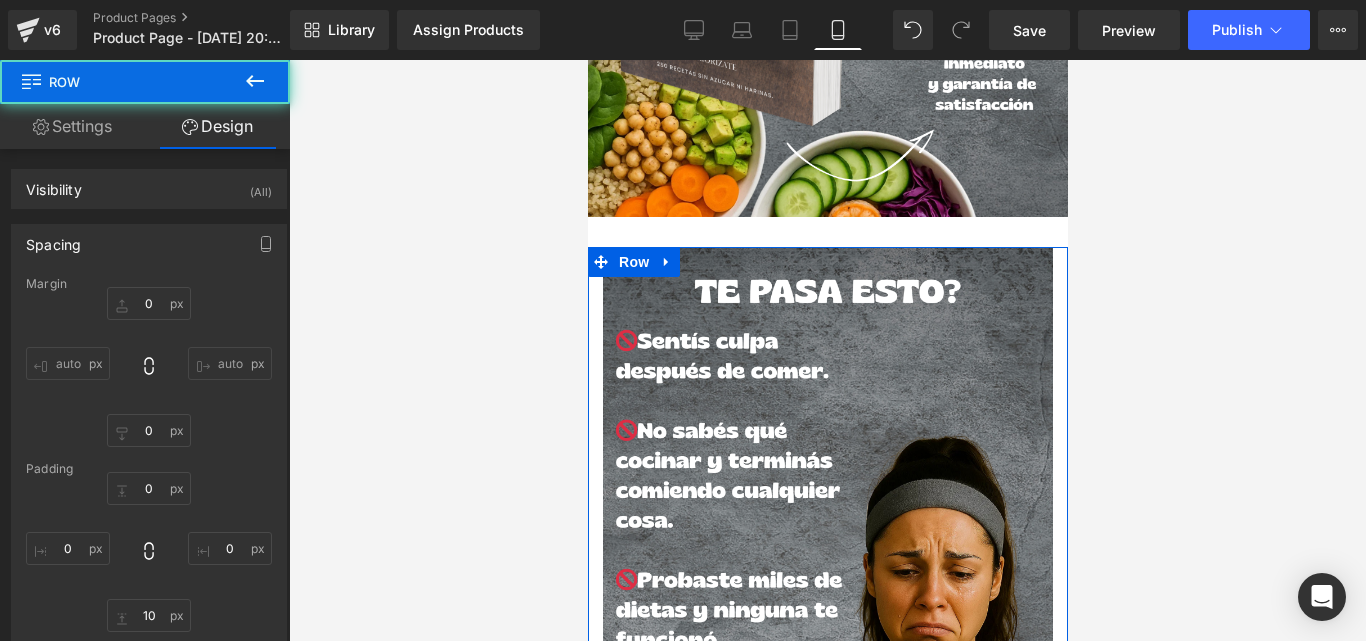 type on "0" 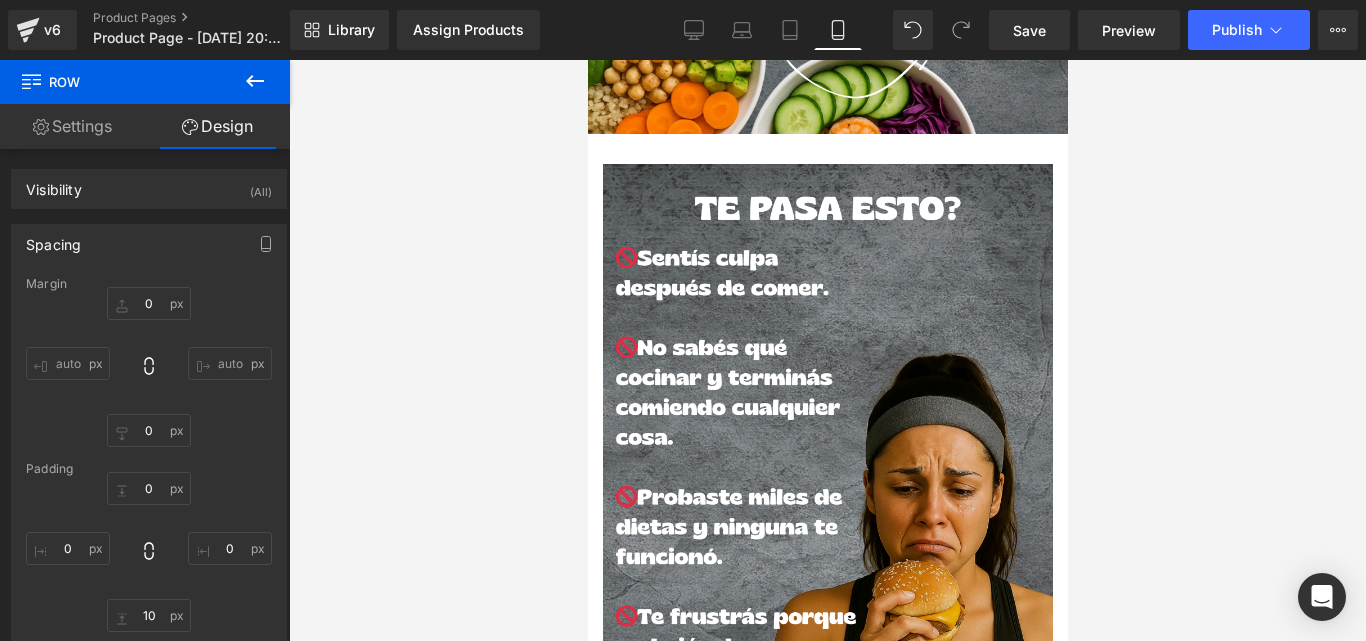 scroll, scrollTop: 689, scrollLeft: 0, axis: vertical 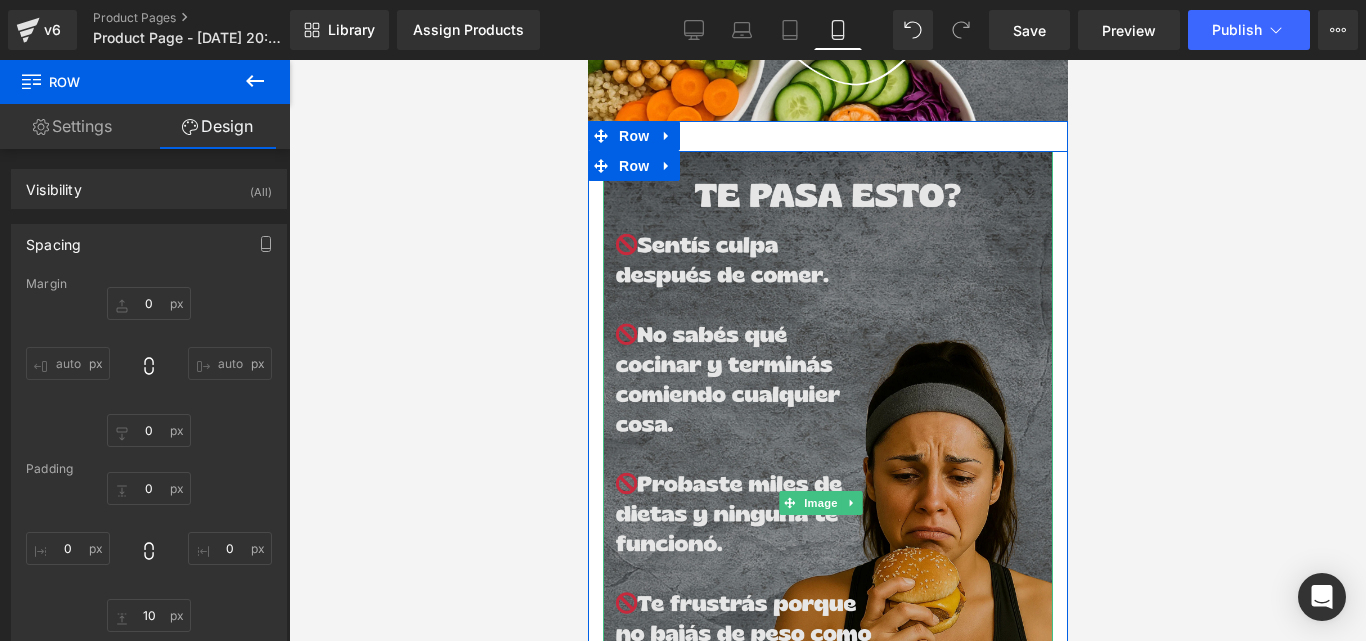 click at bounding box center (827, 502) 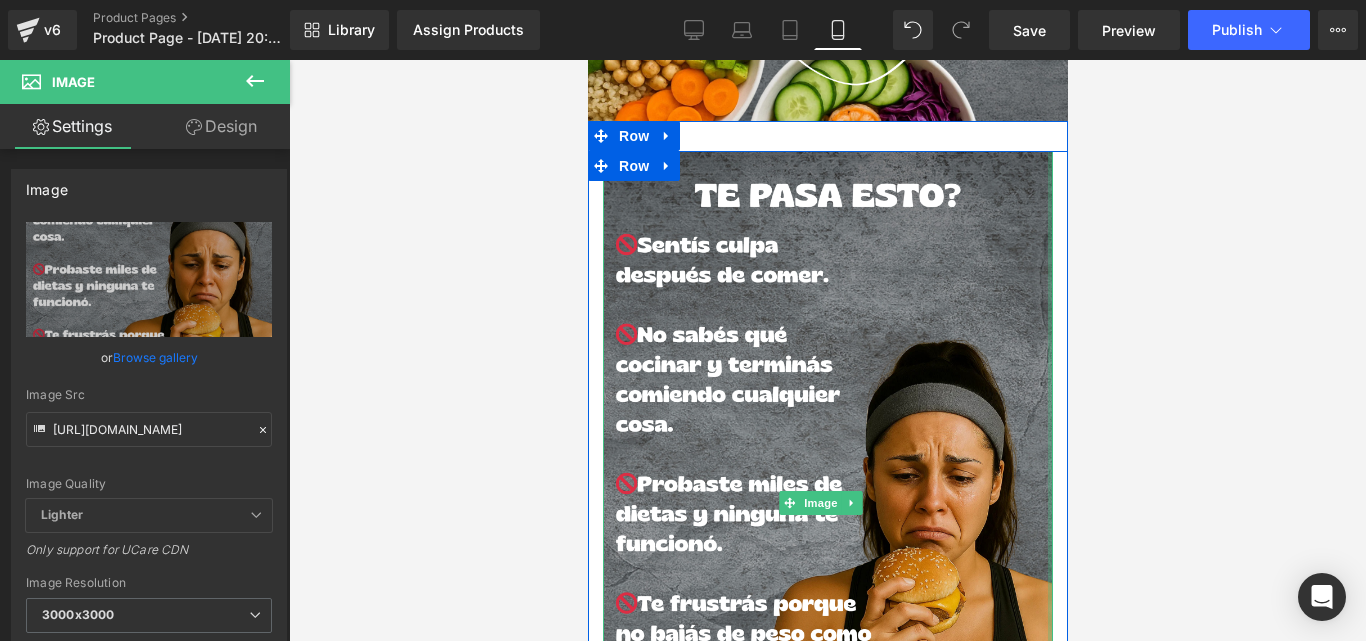 drag, startPoint x: 1031, startPoint y: 407, endPoint x: 1047, endPoint y: 405, distance: 16.124516 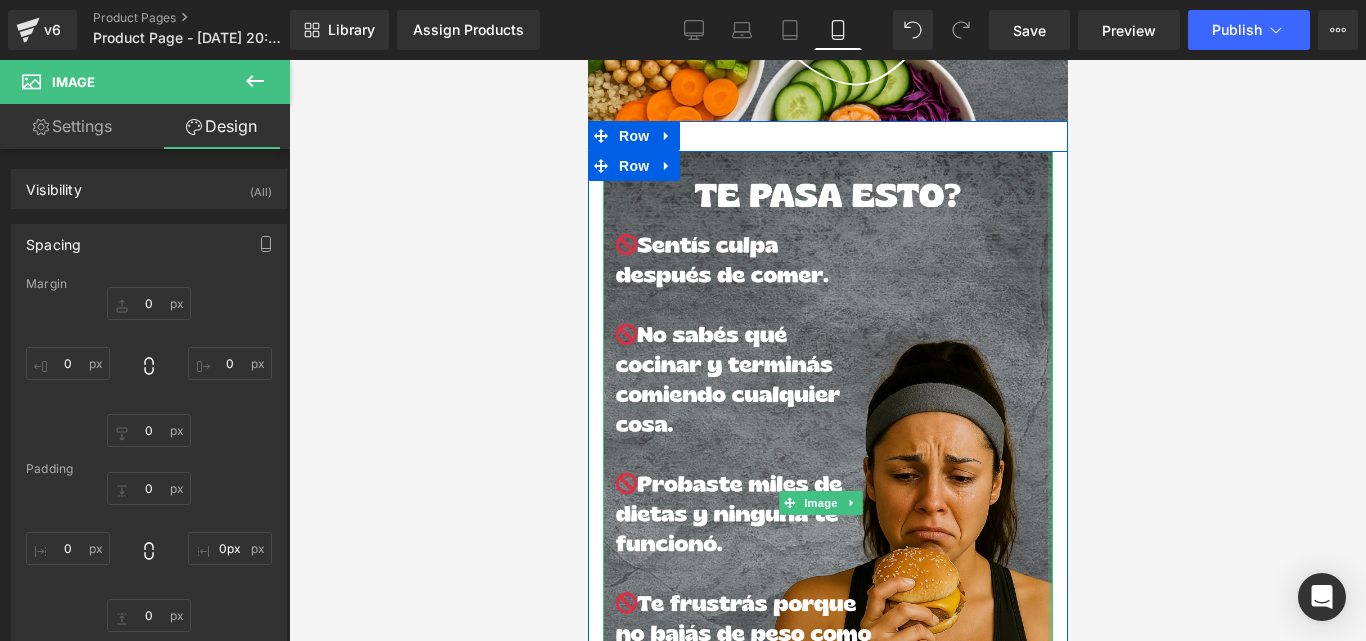 drag, startPoint x: 1036, startPoint y: 412, endPoint x: 1057, endPoint y: 411, distance: 21.023796 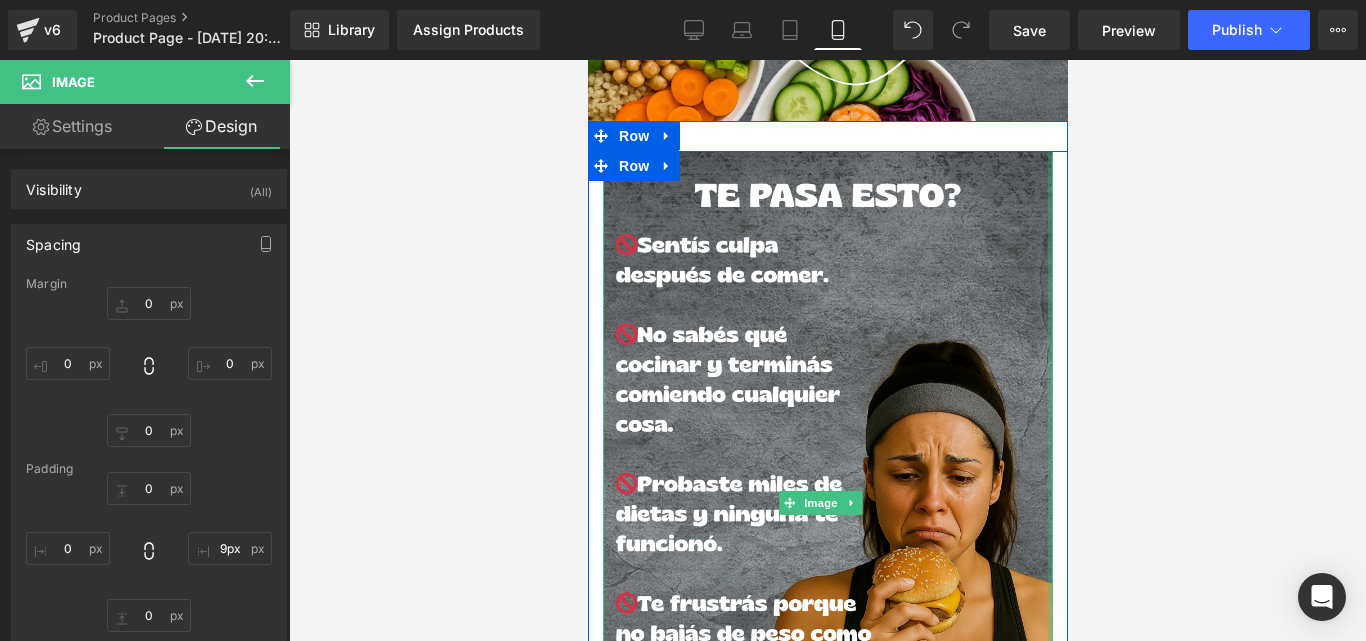 type on "0px" 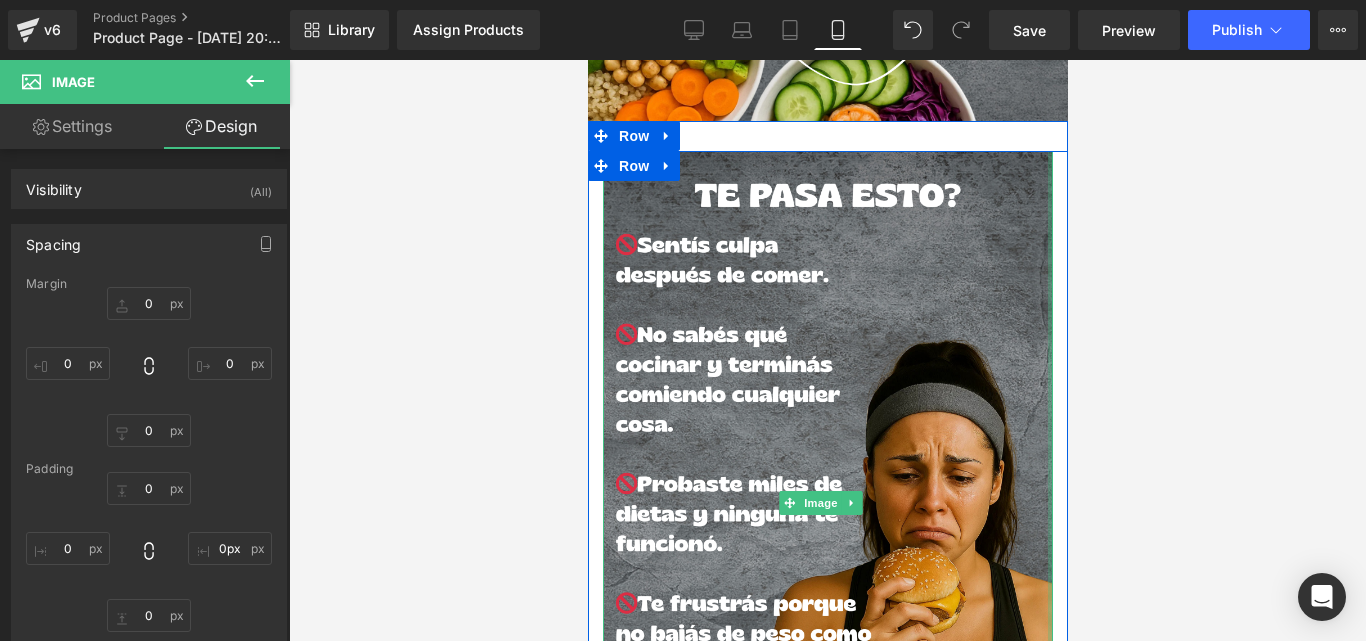 click at bounding box center (827, 350) 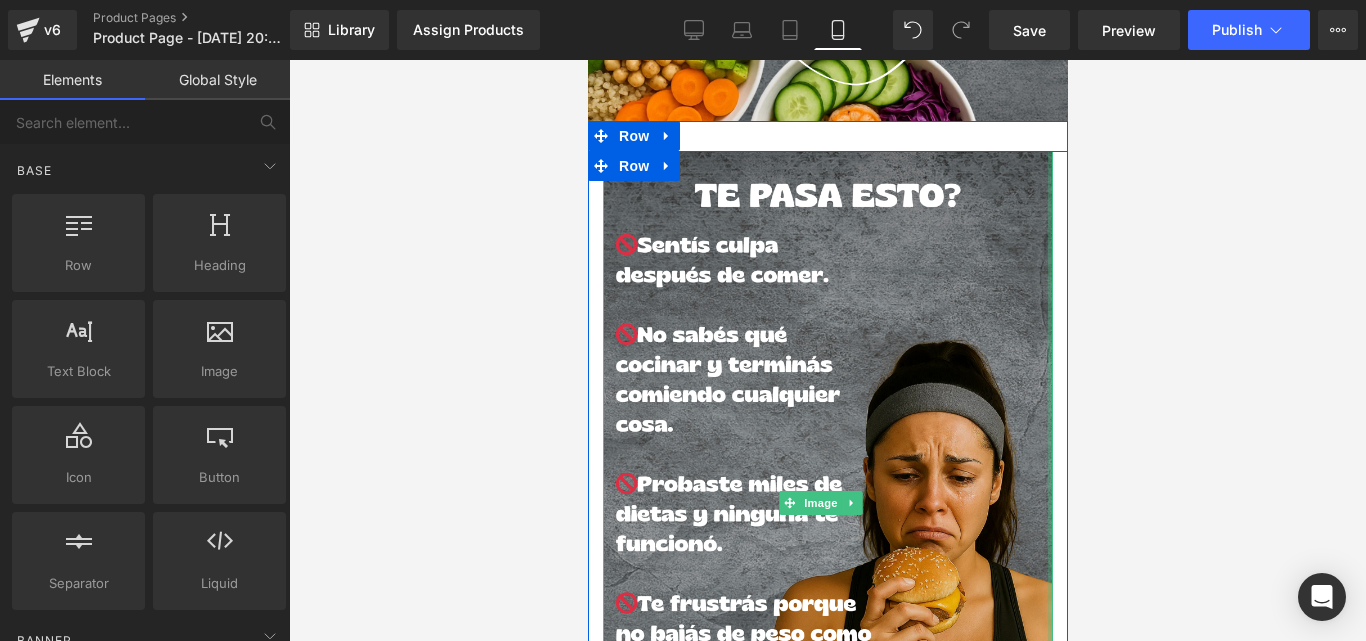 click on "Image" at bounding box center (827, 502) 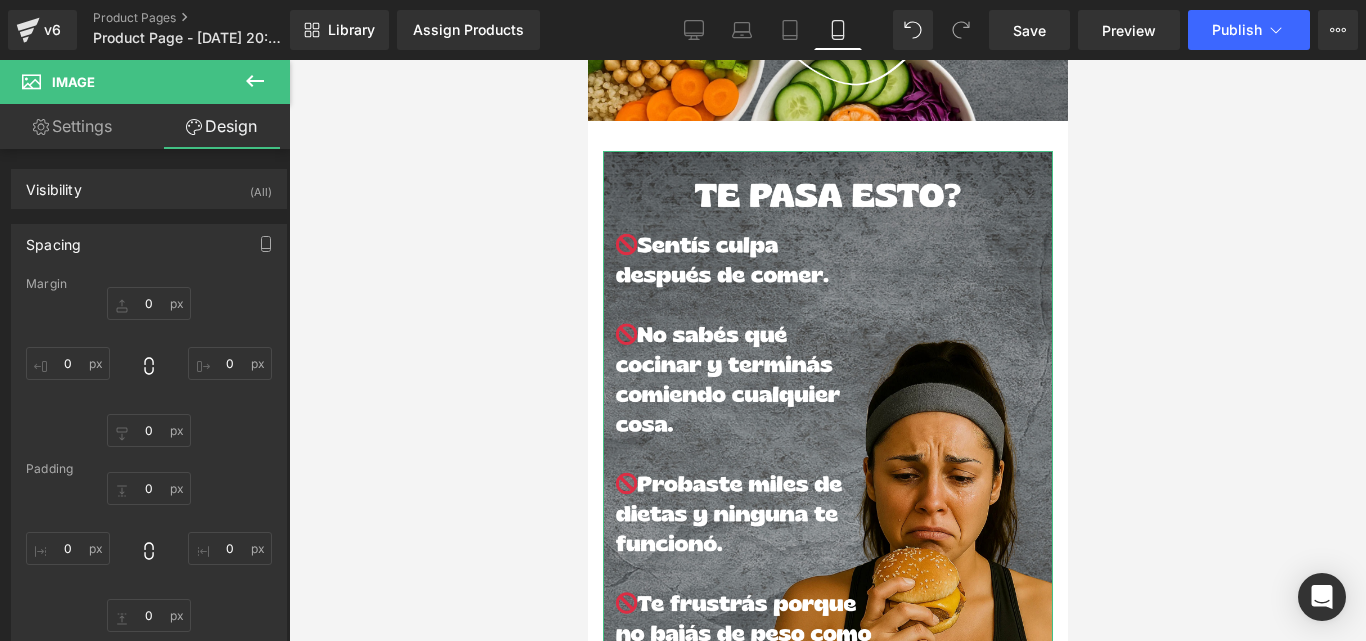 drag, startPoint x: 279, startPoint y: 350, endPoint x: 285, endPoint y: 411, distance: 61.294373 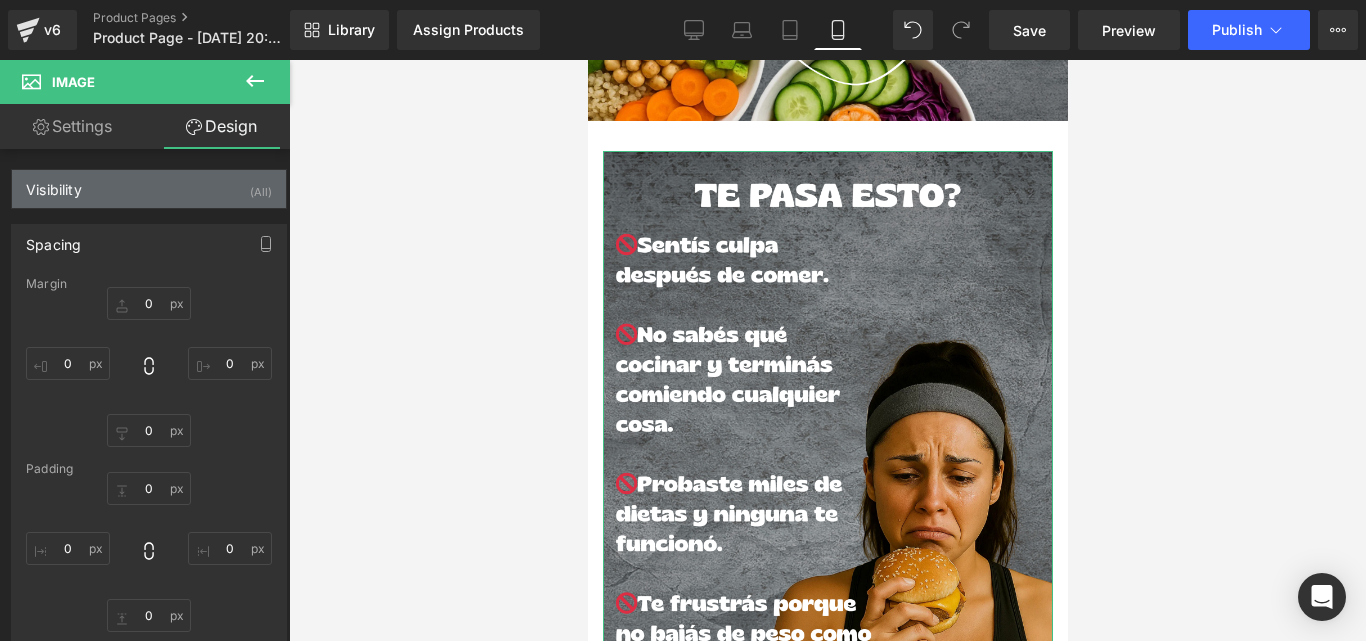 click on "Visibility
(All)" at bounding box center (149, 189) 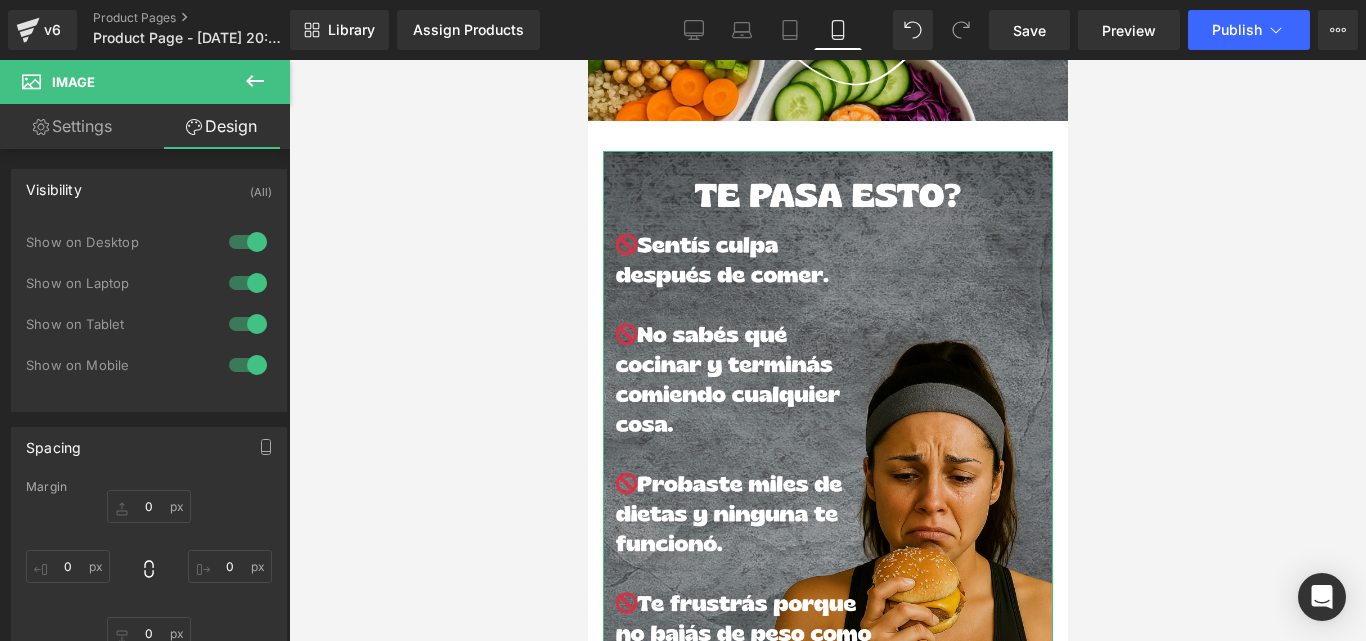 click on "Visibility
(All)" at bounding box center (149, 189) 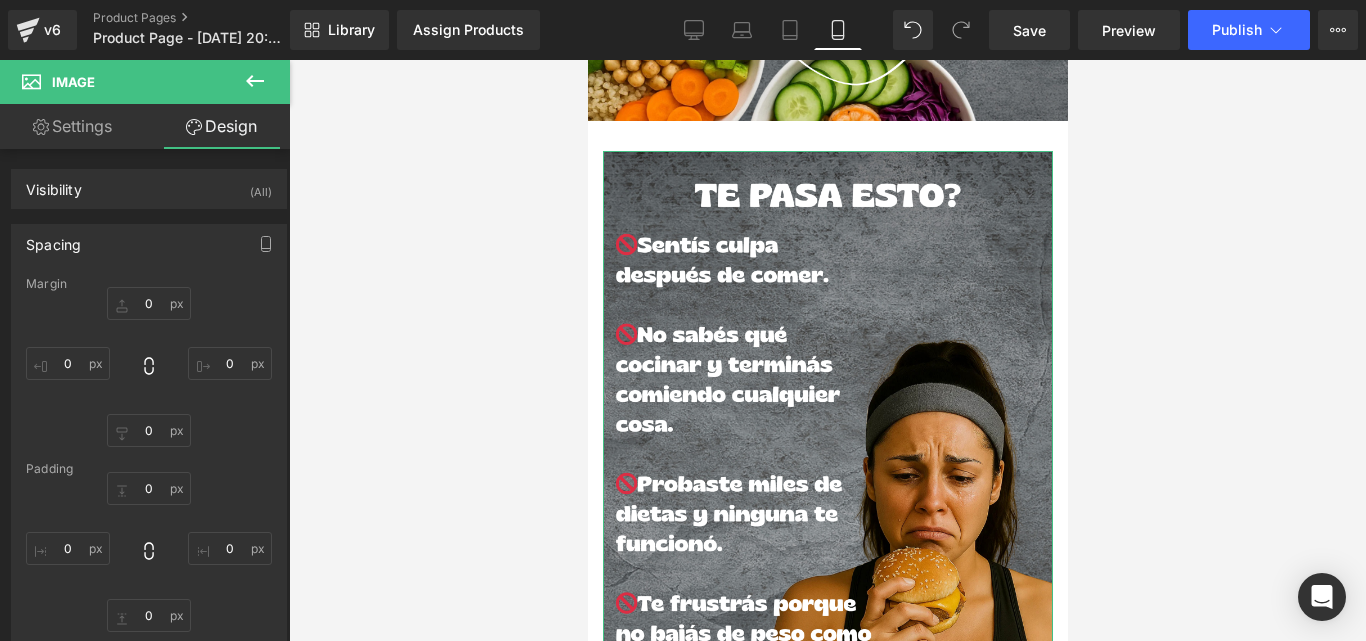 click on "Spacing" at bounding box center (149, 244) 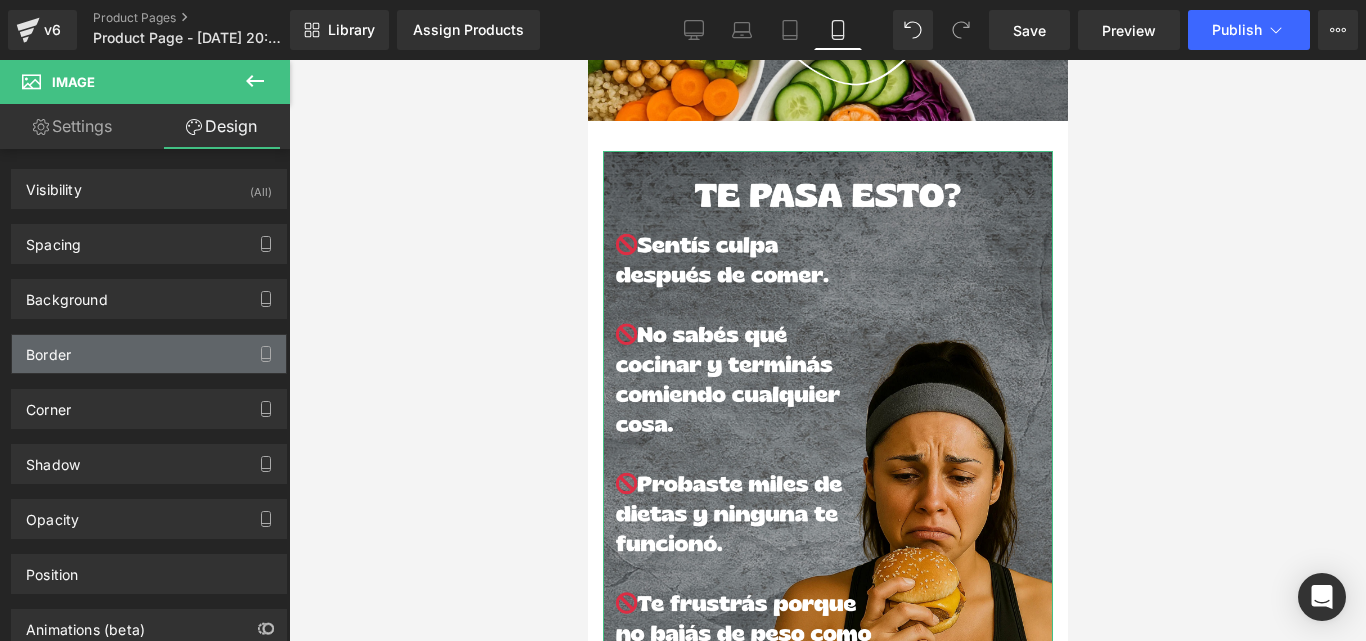 click on "Border" at bounding box center (149, 354) 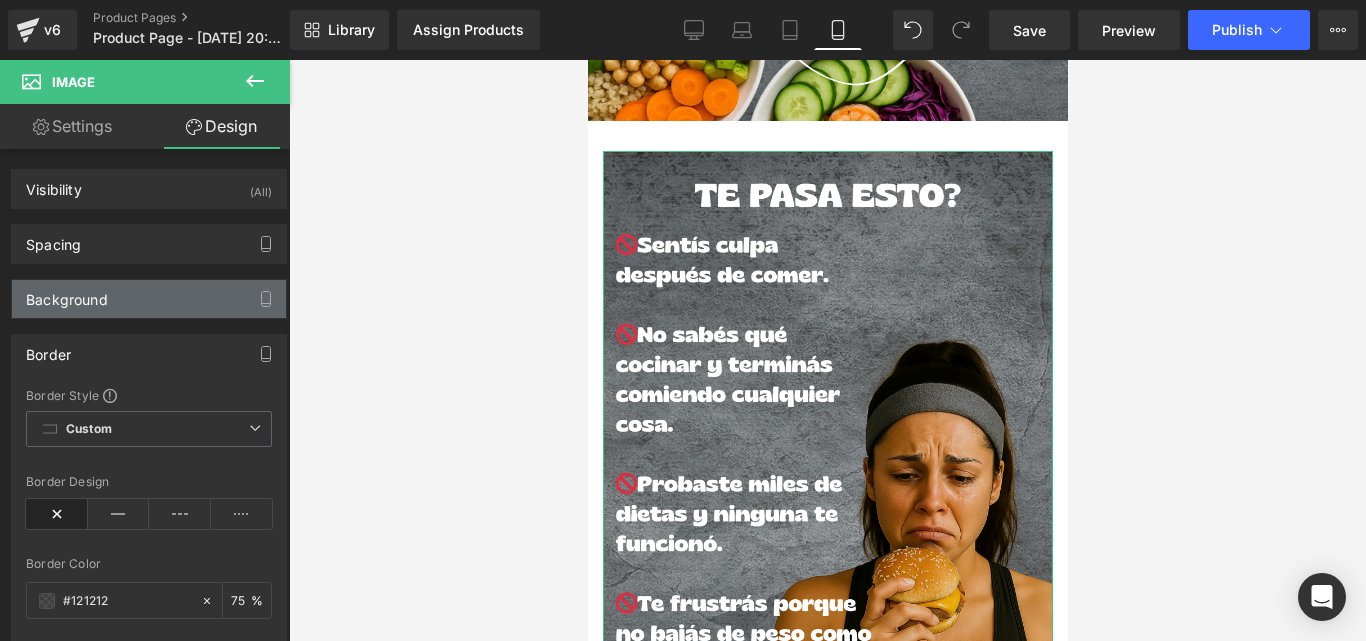 click on "Background" at bounding box center (149, 299) 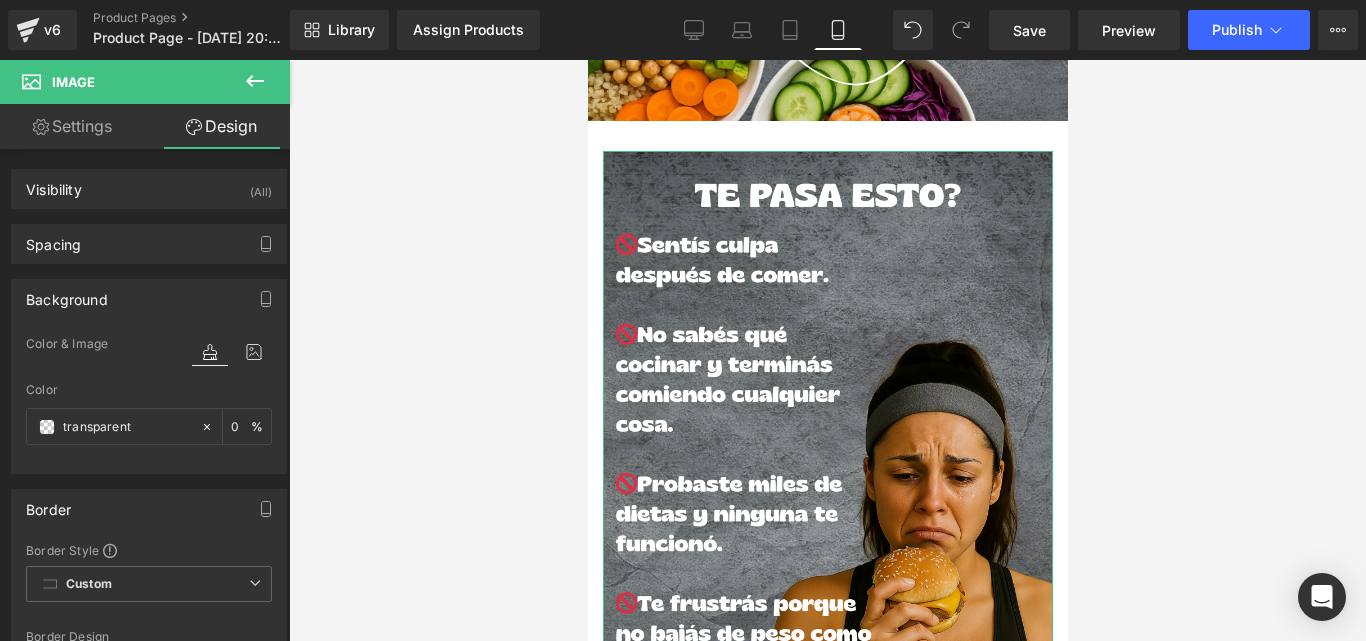 click on "Background" at bounding box center [149, 299] 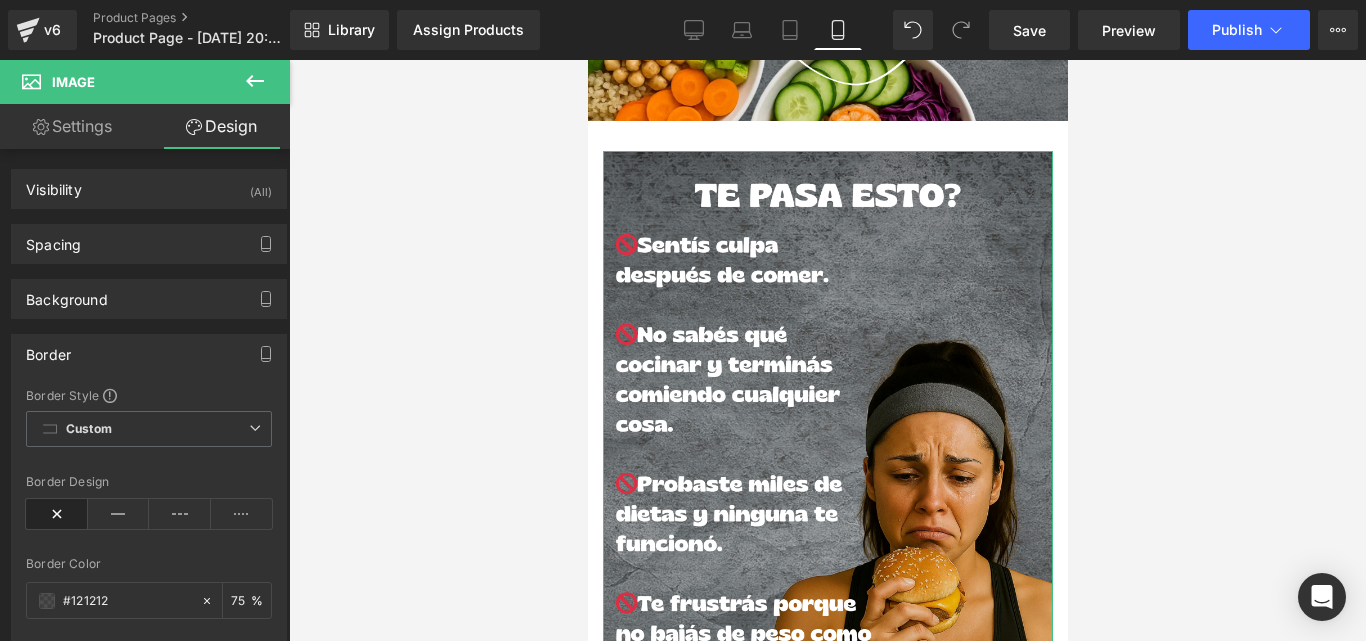 click on "Border" at bounding box center (149, 354) 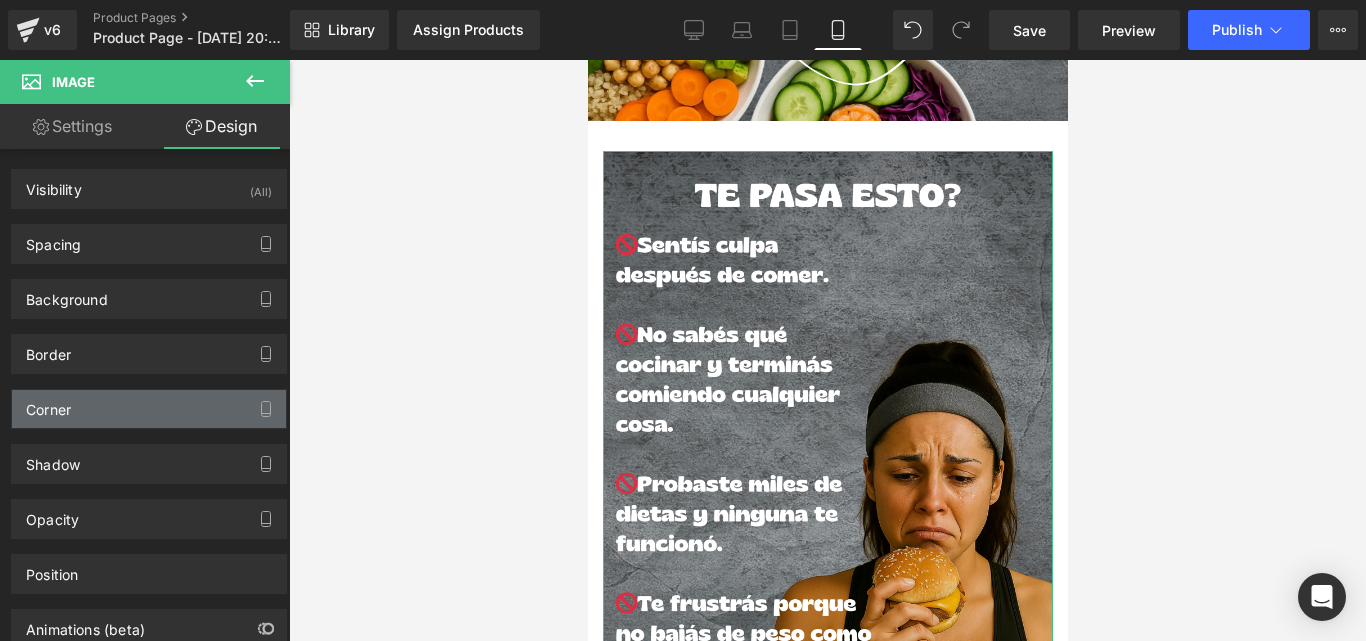 click on "Corner" at bounding box center [149, 409] 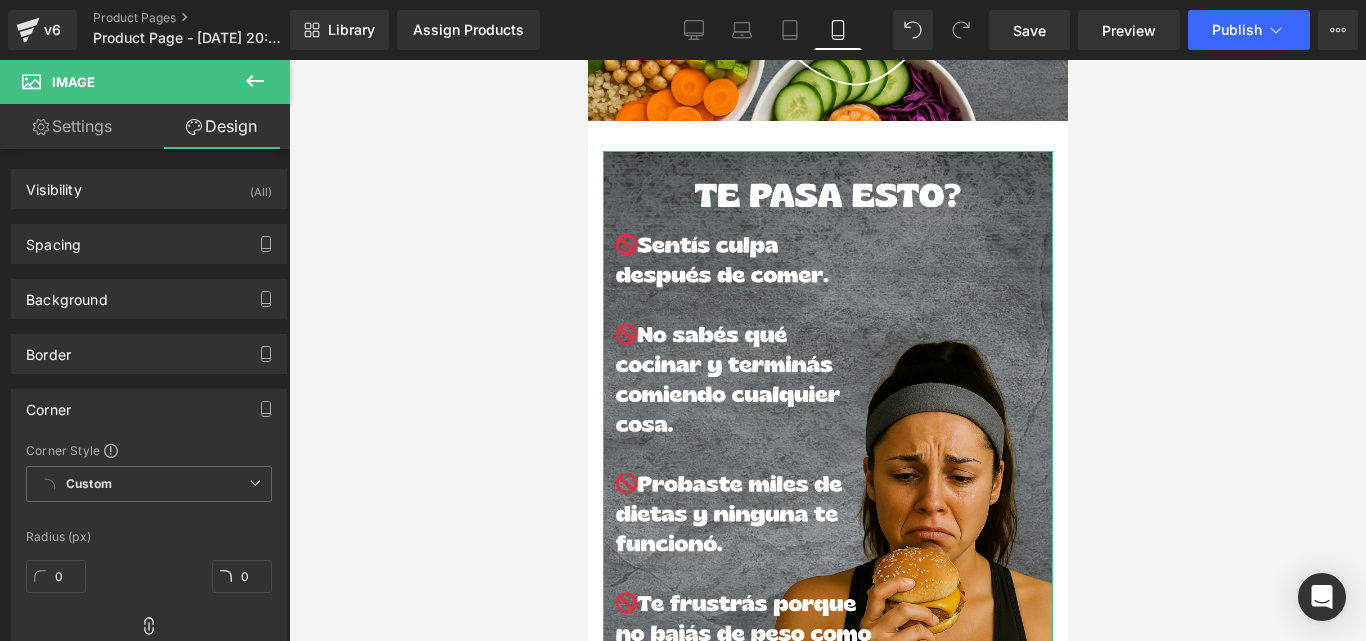 click on "Corner
Corner Style Custom
Custom
Setup Global Style
Custom
Setup Global Style
Radius (px)
0px 0
0px 0
0px 0
0px 0" at bounding box center [149, 551] 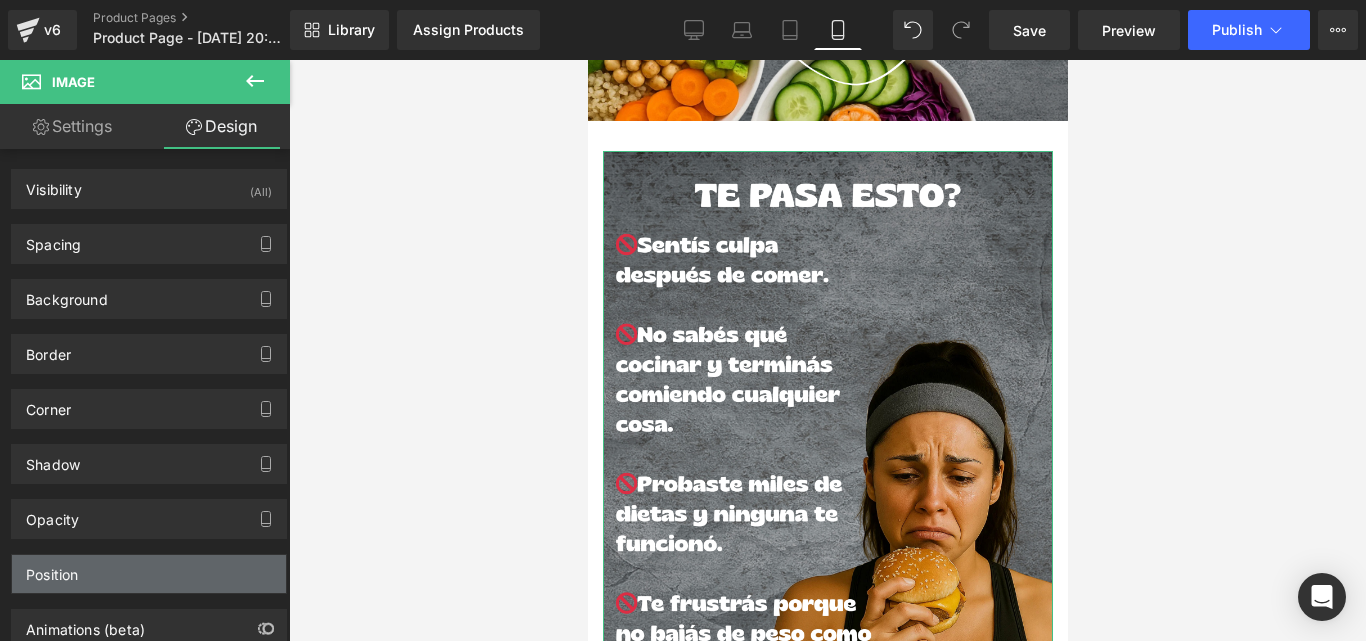 click on "Position" at bounding box center (149, 574) 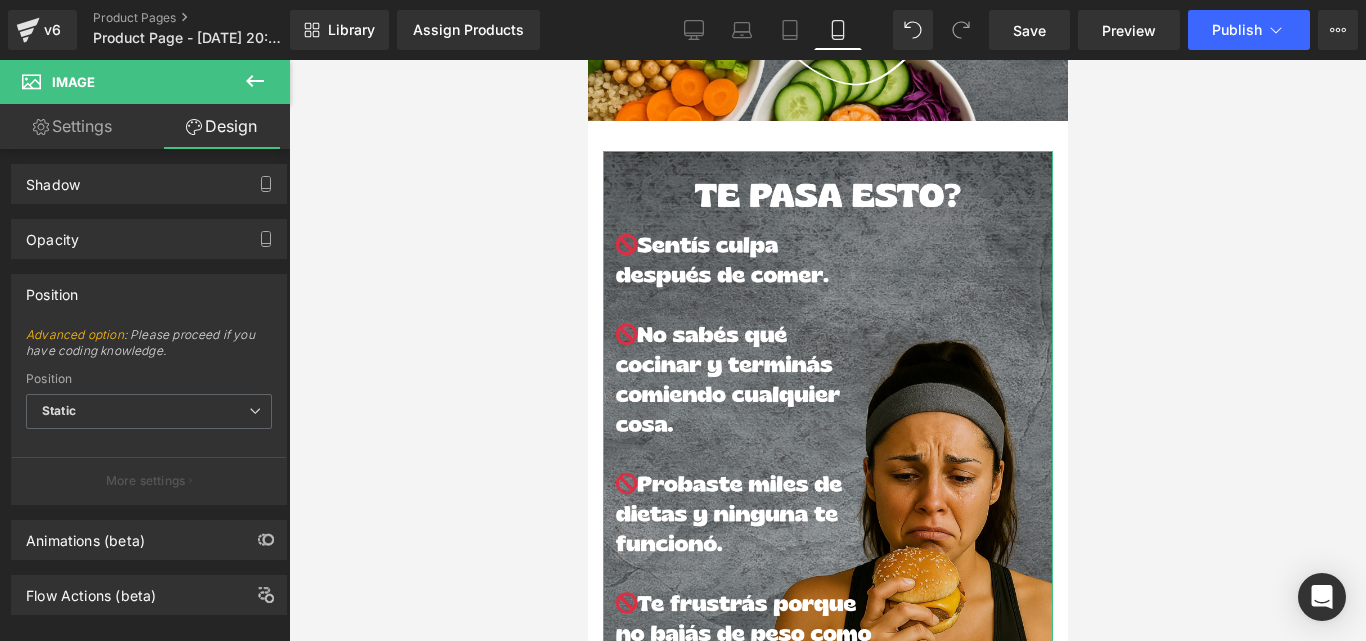 scroll, scrollTop: 310, scrollLeft: 0, axis: vertical 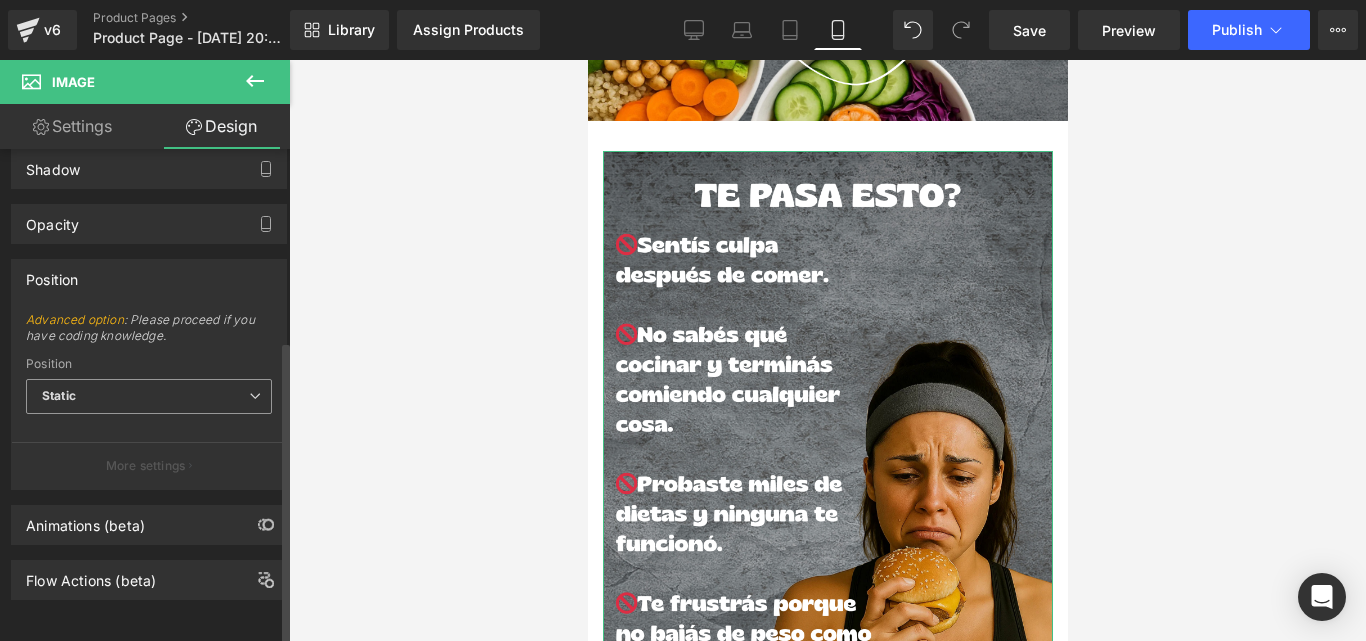 click on "Static" at bounding box center (149, 396) 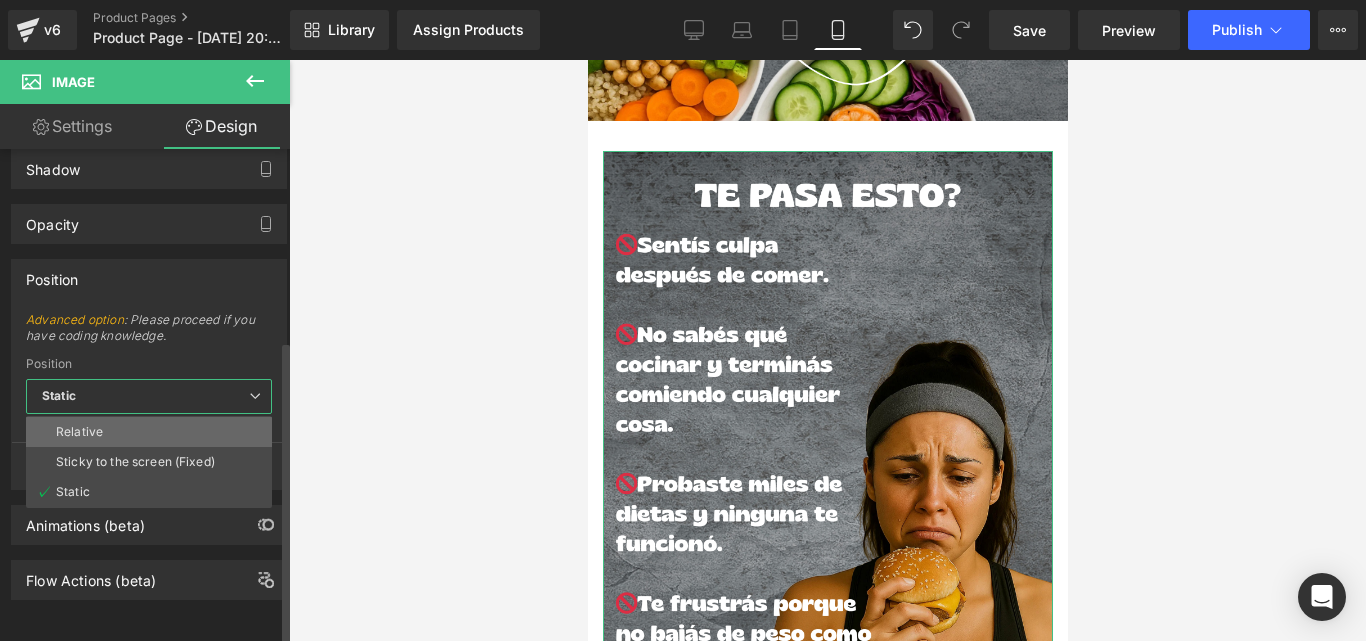 click on "Relative" at bounding box center [149, 432] 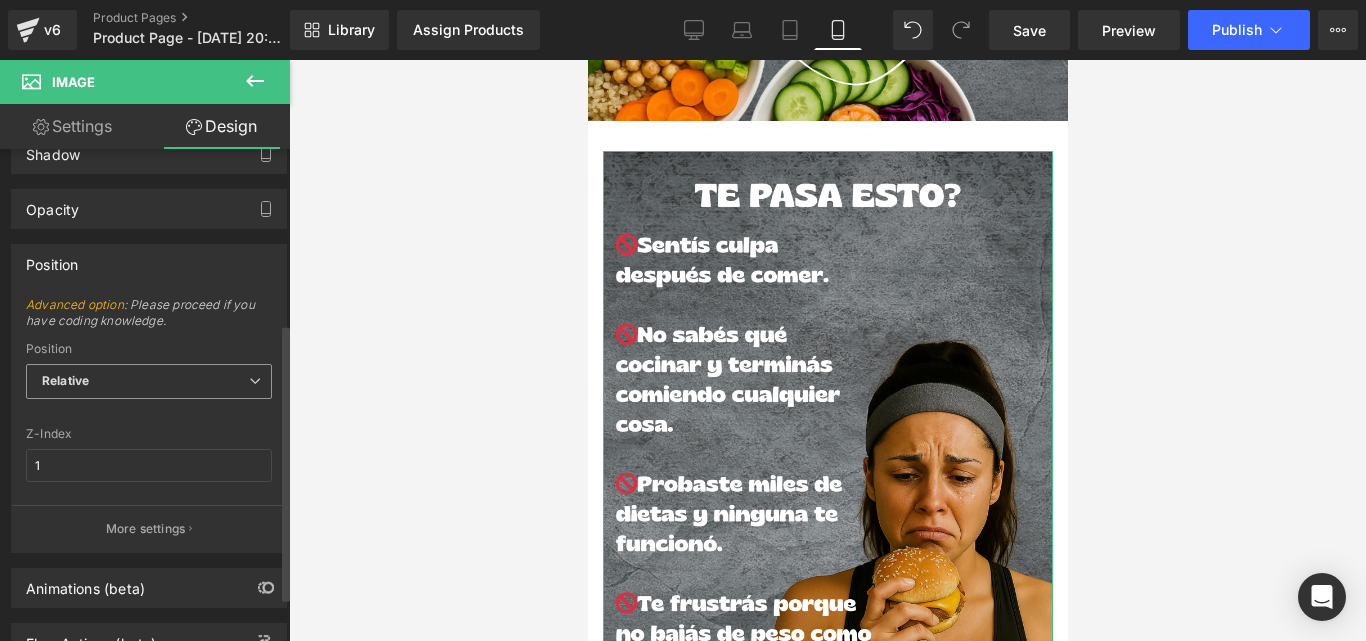 click on "Relative" at bounding box center [149, 381] 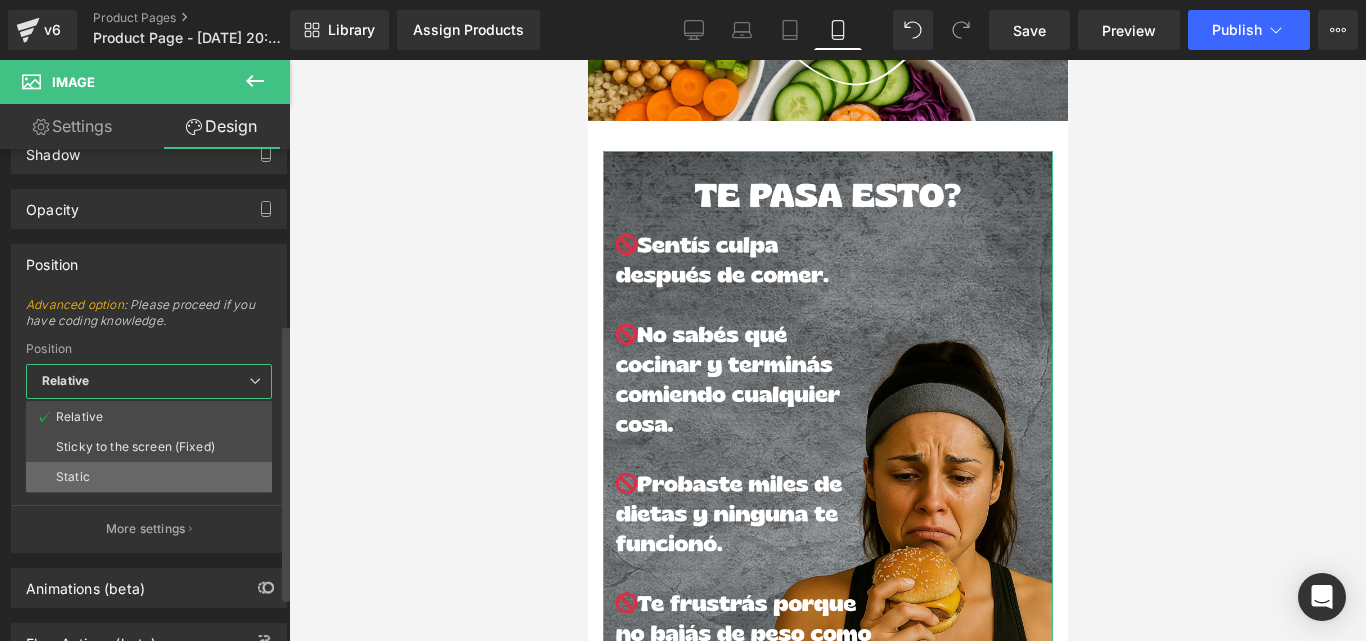 click on "Static" at bounding box center [149, 477] 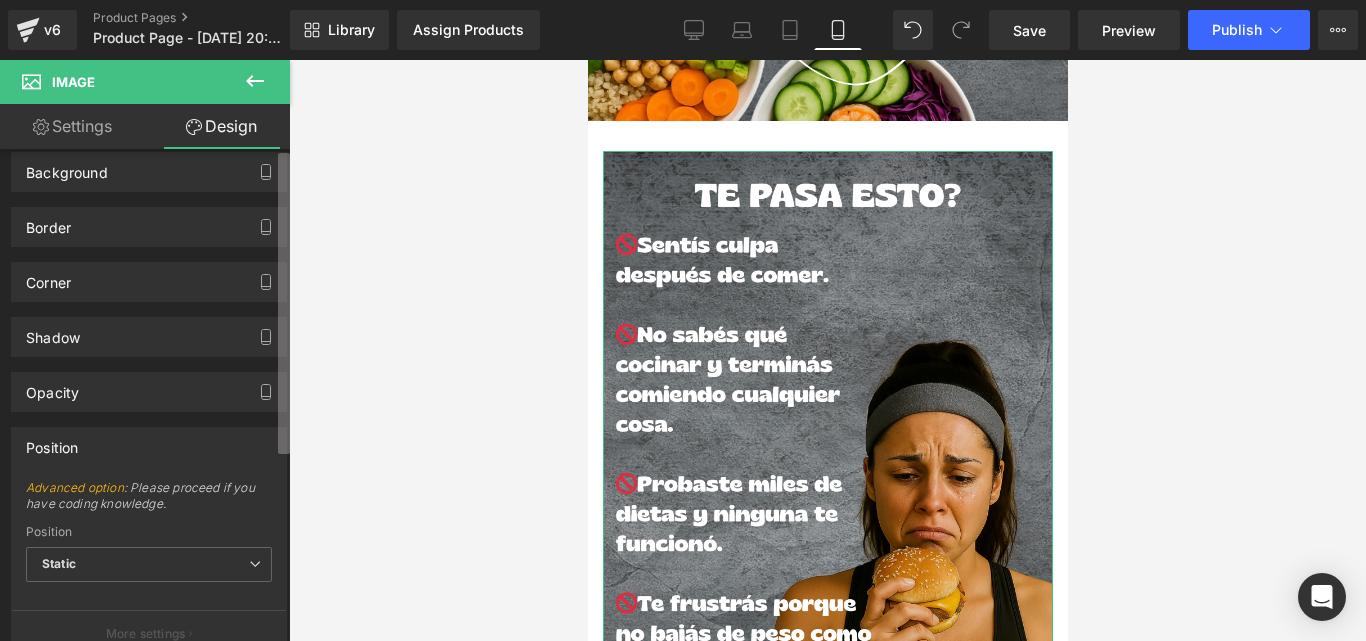 scroll, scrollTop: 0, scrollLeft: 0, axis: both 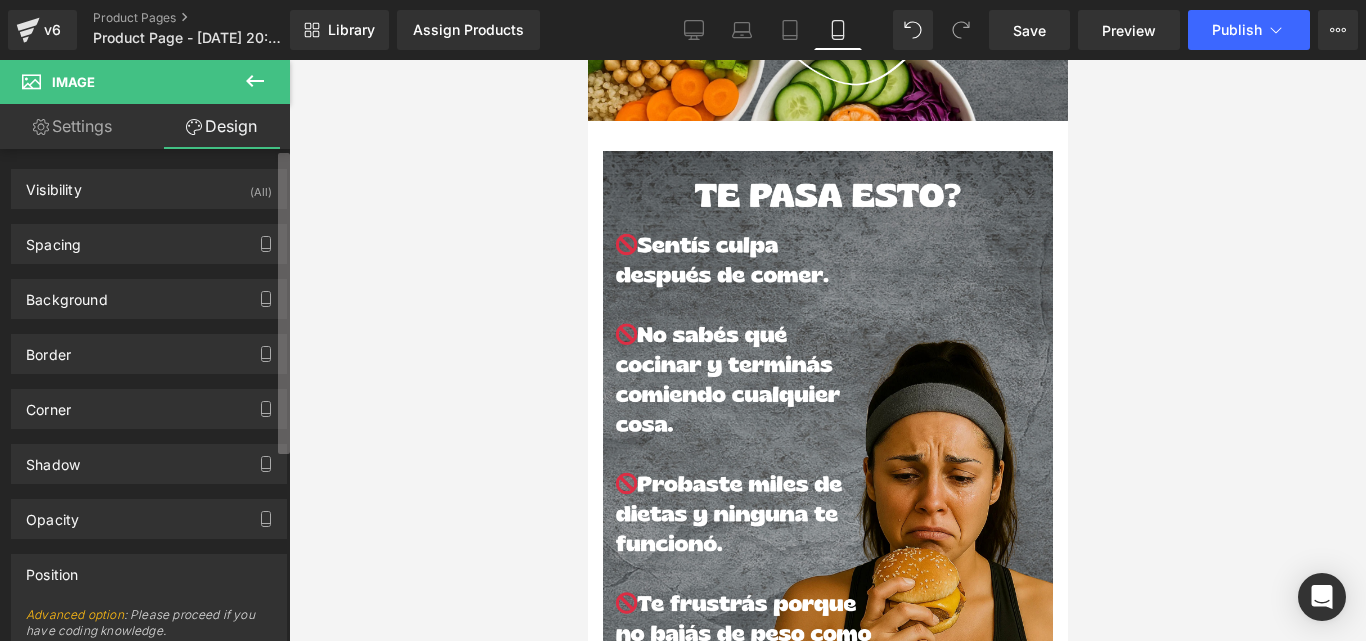 click on "Image
Settings
Design
Image [URL][DOMAIN_NAME]  Replace Image  Upload image or  Browse gallery Image Src [URL][DOMAIN_NAME] Image Quality Lighter Lightest
Lighter
Lighter Lightest Only support for UCare CDN 100x100 240x240 480x480 576x576 640x640 768x768 800x800 960x960 1024x1024 1280x1280 1440x1440 1600x1600 1920x1920 2560x2560 3000x3000 Image Resolution
3000x3000
100x100 240x240 480x480 576x576 640x640 768x768 800x800 960x960 1024x1024 1280x1280 1440x1440 1600x1600 1920x1920 2560x2560 3000x3000 Only support for UCare CDN and Shopify CDN More settings Image Title Show title when hover to image Back Dimension 100% Width 100 % % px auto Height auto 0 Link" at bounding box center (145, 355) 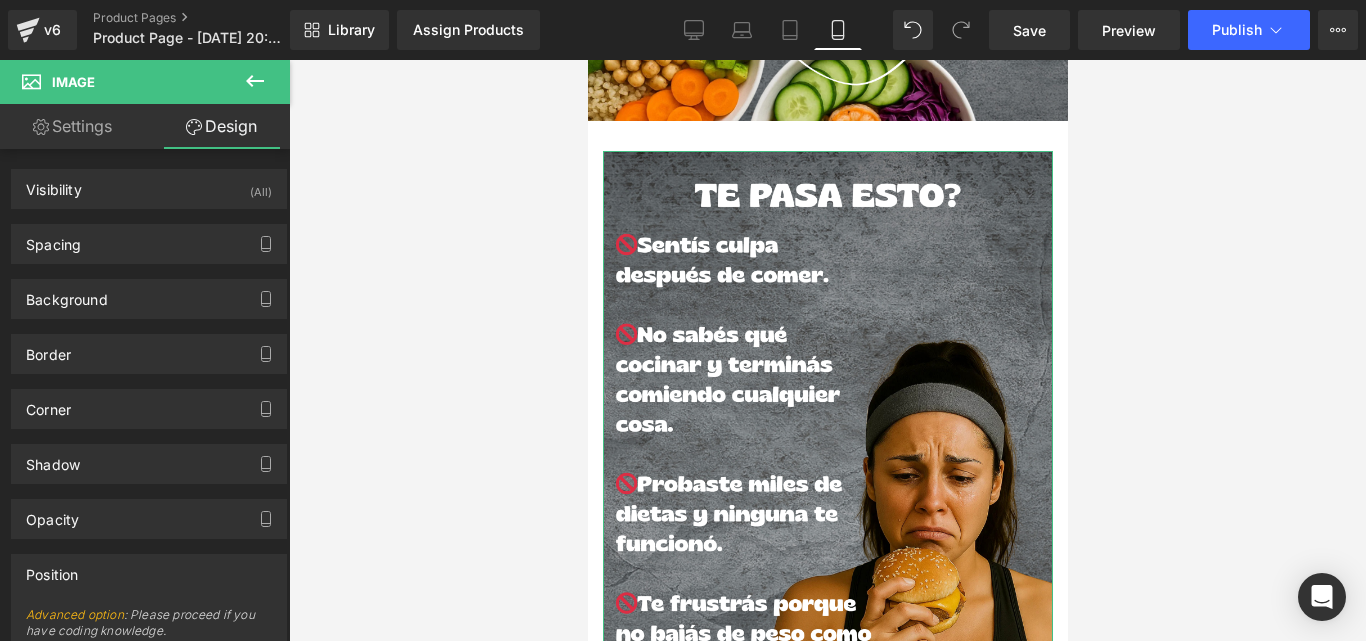 click on "Settings" at bounding box center [72, 126] 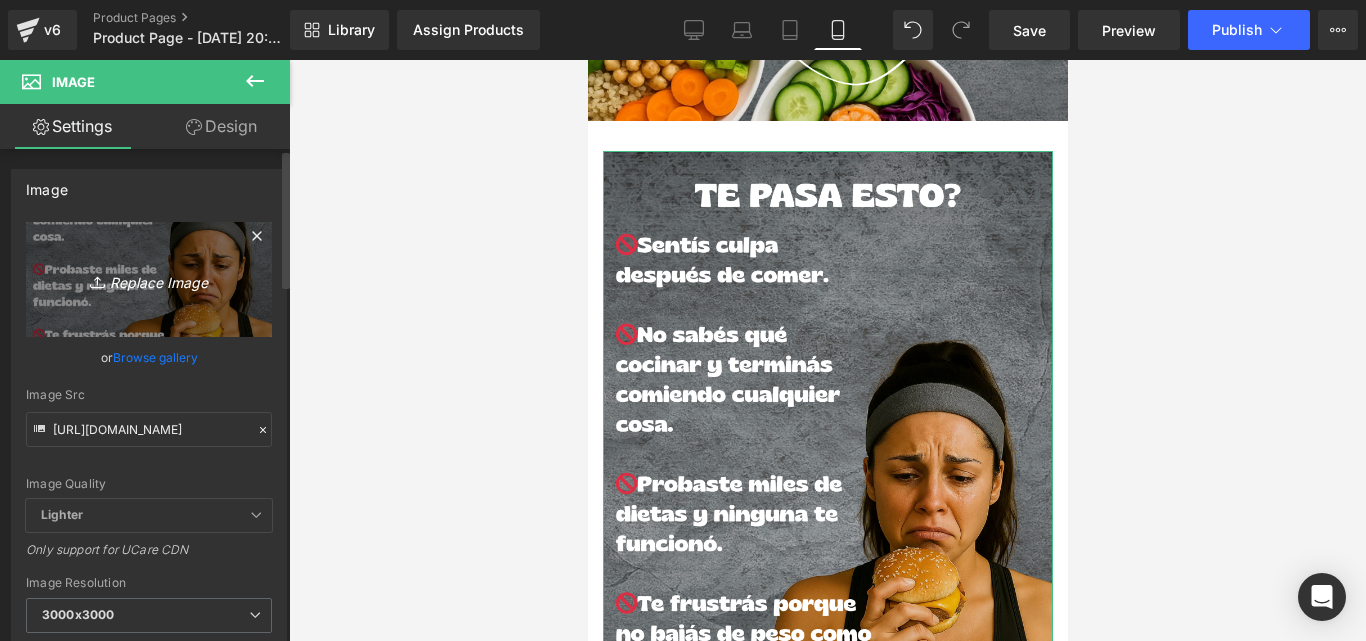 click on "Replace Image" at bounding box center (149, 279) 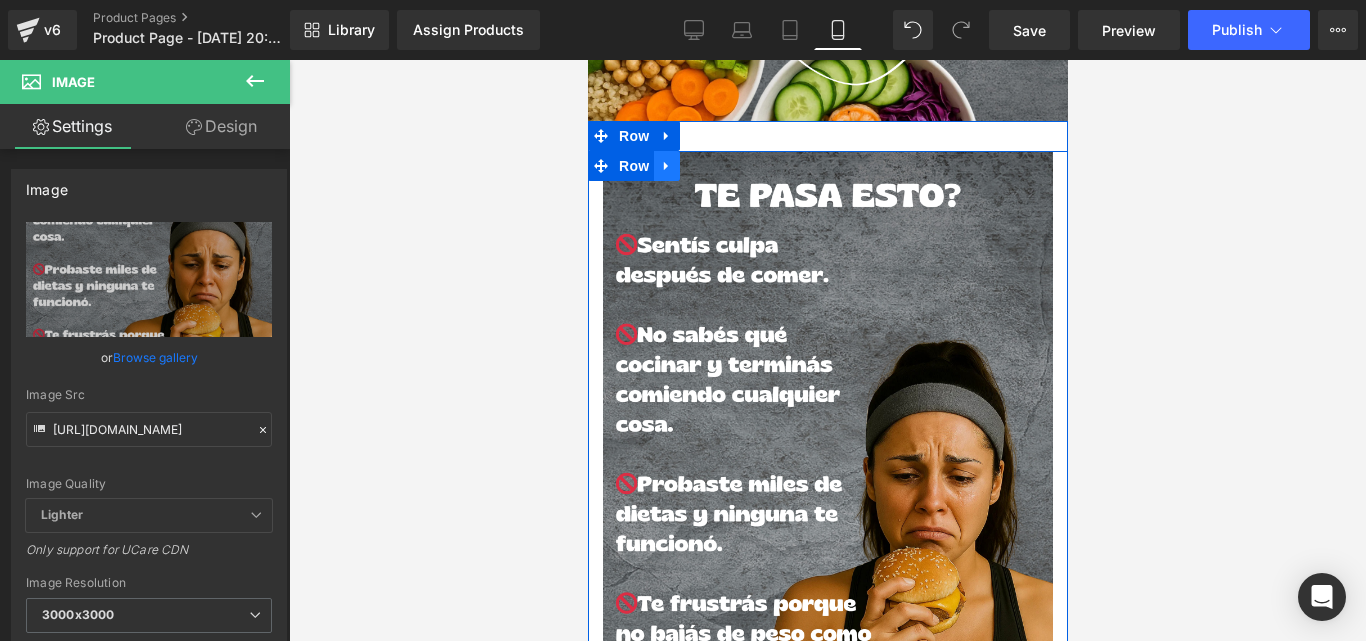 click at bounding box center [666, 166] 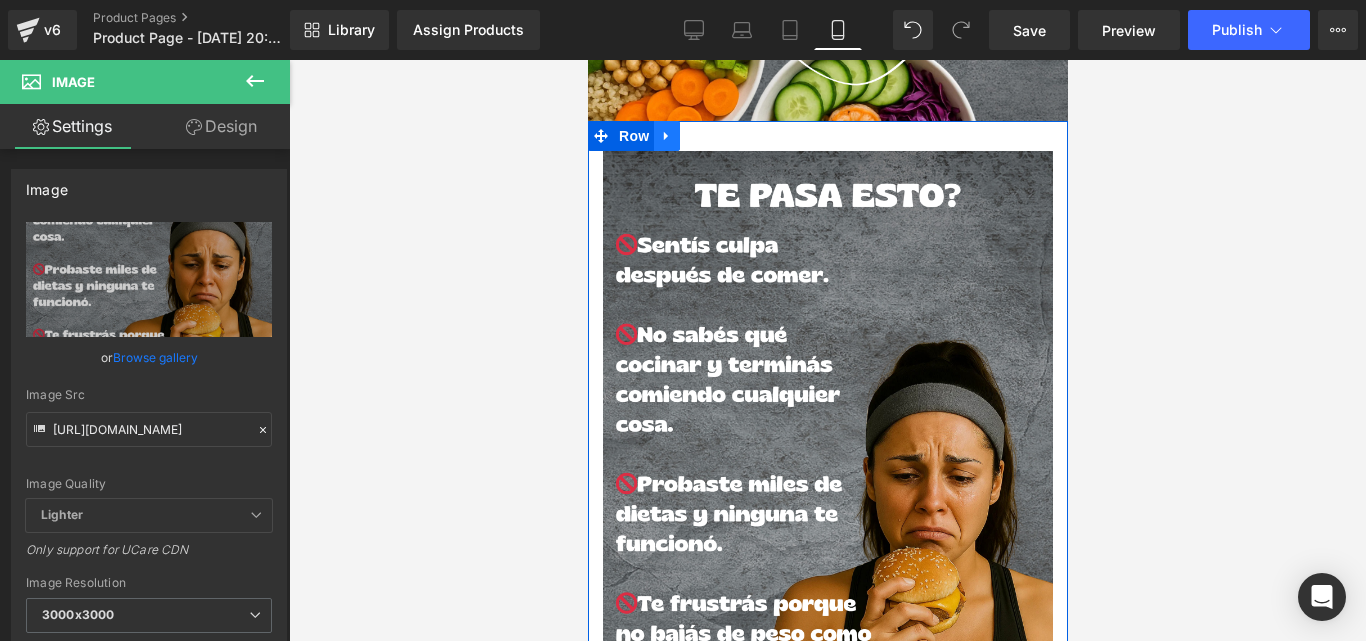 click at bounding box center (666, 136) 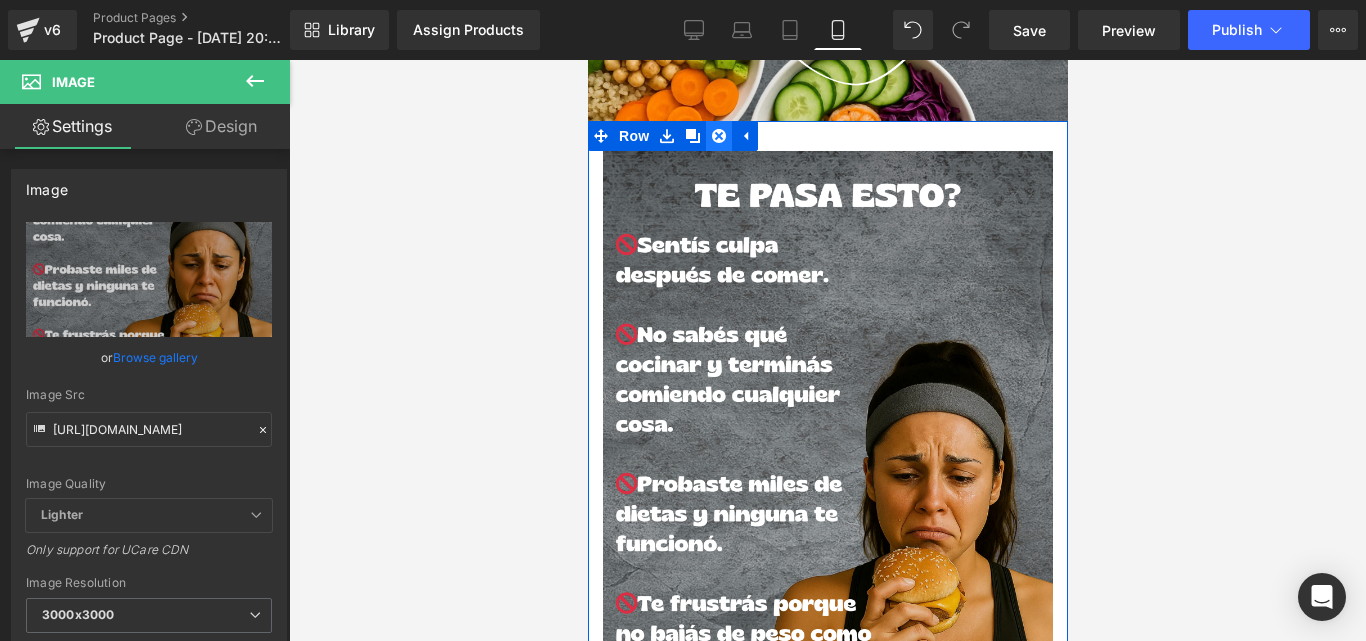 click 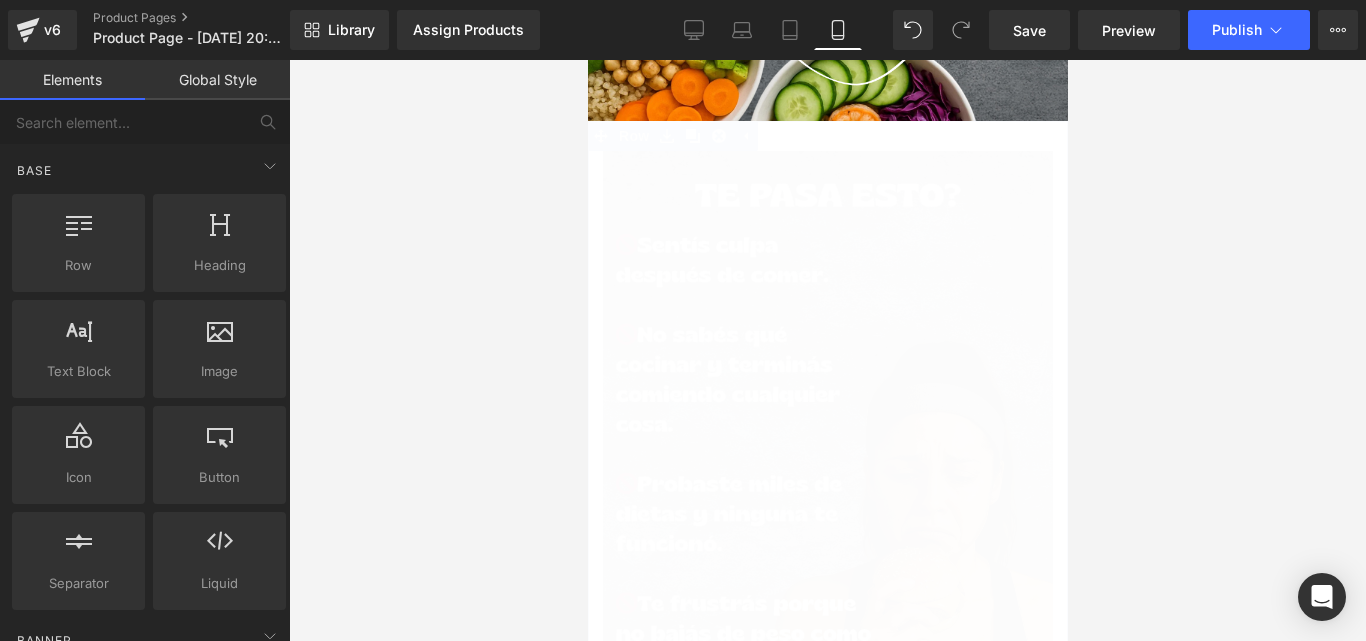 scroll, scrollTop: 486, scrollLeft: 0, axis: vertical 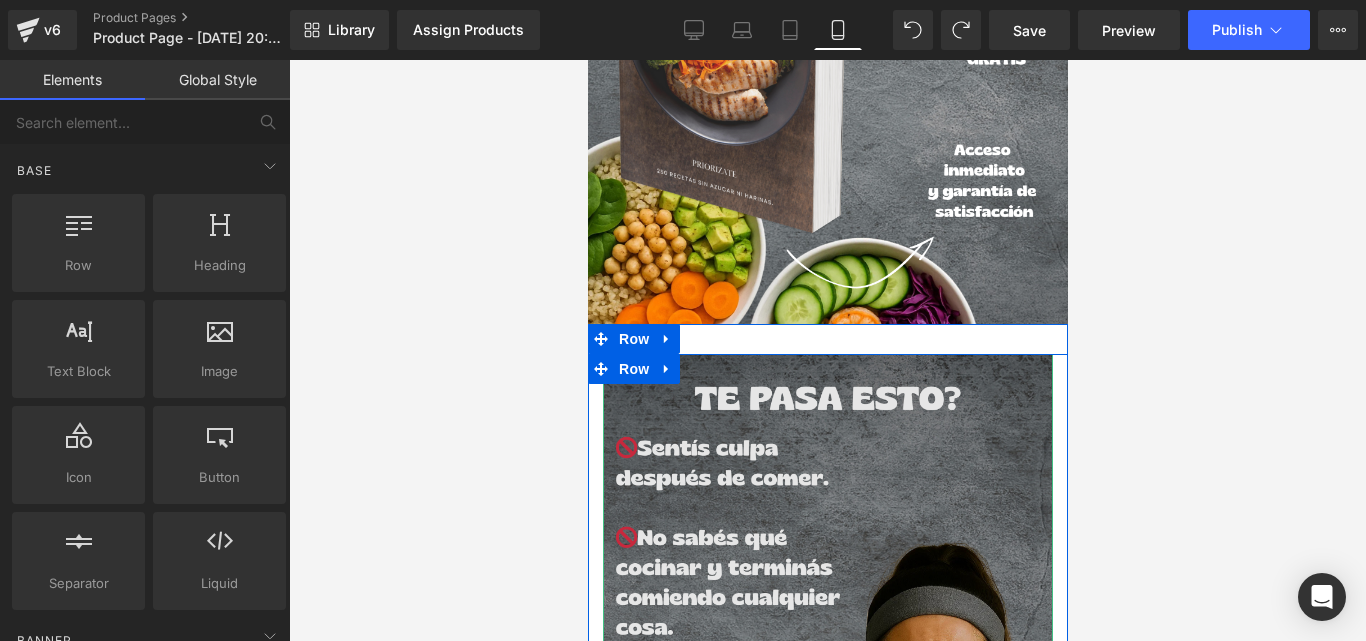 click at bounding box center [827, 705] 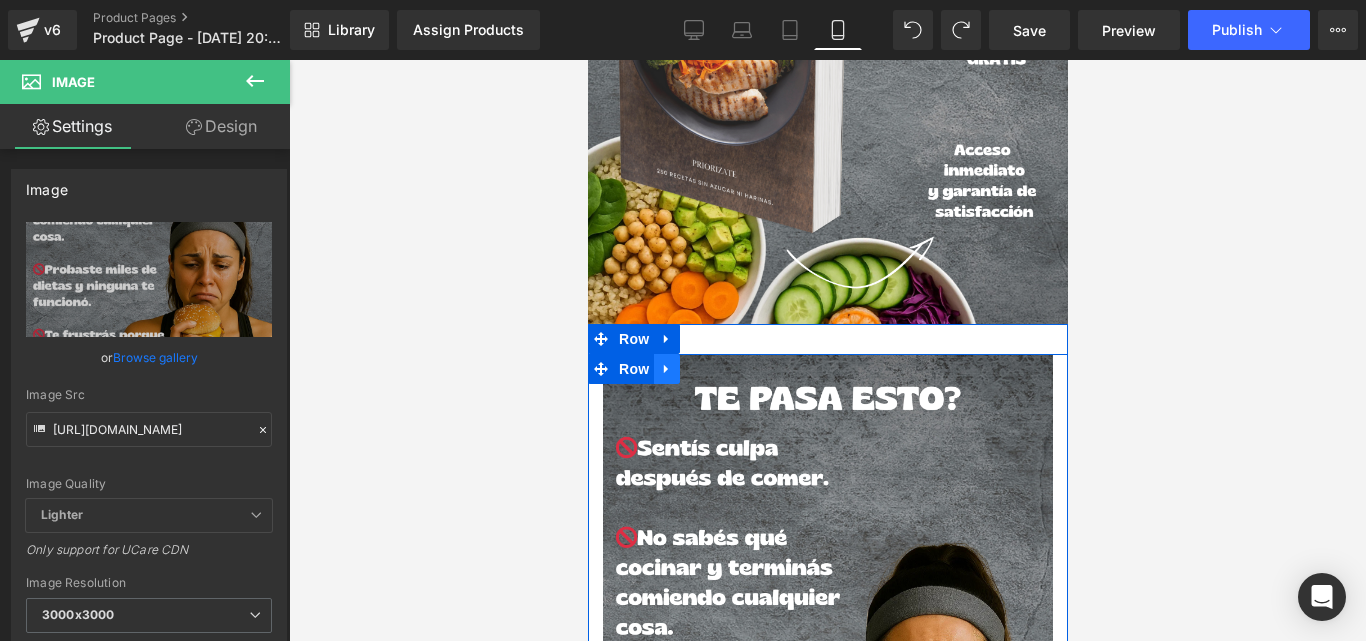 click at bounding box center [666, 369] 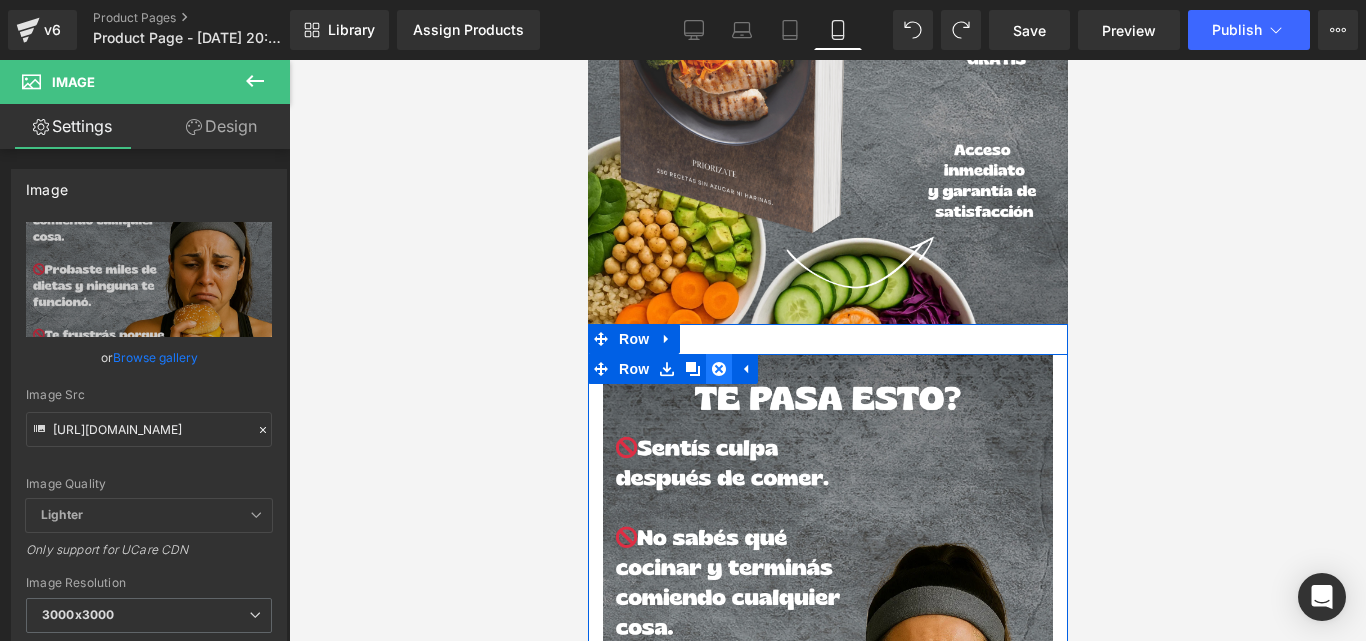click at bounding box center (718, 369) 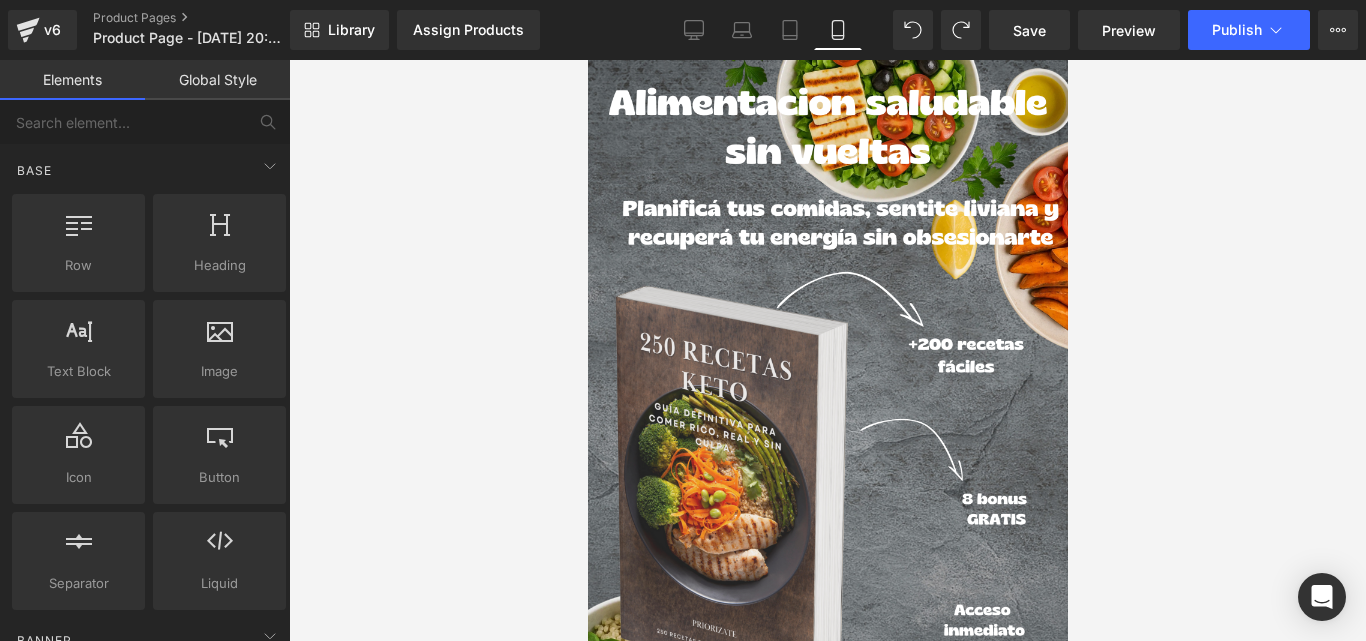 scroll, scrollTop: 0, scrollLeft: 0, axis: both 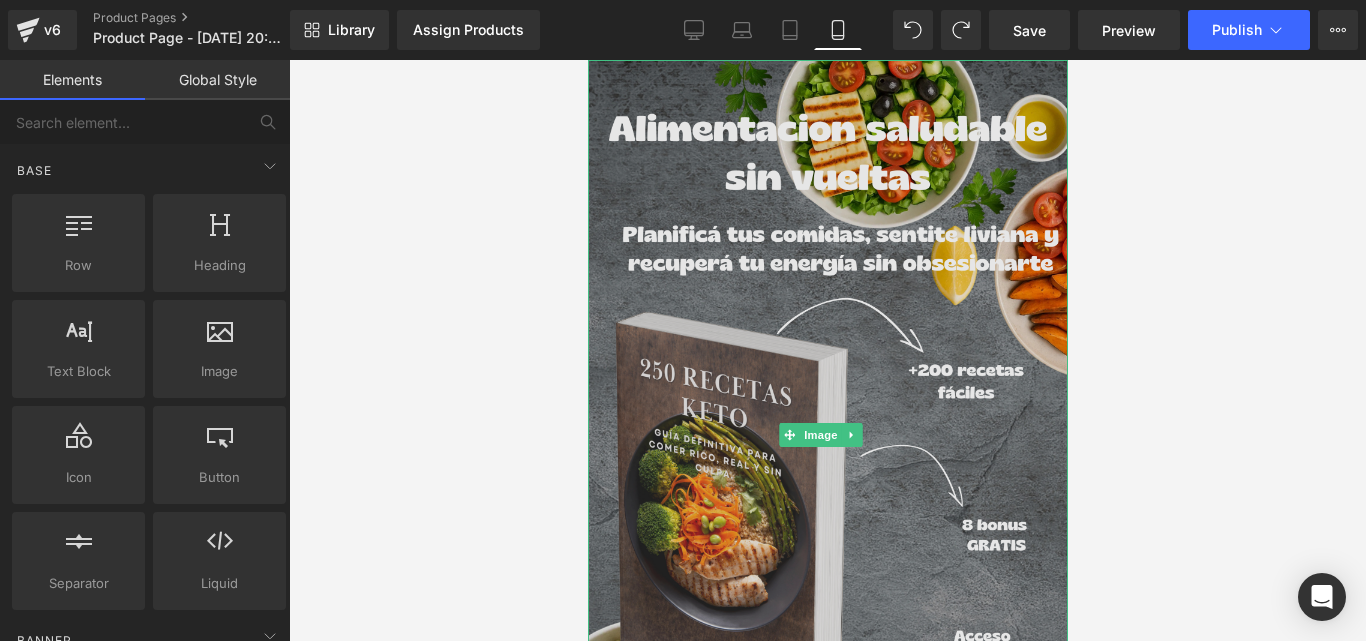 click at bounding box center [827, 435] 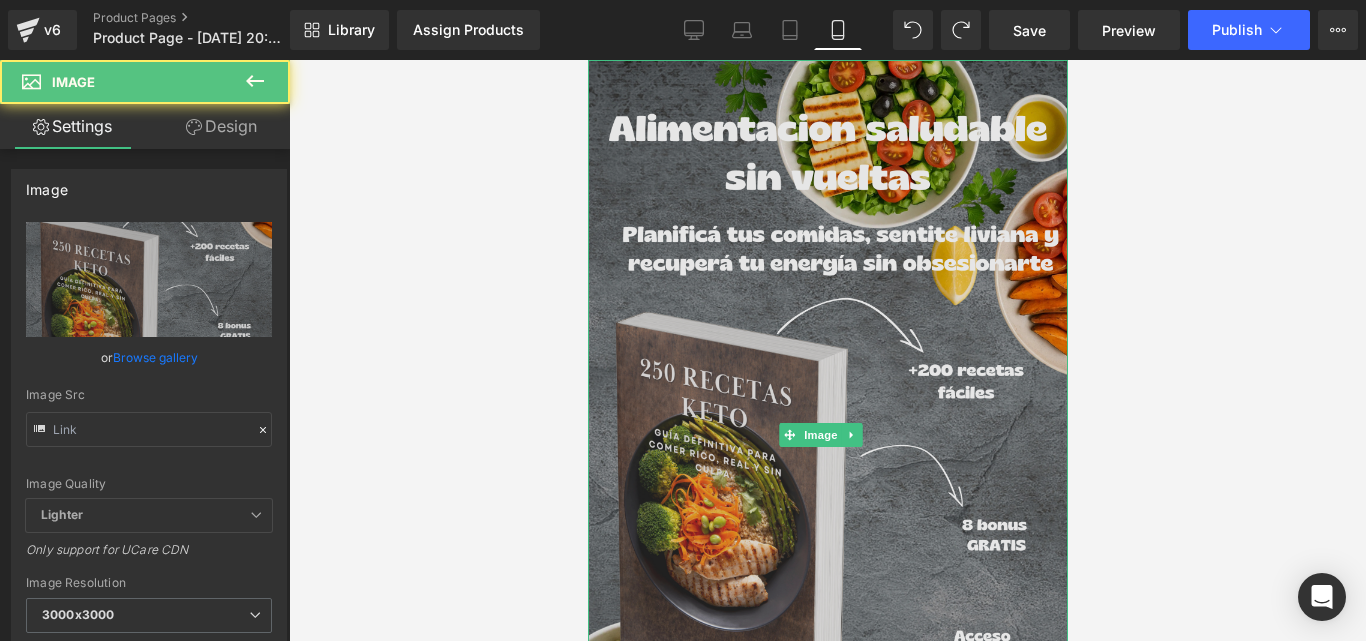 type on "[URL][DOMAIN_NAME]" 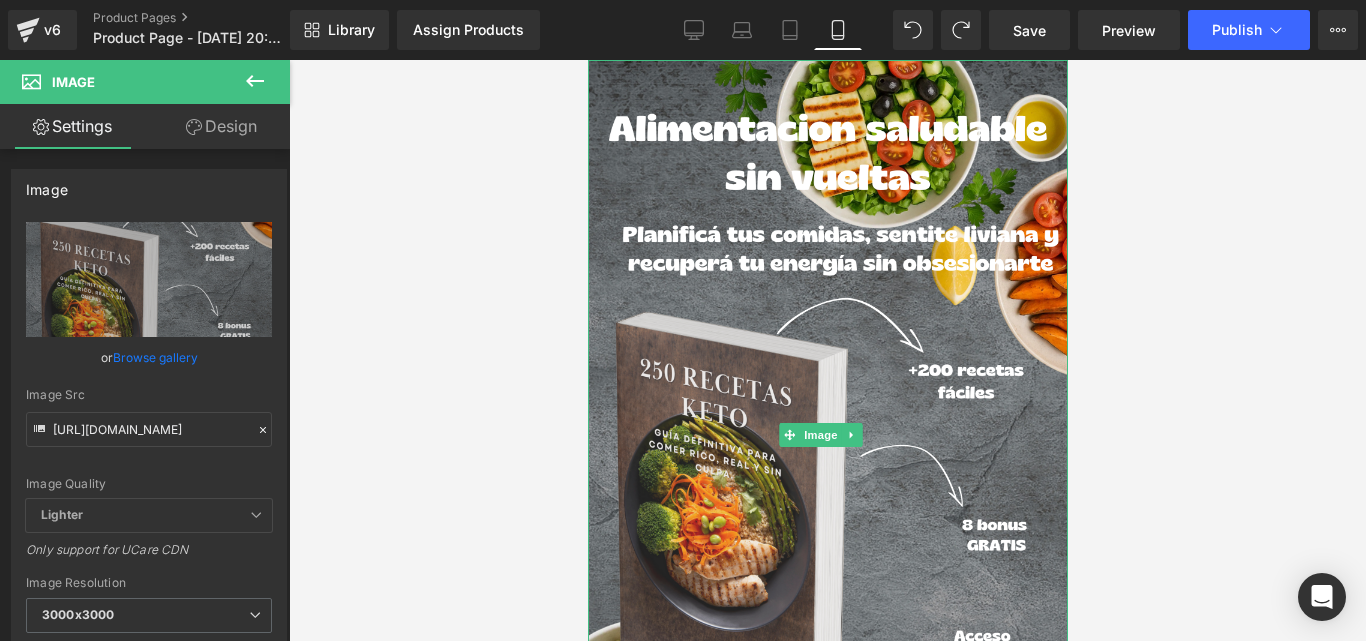 drag, startPoint x: 1048, startPoint y: 222, endPoint x: 1100, endPoint y: 324, distance: 114.49017 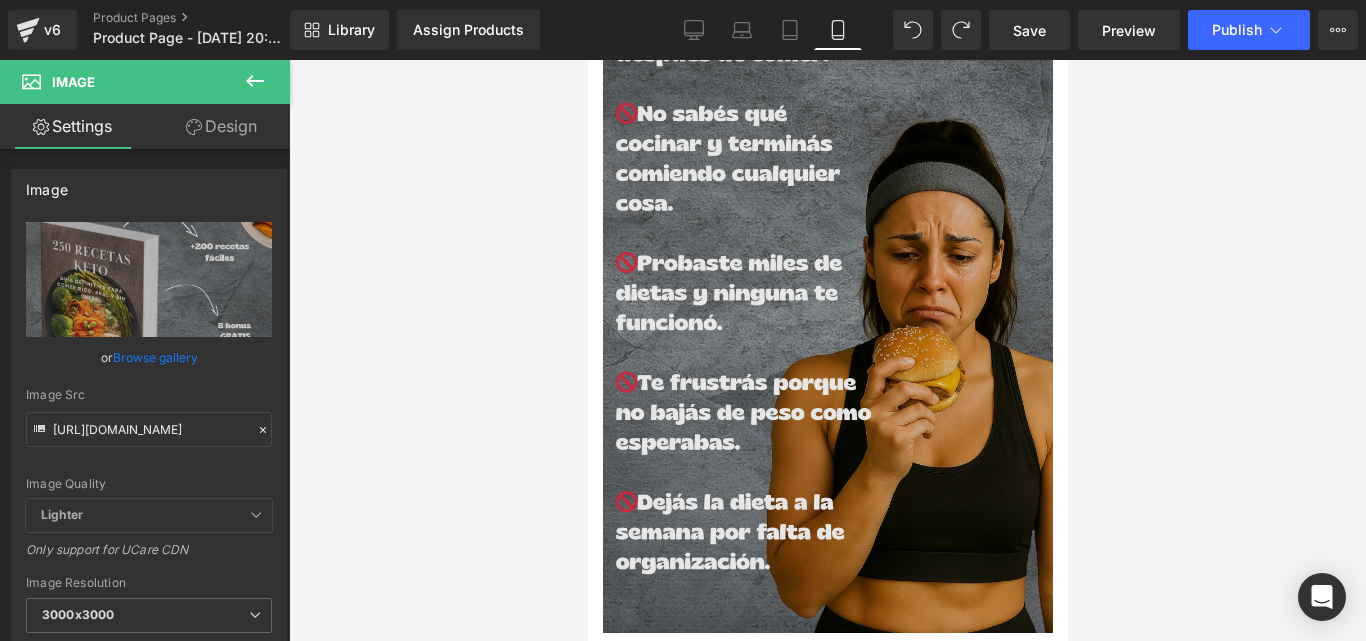 scroll, scrollTop: 627, scrollLeft: 0, axis: vertical 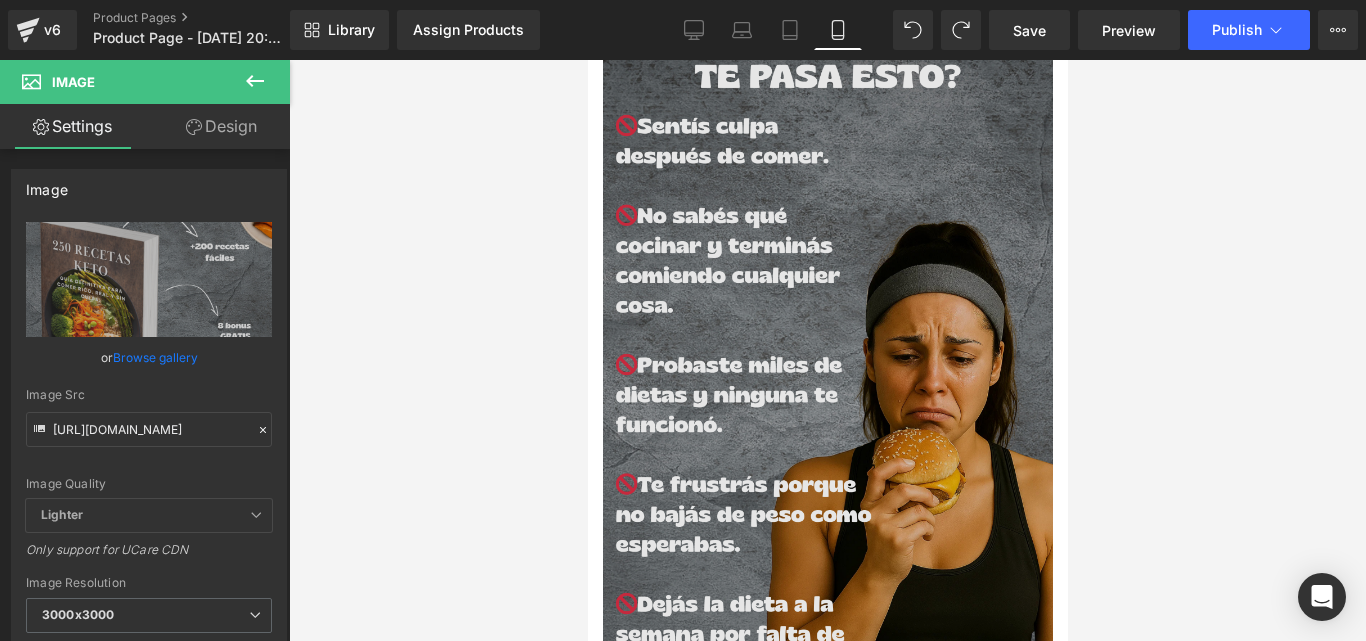 click at bounding box center [827, 383] 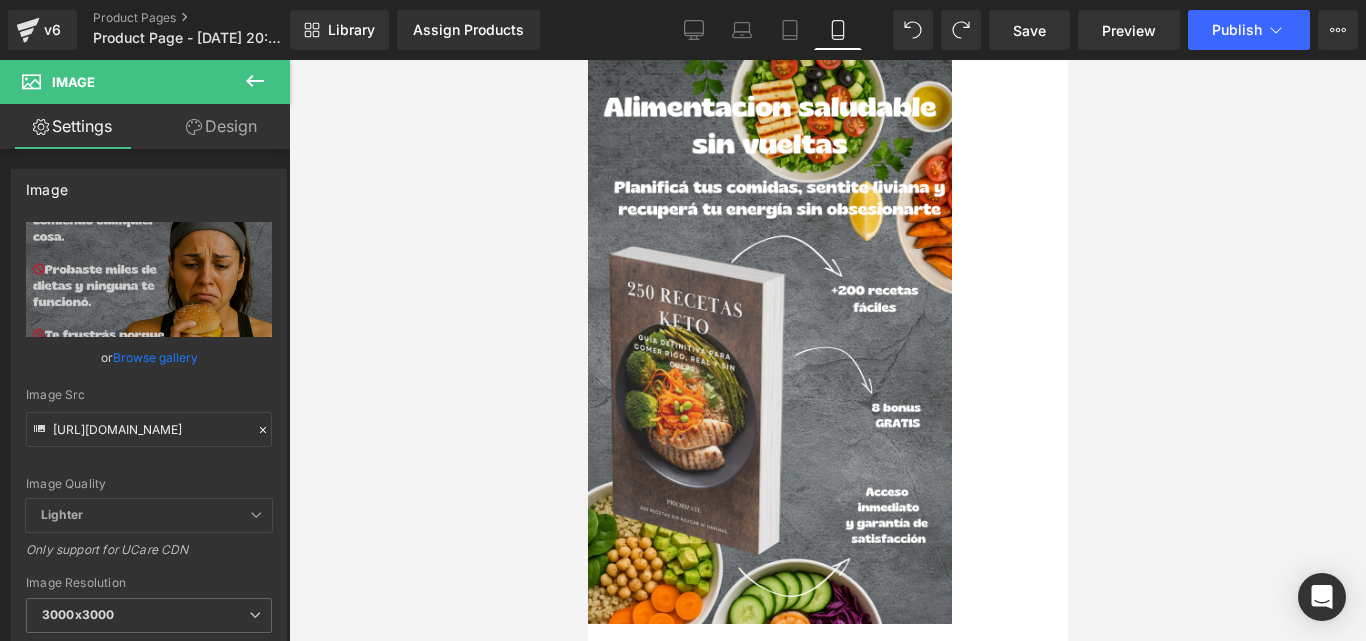 scroll, scrollTop: 0, scrollLeft: 0, axis: both 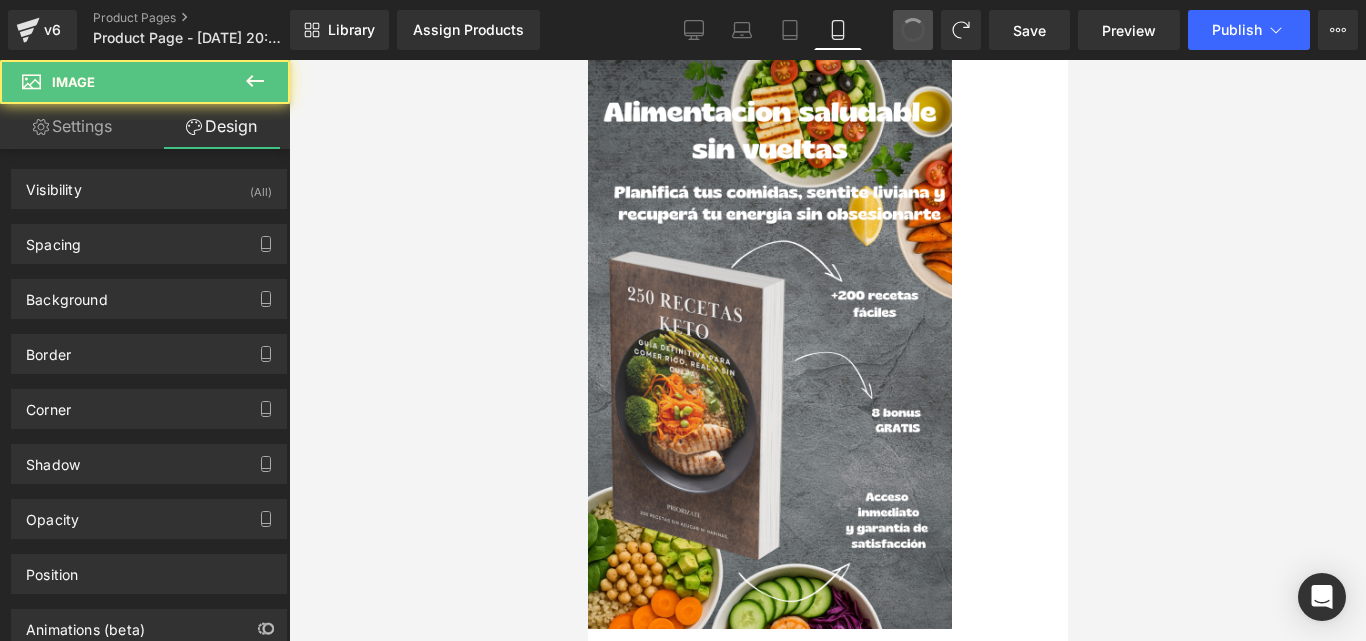 click at bounding box center (913, 30) 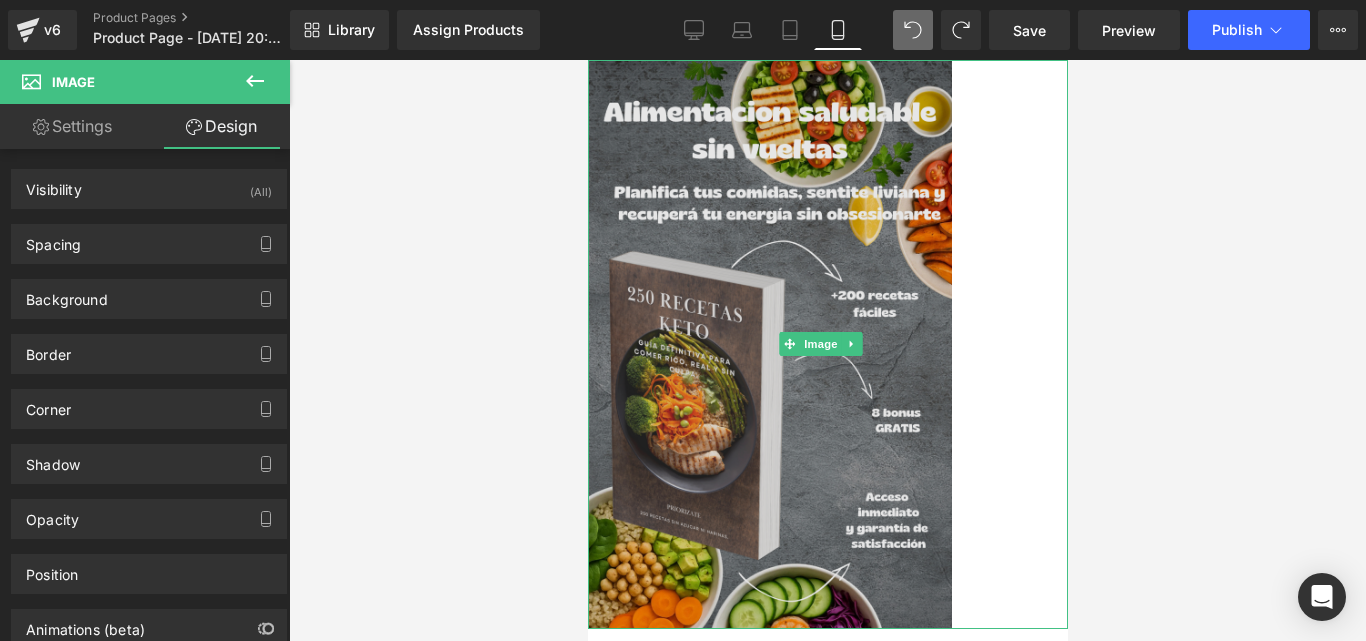 click at bounding box center [827, 344] 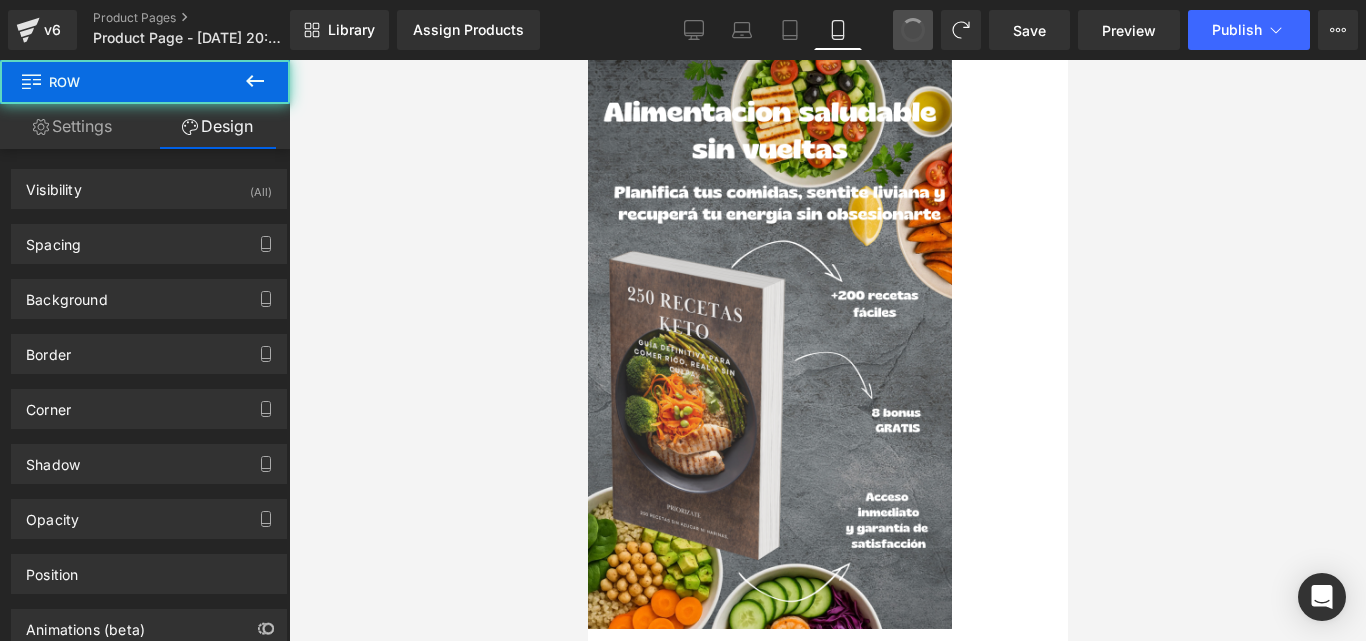 click at bounding box center [913, 30] 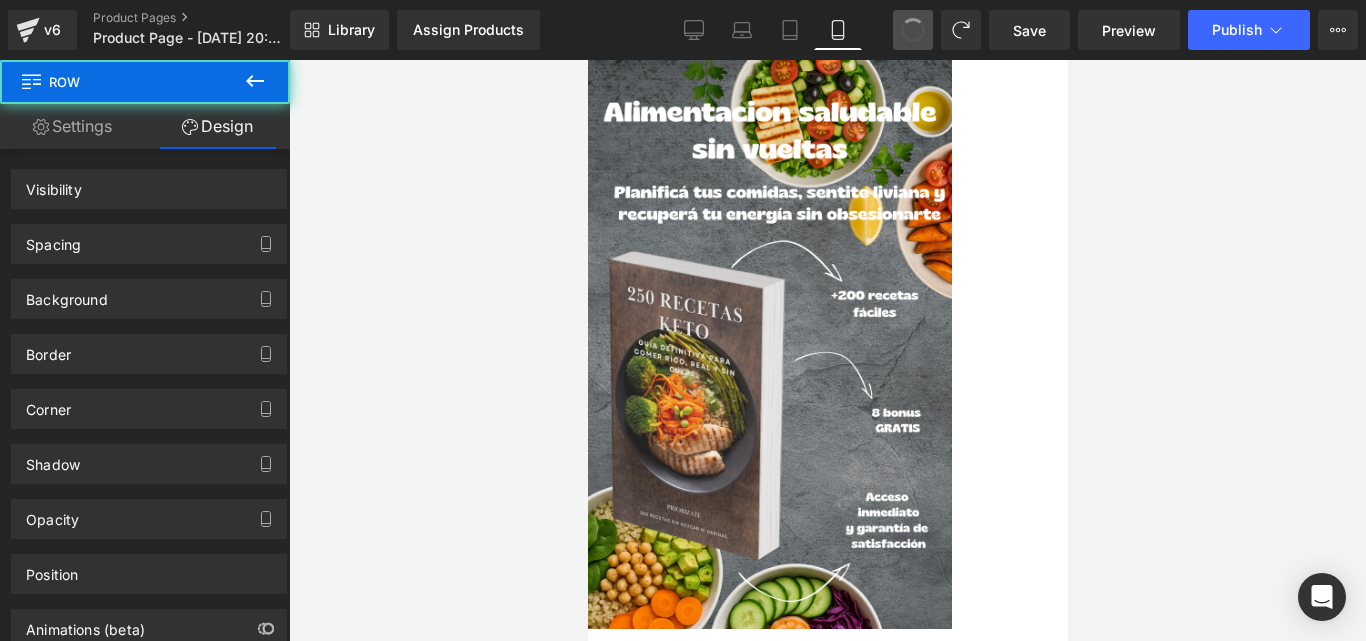 click at bounding box center (913, 30) 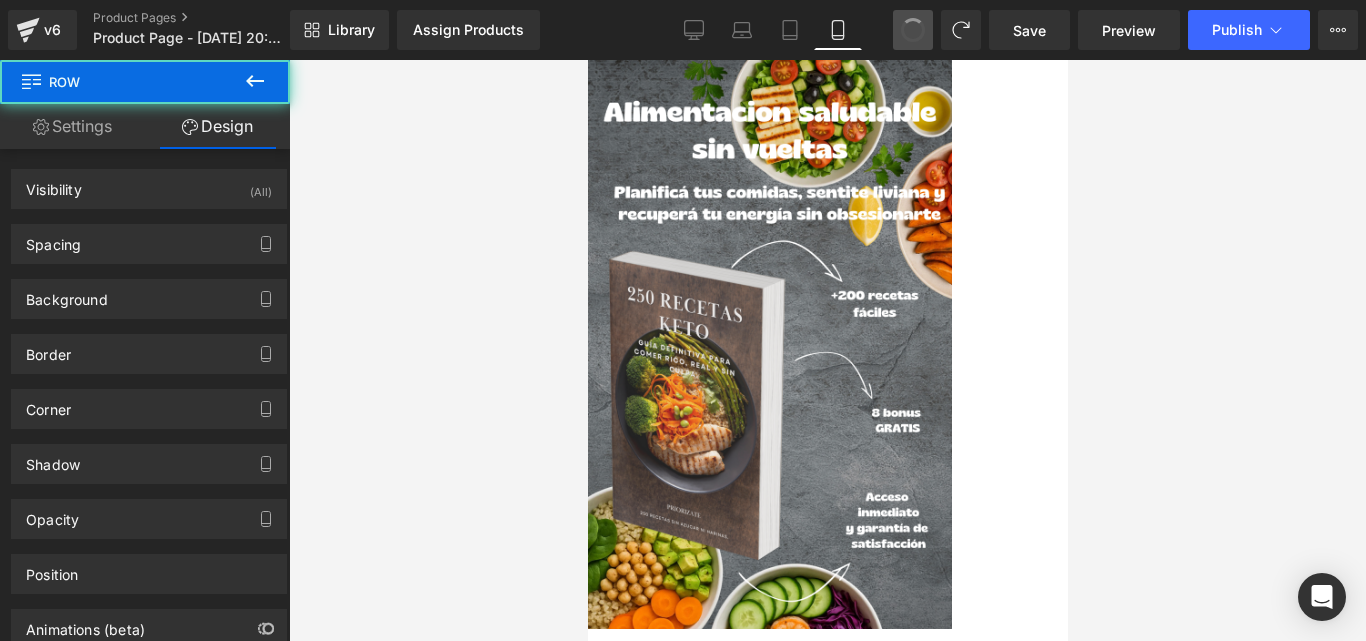 click at bounding box center [913, 30] 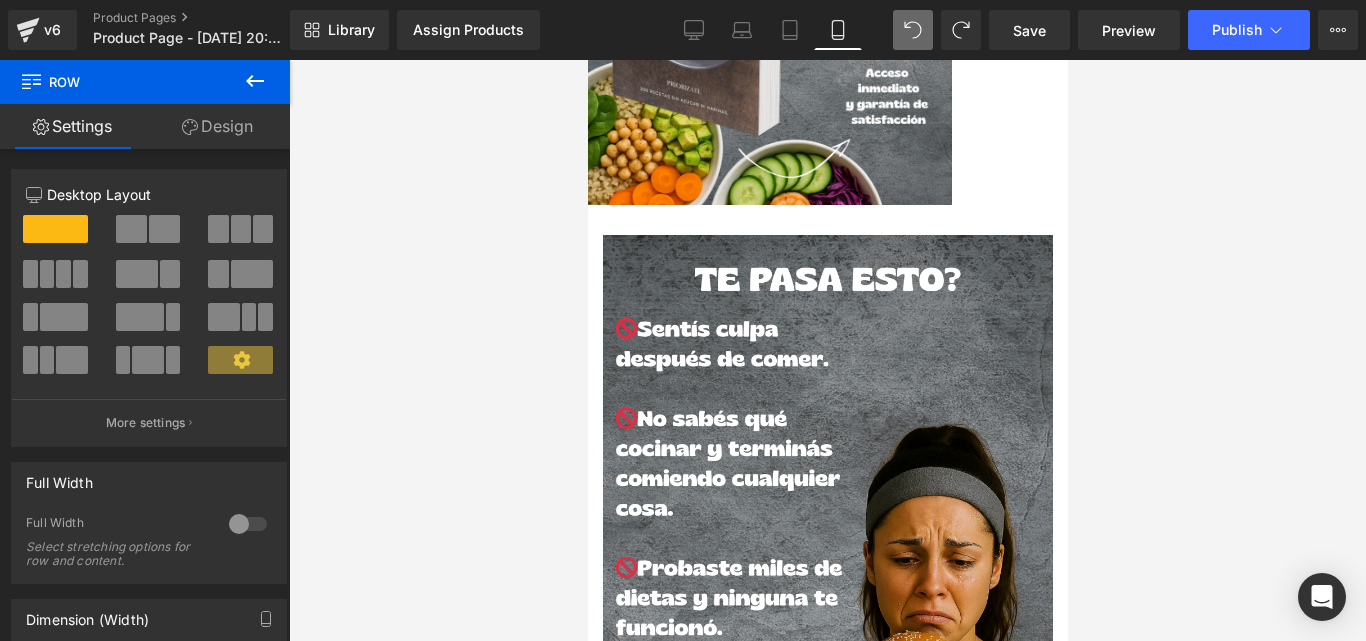 scroll, scrollTop: 403, scrollLeft: 0, axis: vertical 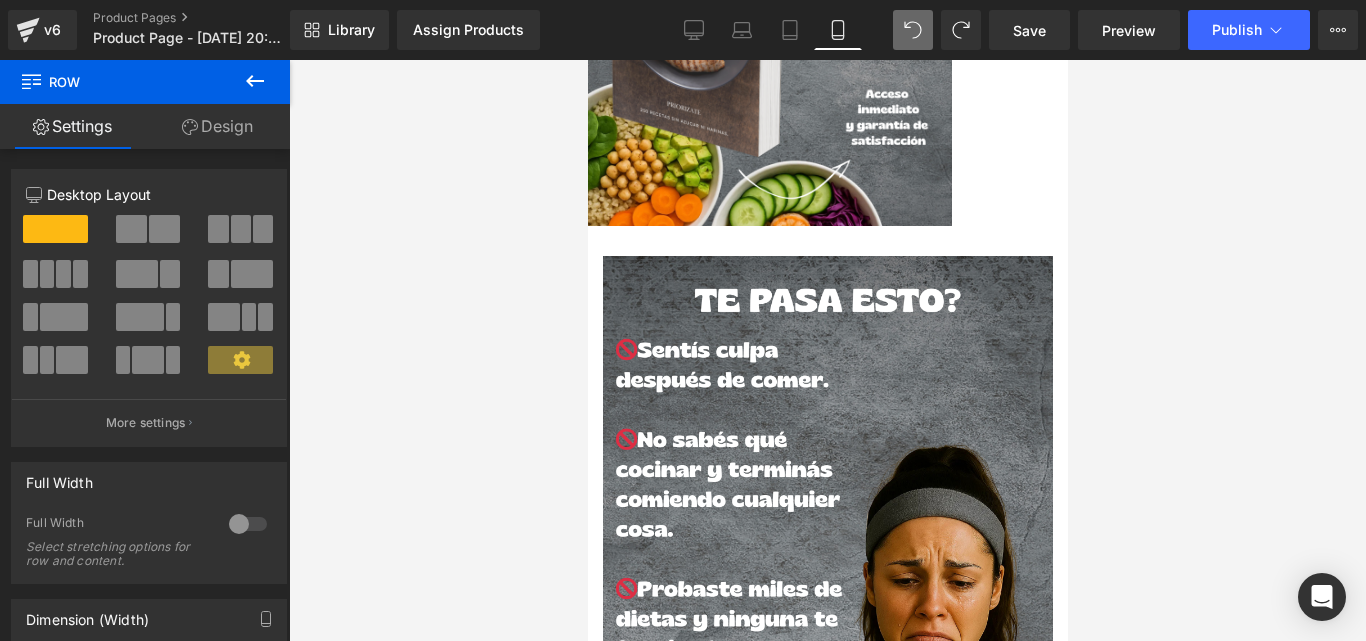 drag, startPoint x: 1079, startPoint y: 329, endPoint x: 879, endPoint y: 40, distance: 351.45554 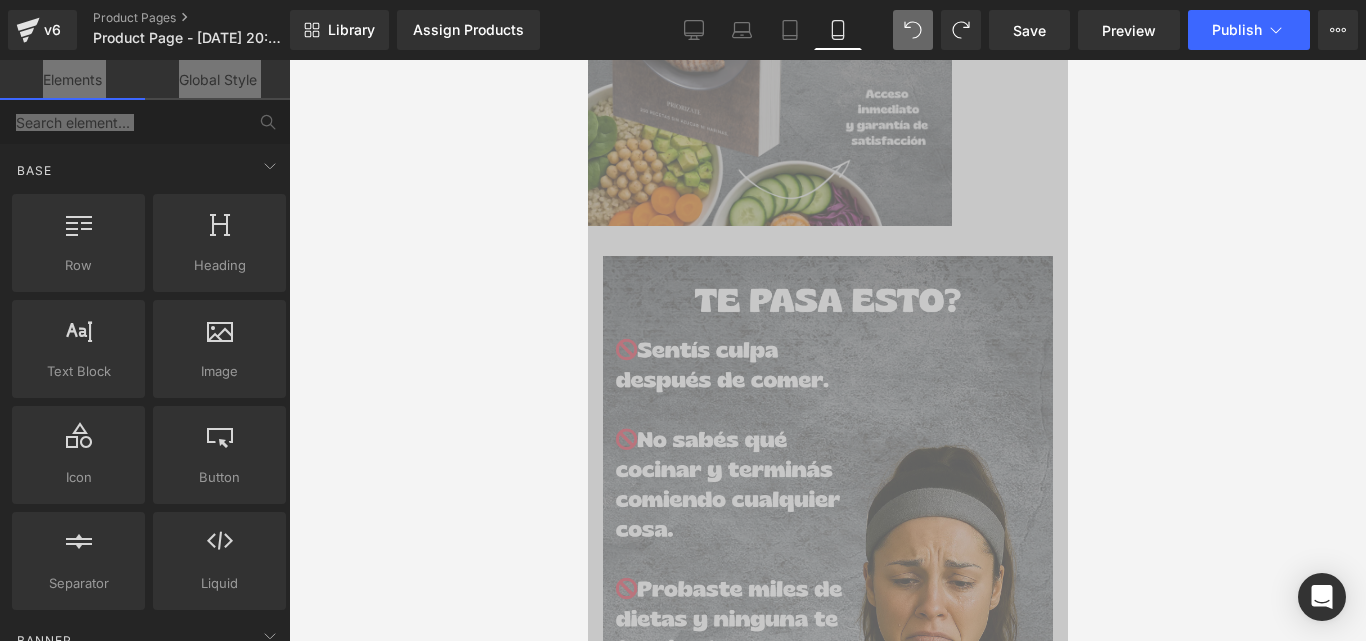 click at bounding box center (827, -59) 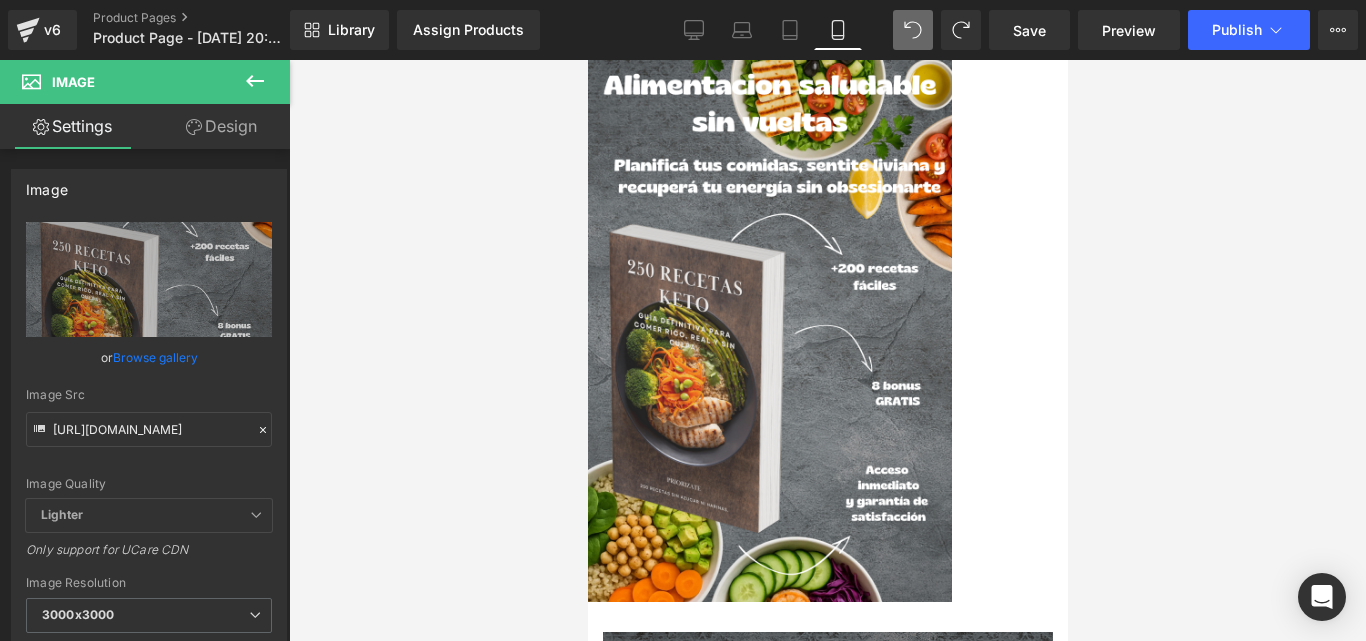 scroll, scrollTop: 0, scrollLeft: 0, axis: both 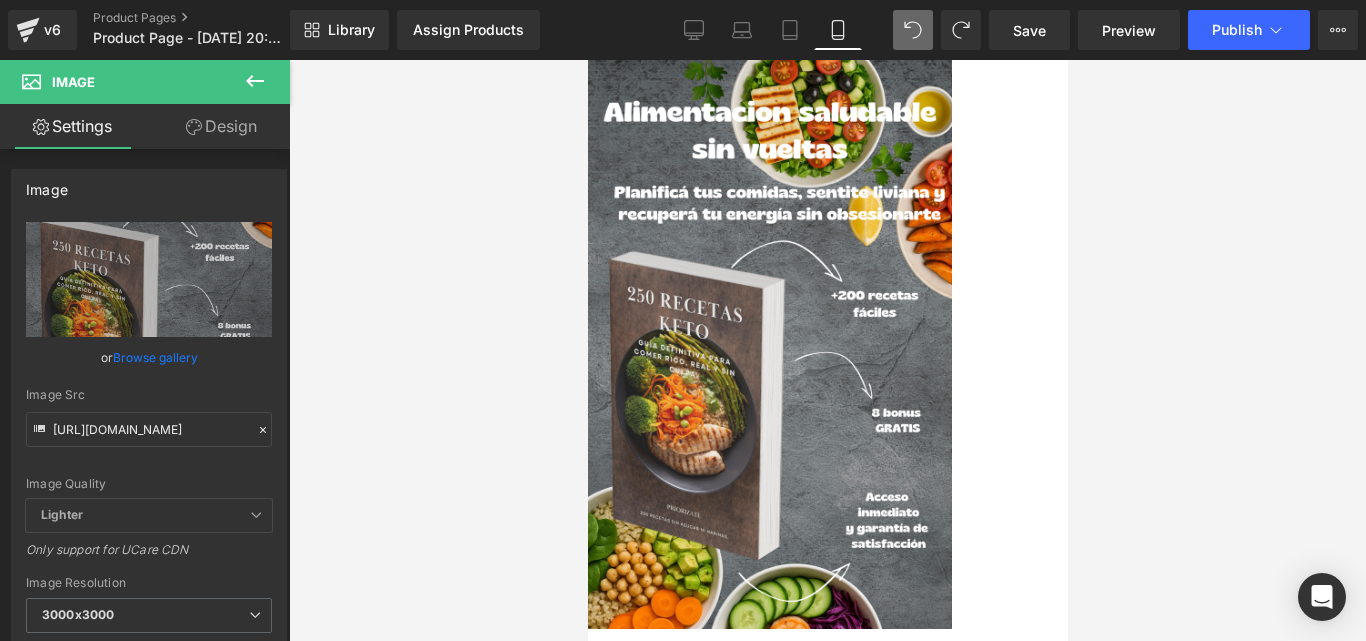 drag, startPoint x: 1063, startPoint y: 289, endPoint x: 1657, endPoint y: 182, distance: 603.56024 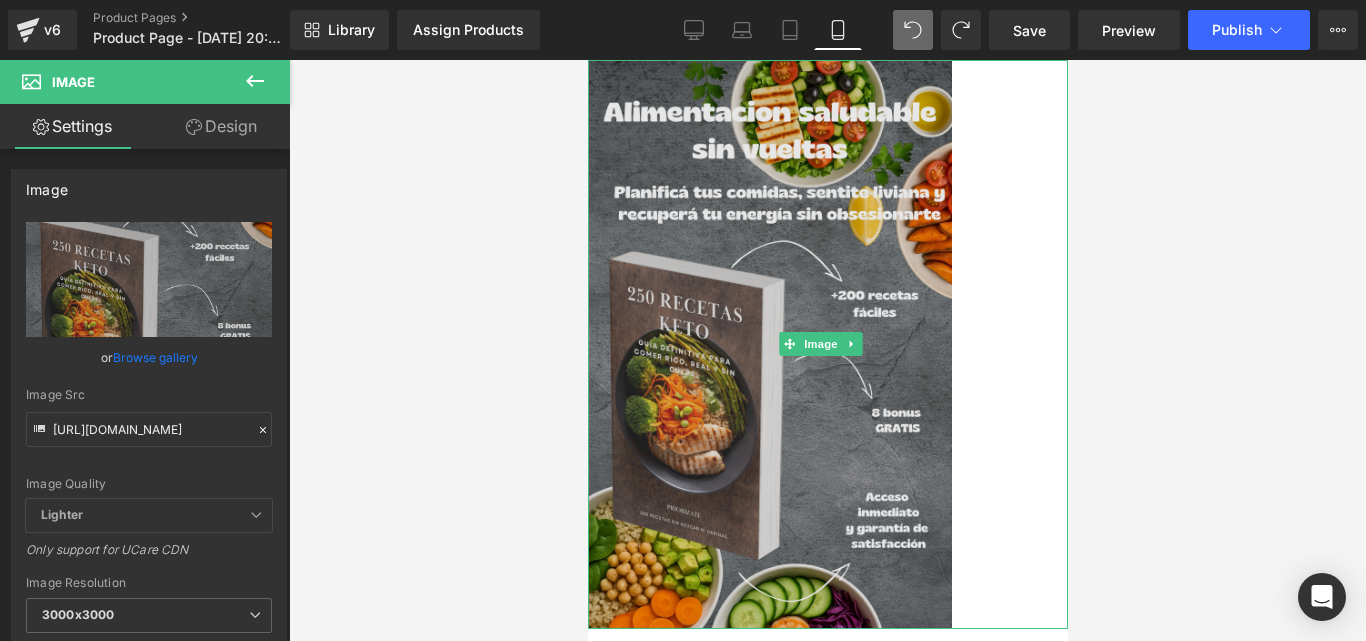 click at bounding box center (827, 344) 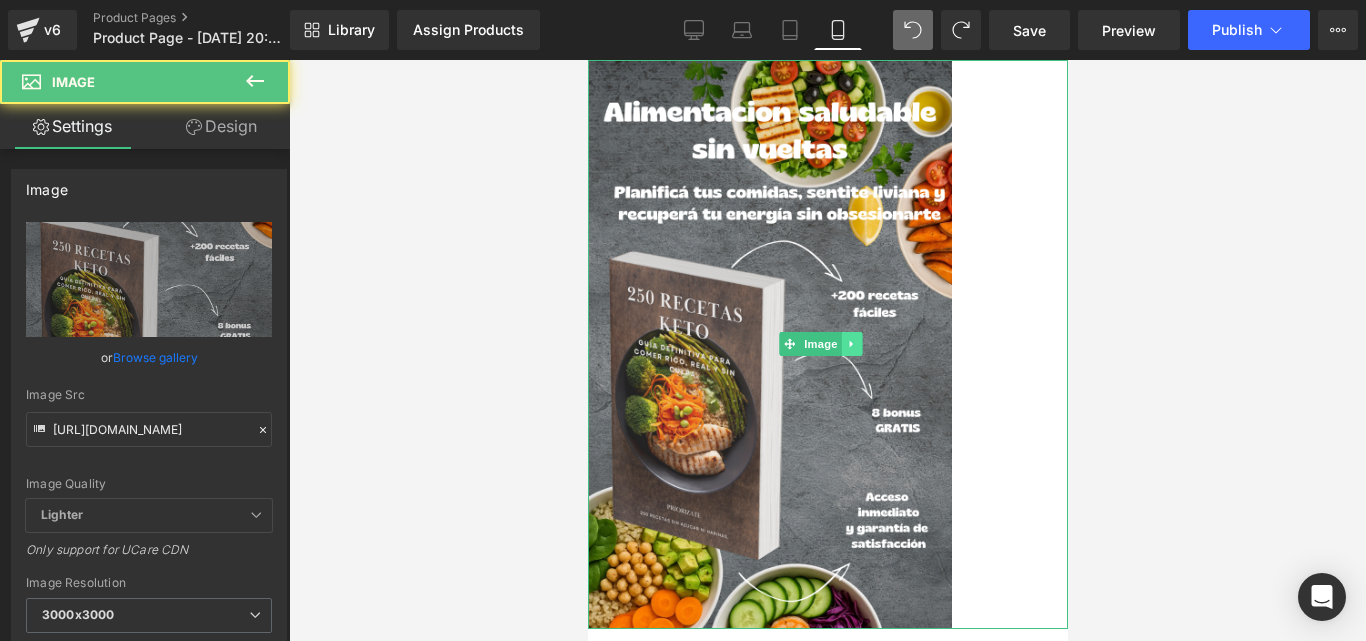 click at bounding box center (850, 344) 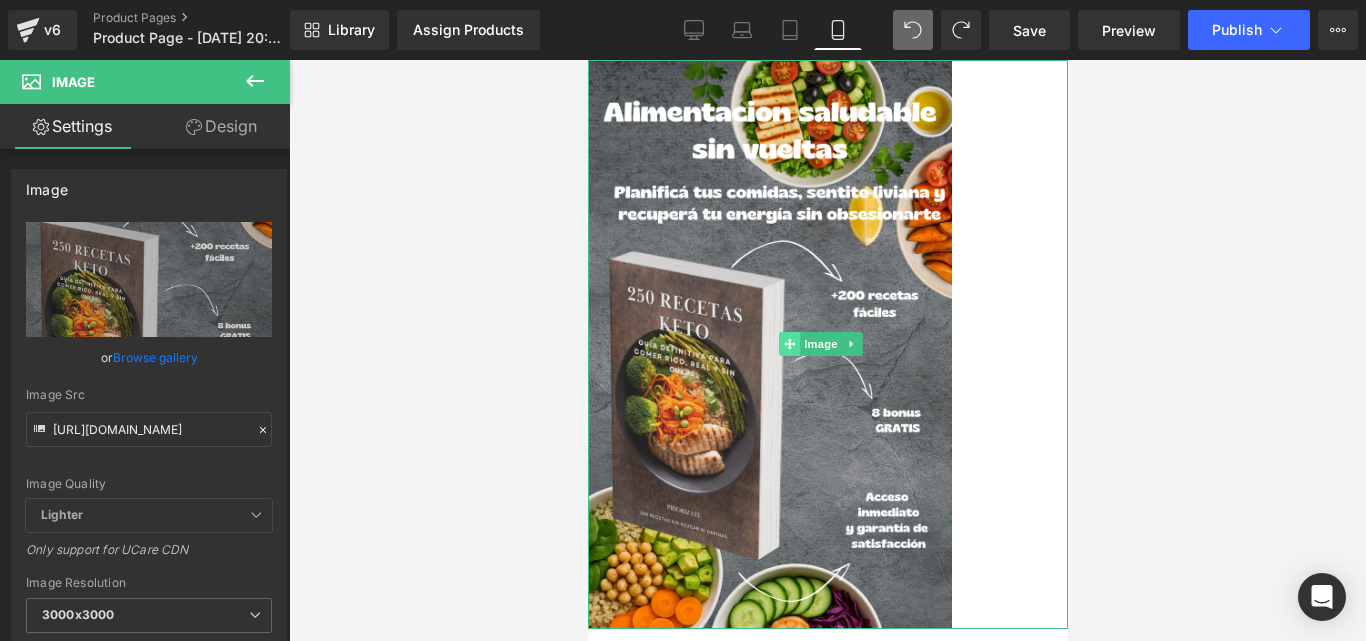 click on "Image" at bounding box center [827, 344] 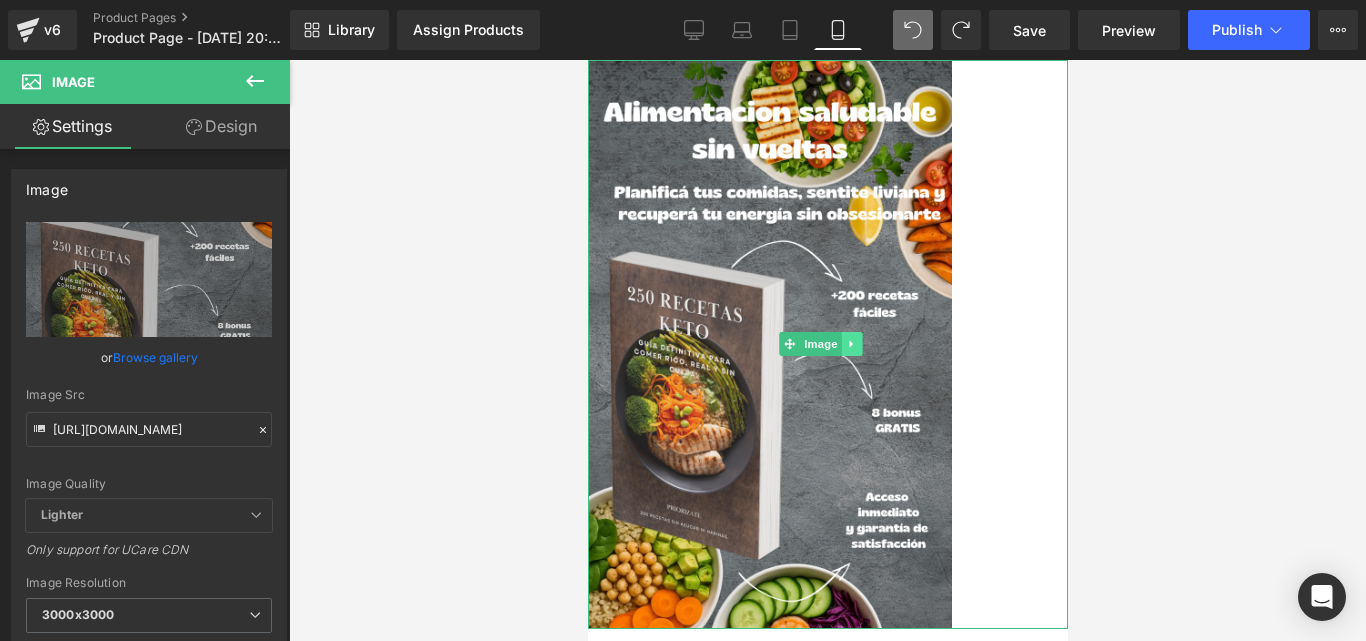 click at bounding box center [850, 344] 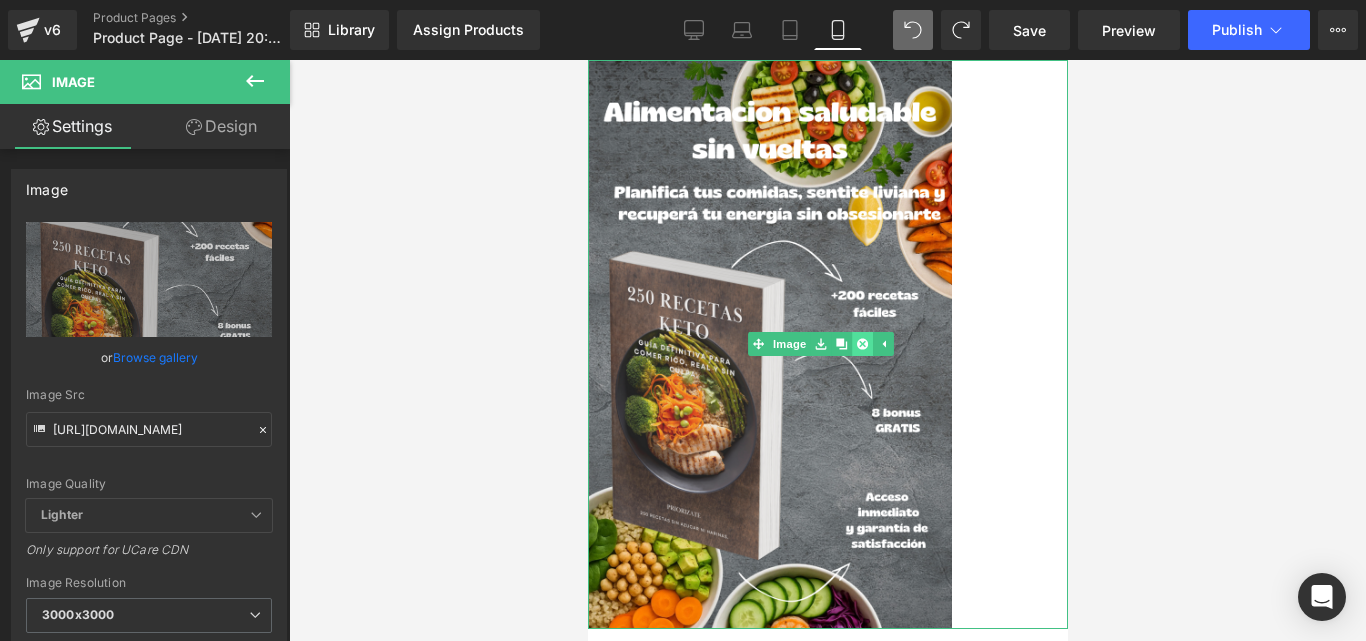 click 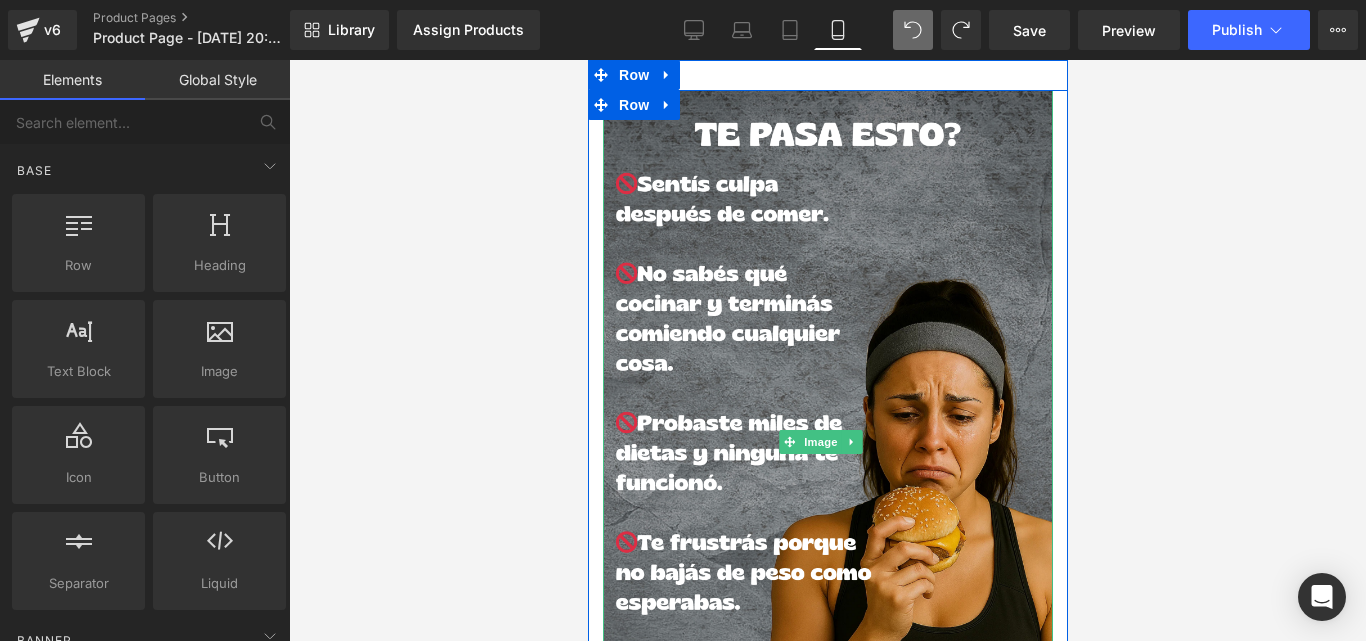 click at bounding box center [827, 441] 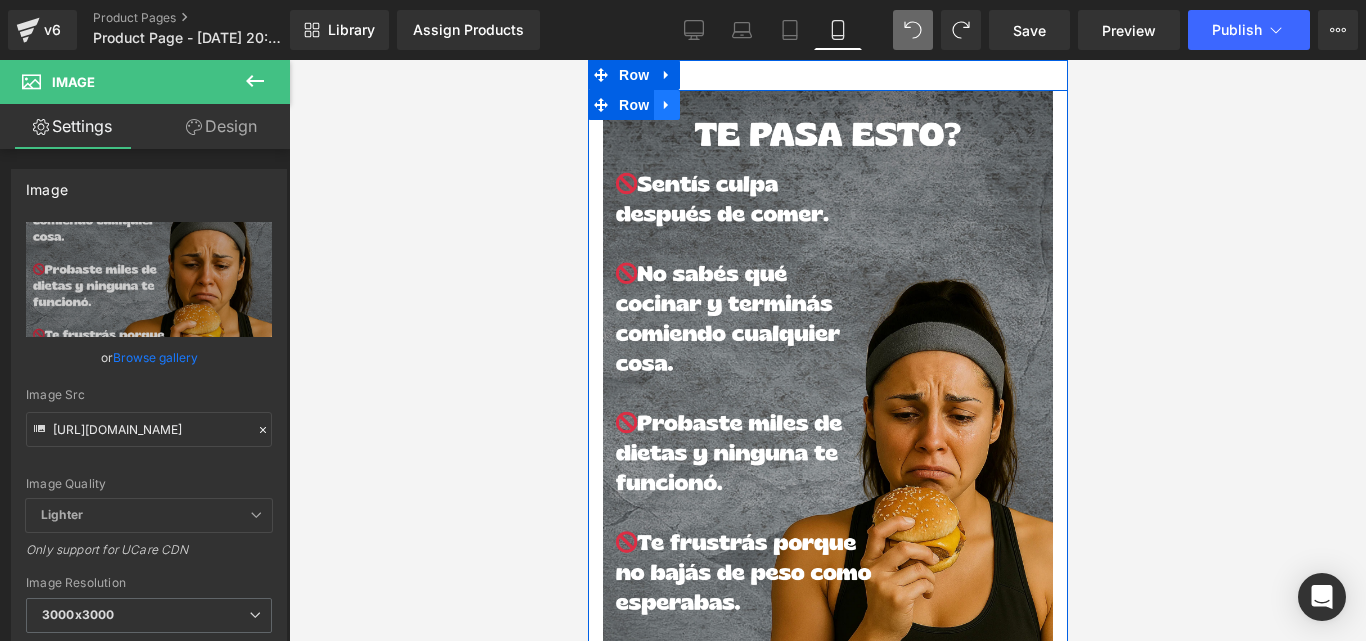 click 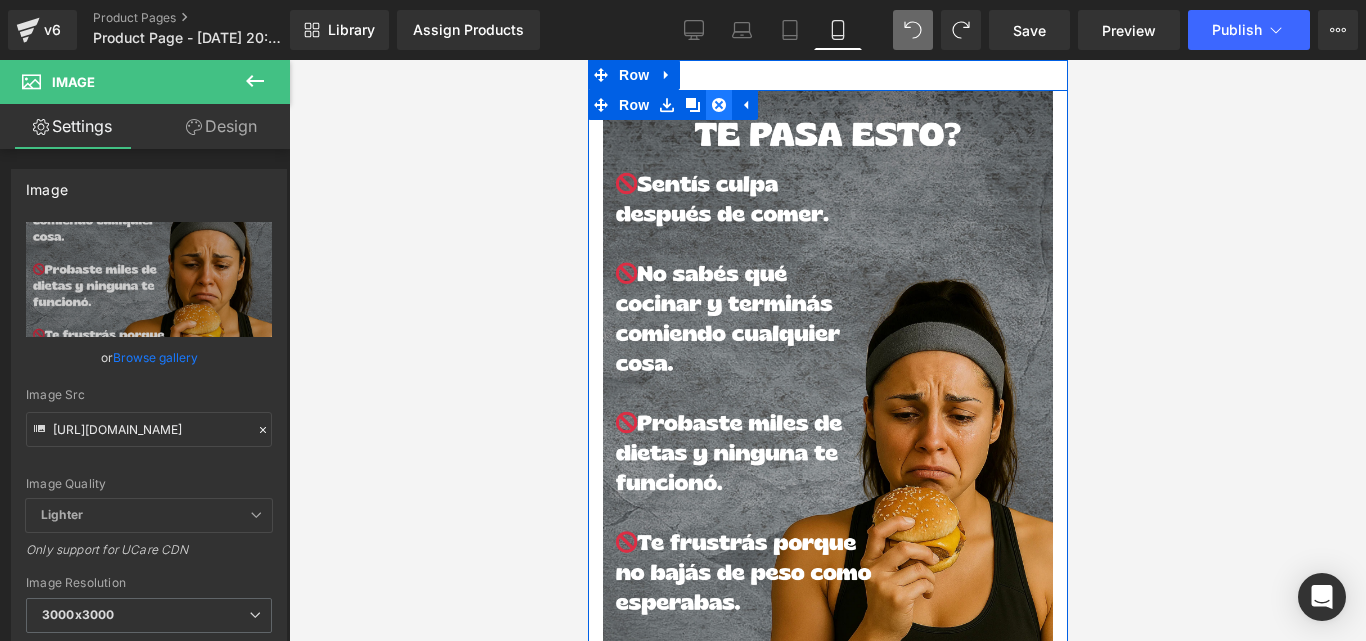 click 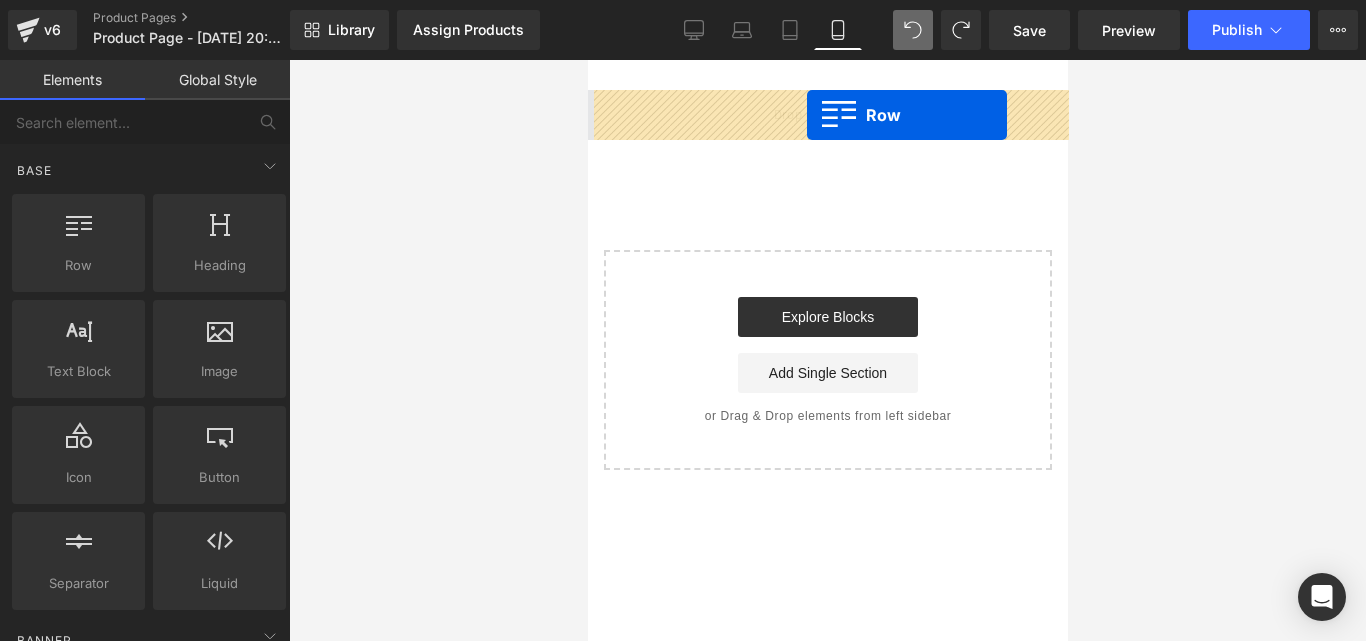 drag, startPoint x: 696, startPoint y: 325, endPoint x: 806, endPoint y: 115, distance: 237.0654 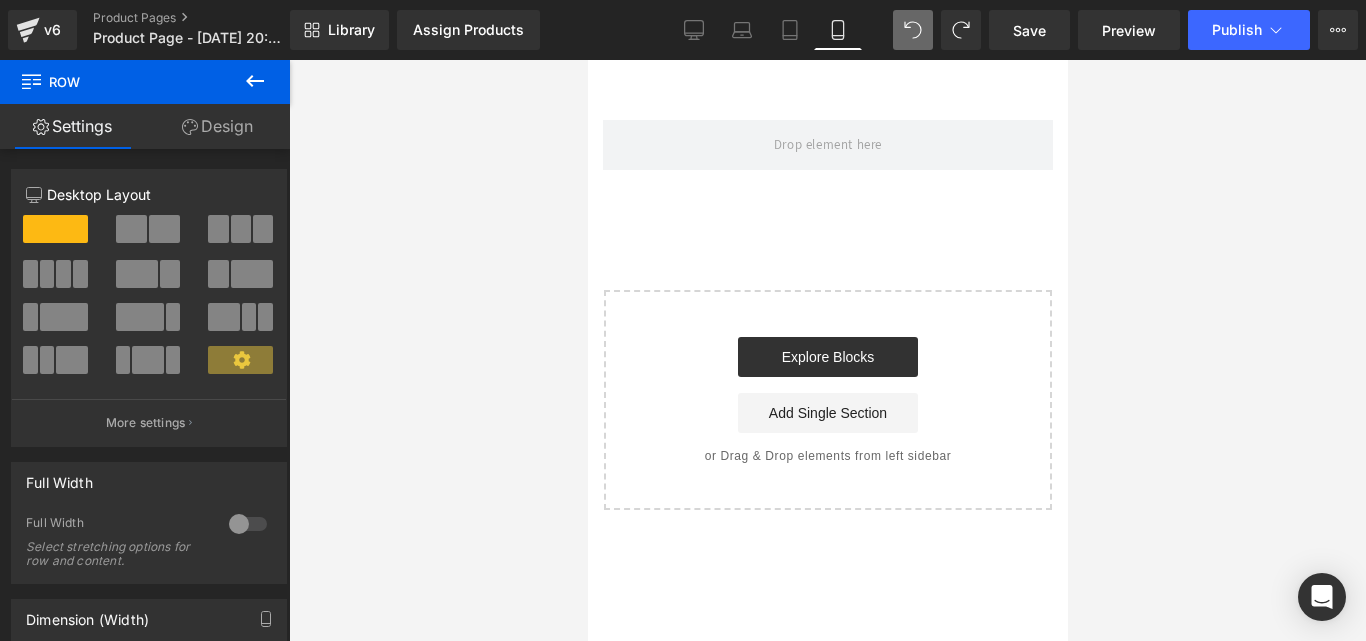 click at bounding box center [255, 82] 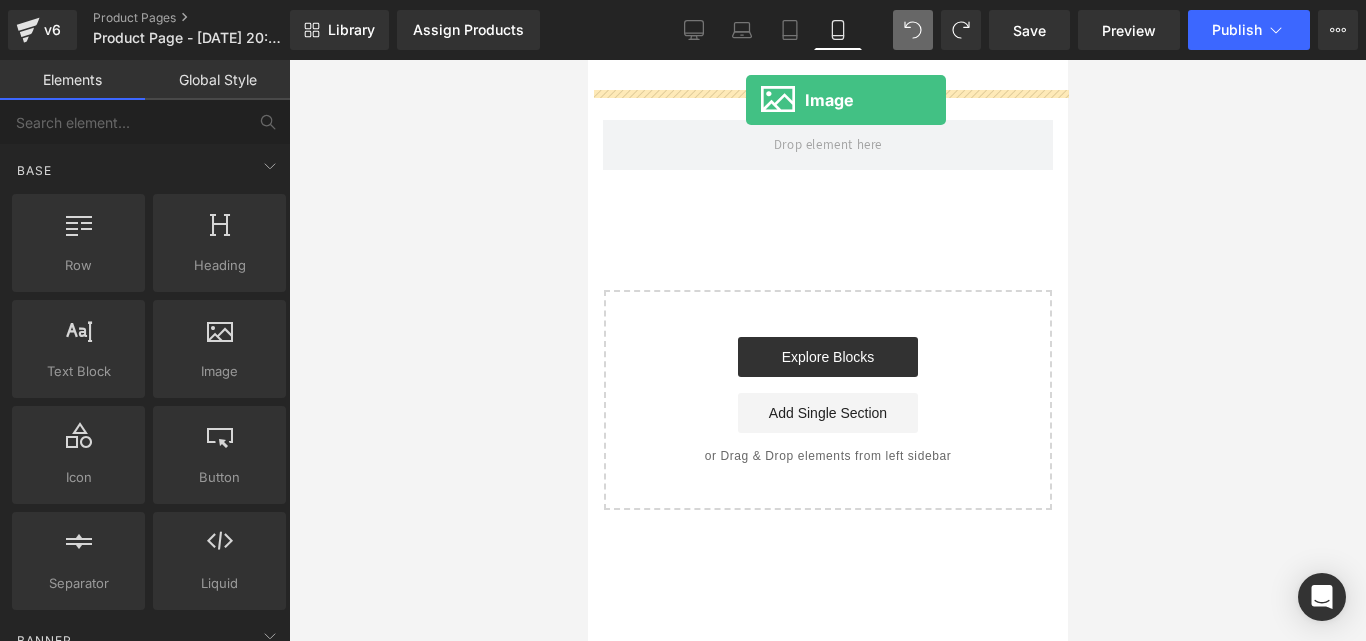 drag, startPoint x: 819, startPoint y: 443, endPoint x: 745, endPoint y: 100, distance: 350.89172 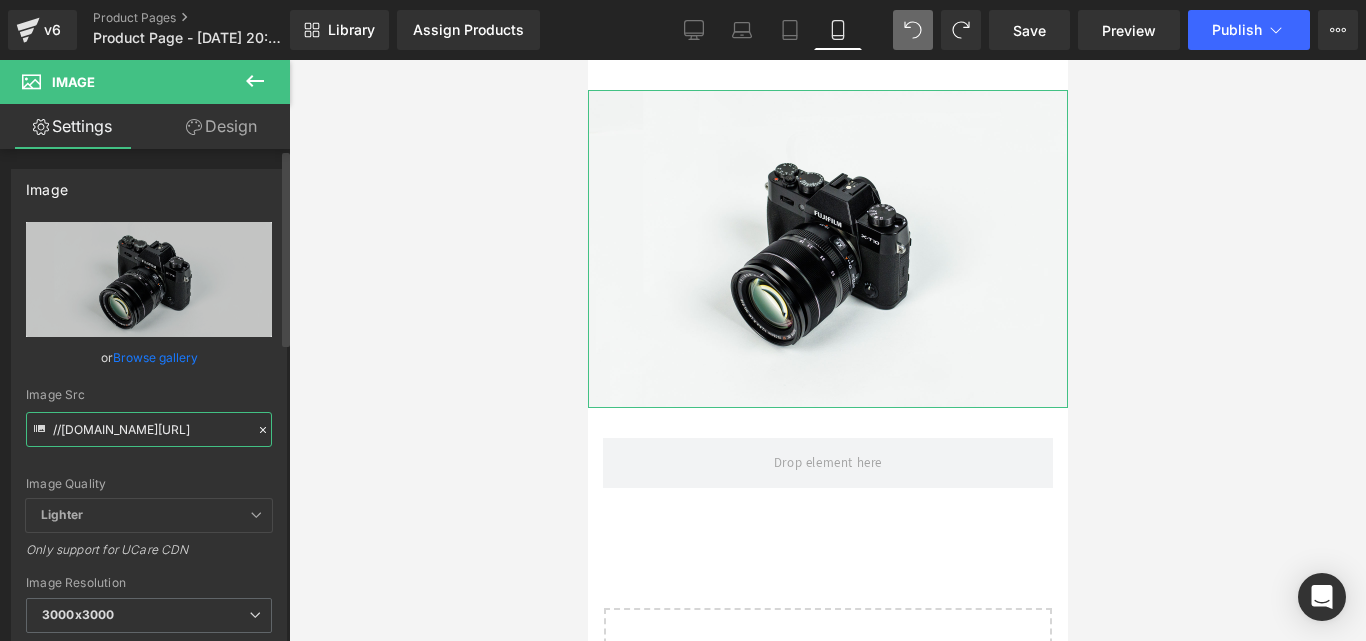 click on "//[DOMAIN_NAME][URL]" at bounding box center [149, 429] 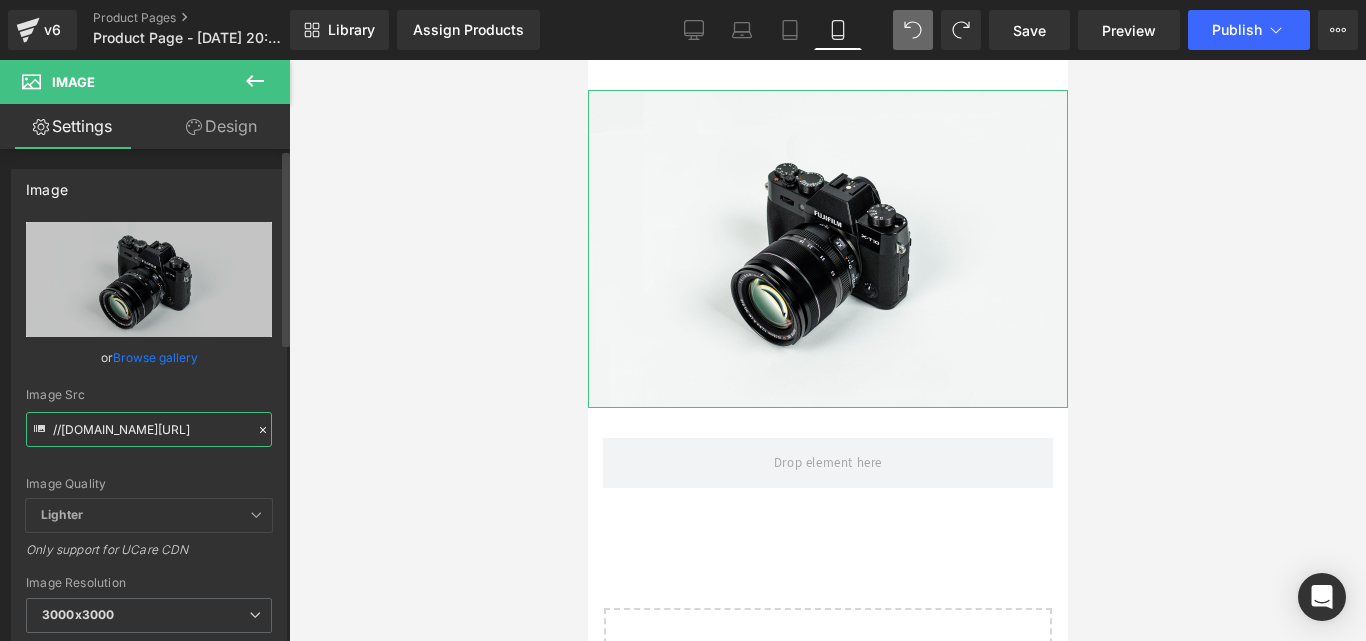 click on "//[DOMAIN_NAME][URL]" at bounding box center [149, 429] 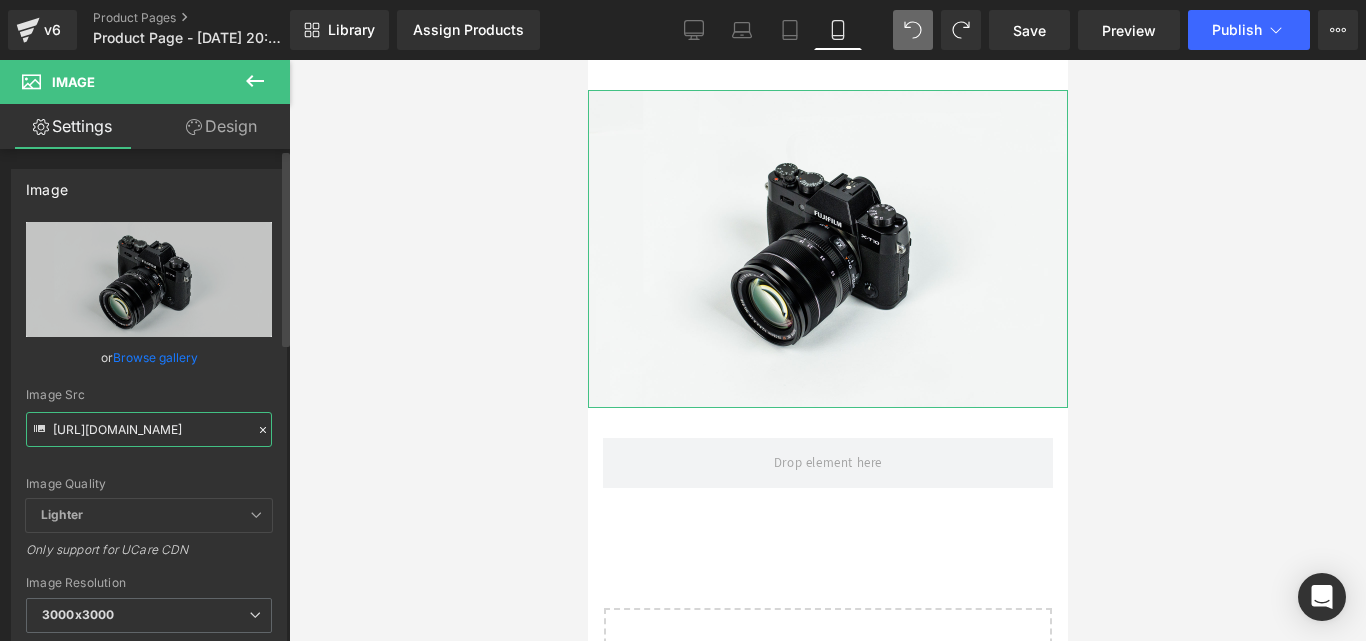 scroll, scrollTop: 0, scrollLeft: 262, axis: horizontal 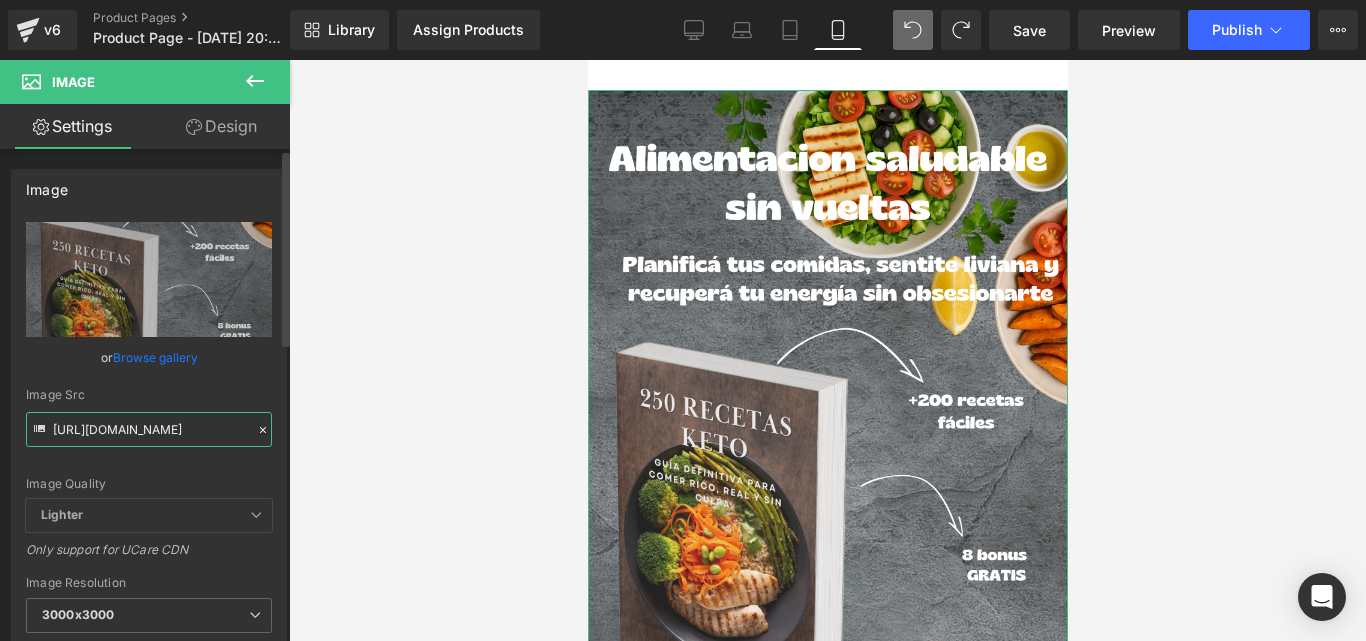 type on "[URL][DOMAIN_NAME]" 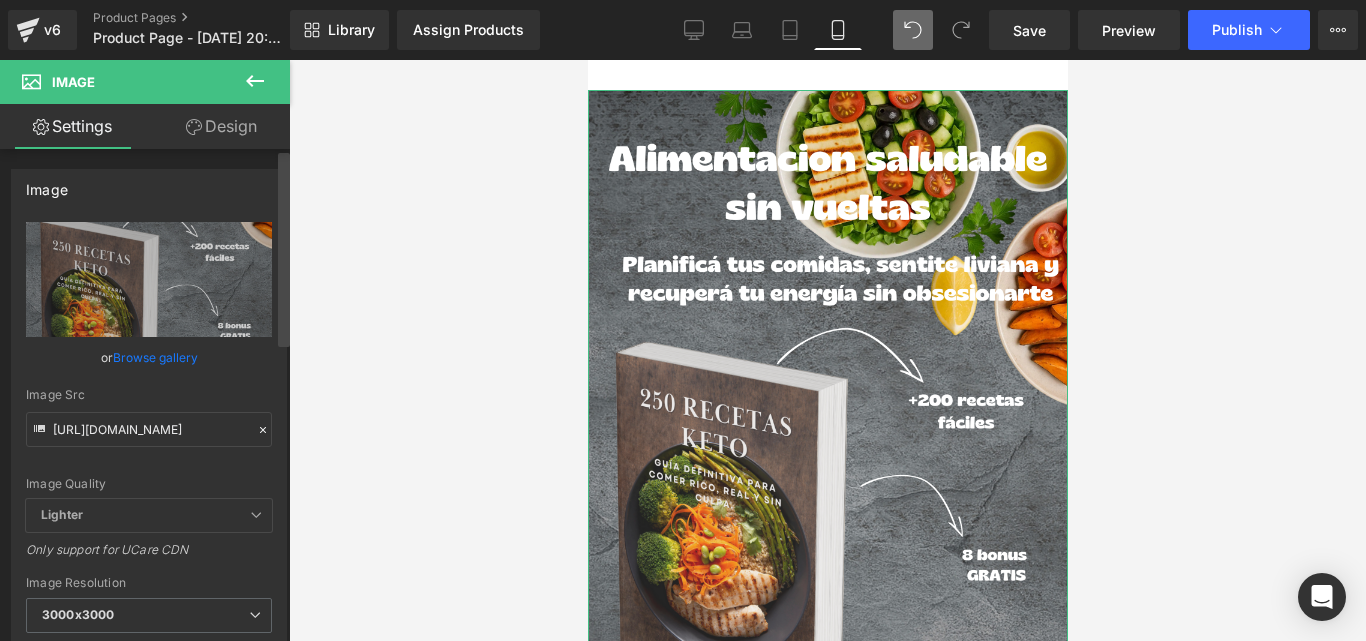 scroll, scrollTop: 0, scrollLeft: 0, axis: both 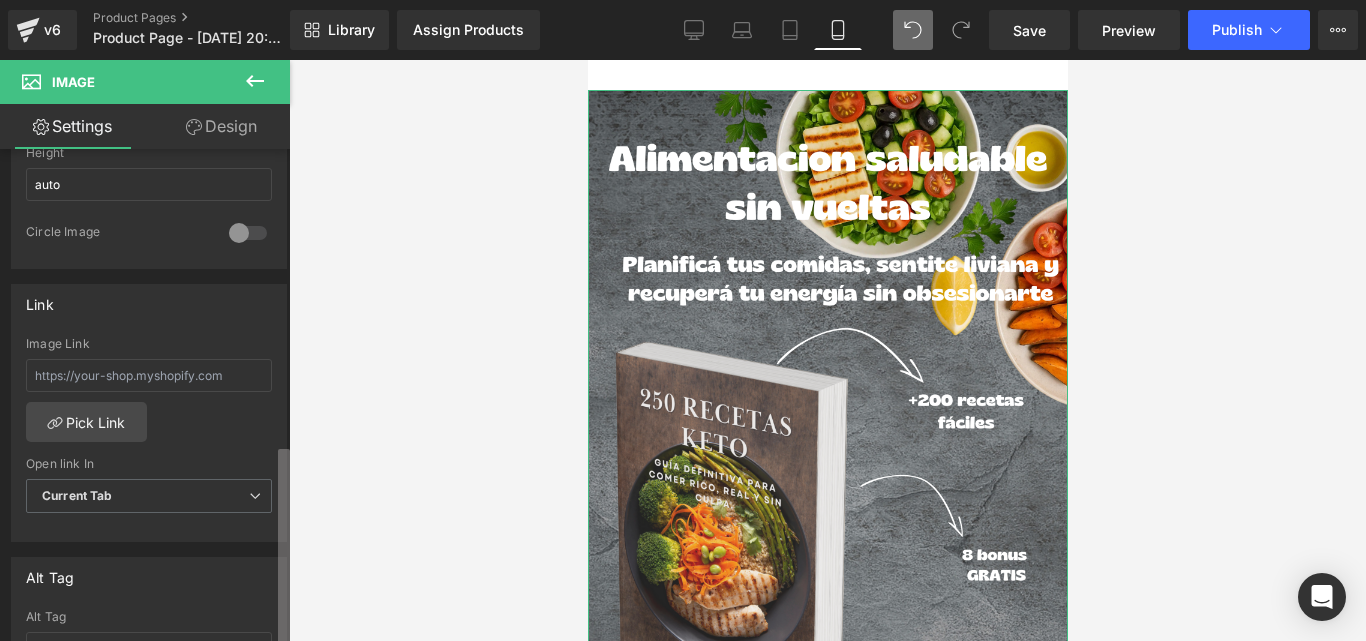 click on "Image [URL][DOMAIN_NAME]  Replace Image  Upload image or  Browse gallery Image Src [URL][DOMAIN_NAME] Image Quality Lighter Lightest
Lighter
Lighter Lightest Only support for UCare CDN 100x100 240x240 480x480 576x576 640x640 768x768 800x800 960x960 1024x1024 1280x1280 1440x1440 1600x1600 1920x1920 2560x2560 3000x3000 Image Resolution
3000x3000
100x100 240x240 480x480 576x576 640x640 768x768 800x800 960x960 1024x1024 1280x1280 1440x1440 1600x1600 1920x1920 2560x2560 3000x3000 Only support for UCare CDN and Shopify CDN More settings Image Title Show title when hover to image Back Dimension 100% Width 100 % % px auto Height auto 0 Circle Image Link Image Link  Pick Link Current Tab New Tab Open link In" at bounding box center (145, 399) 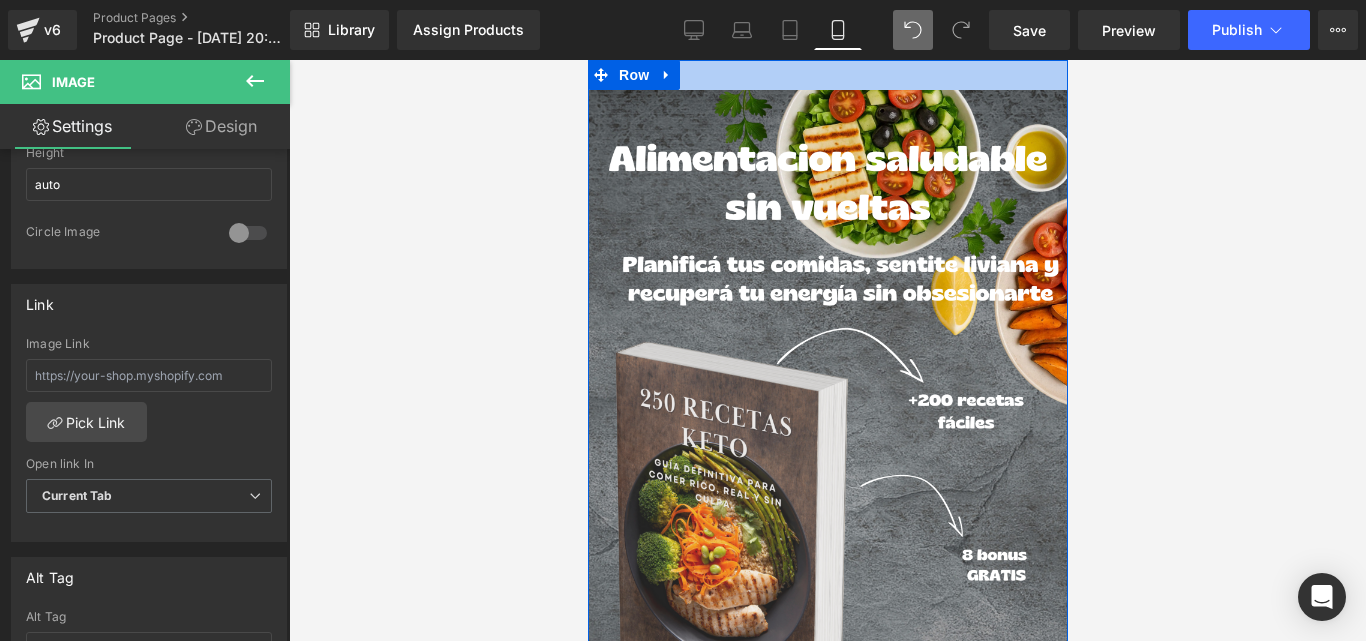 click at bounding box center [827, 75] 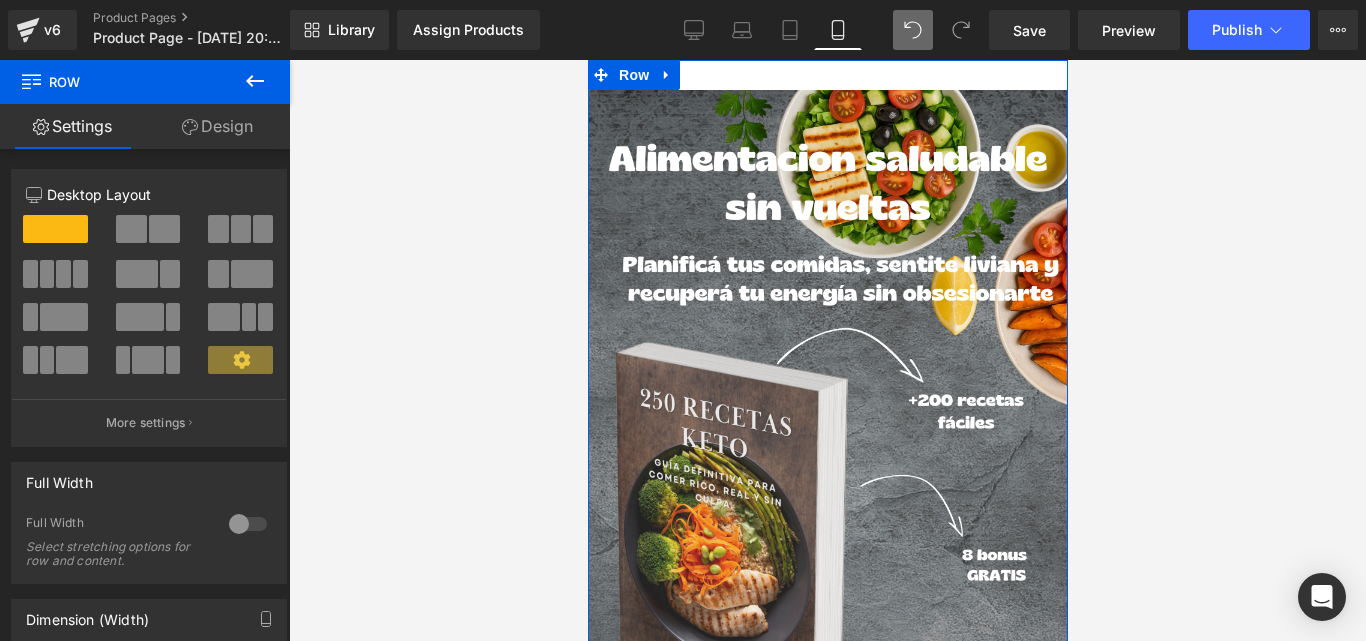 click on "Design" at bounding box center (217, 126) 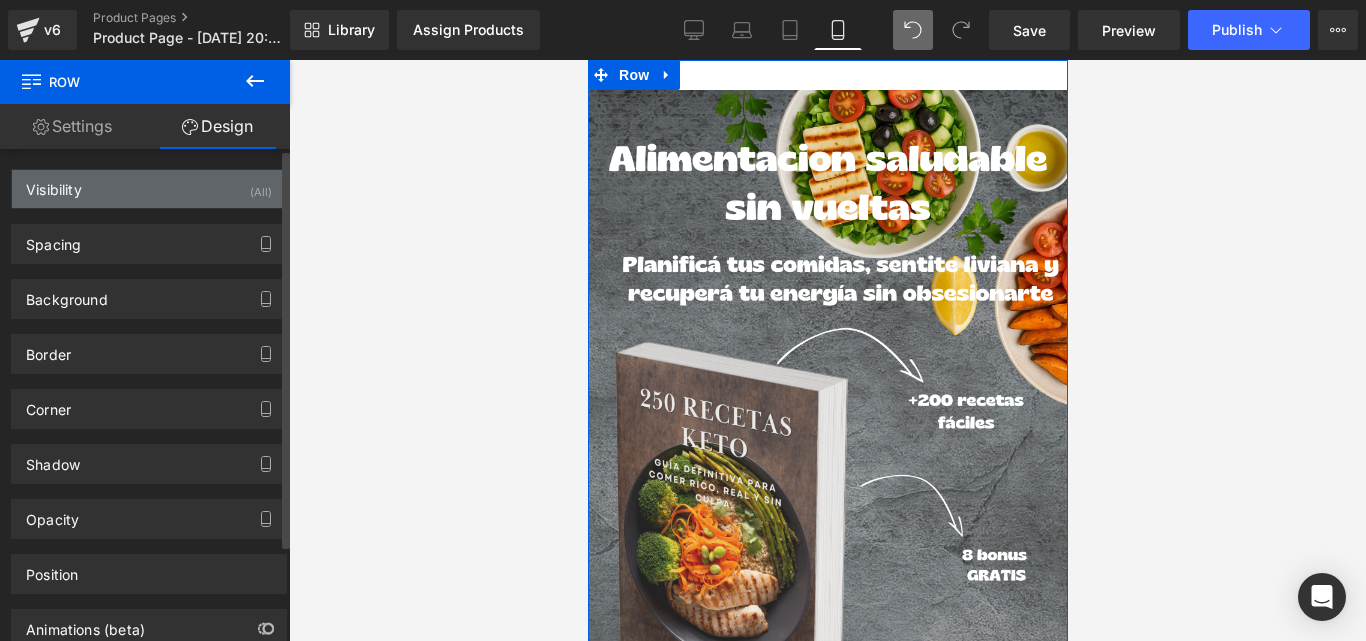 type on "0" 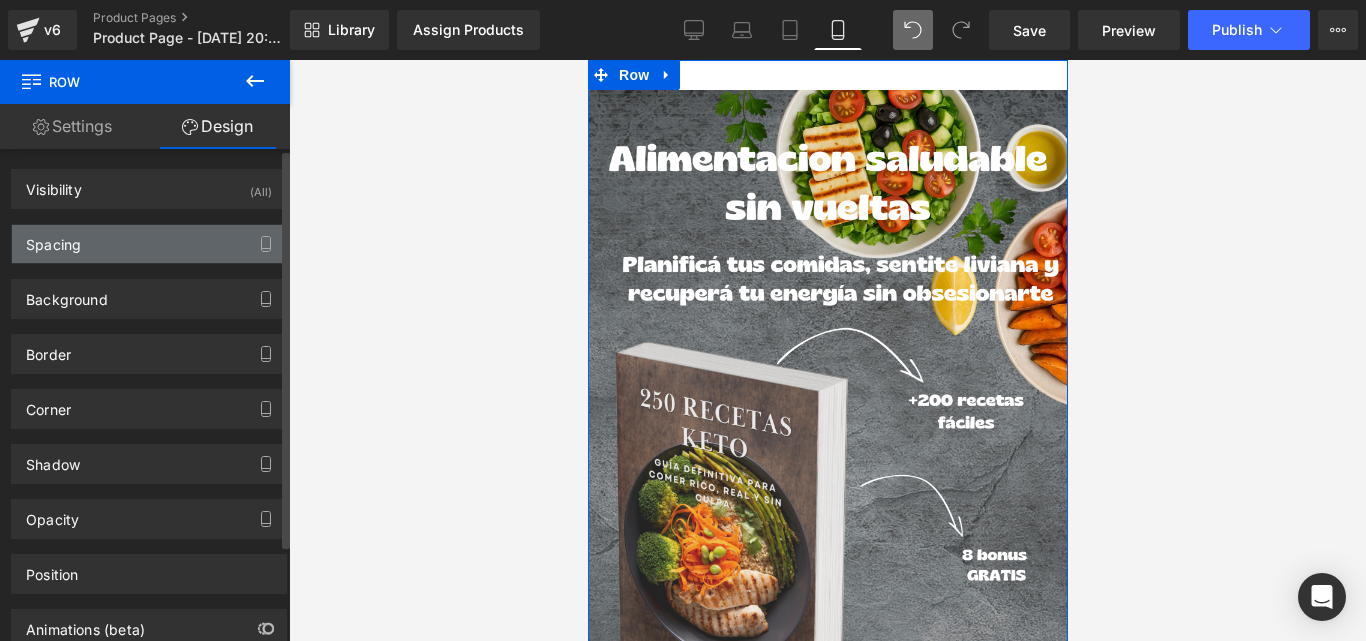 click on "Spacing" at bounding box center (149, 244) 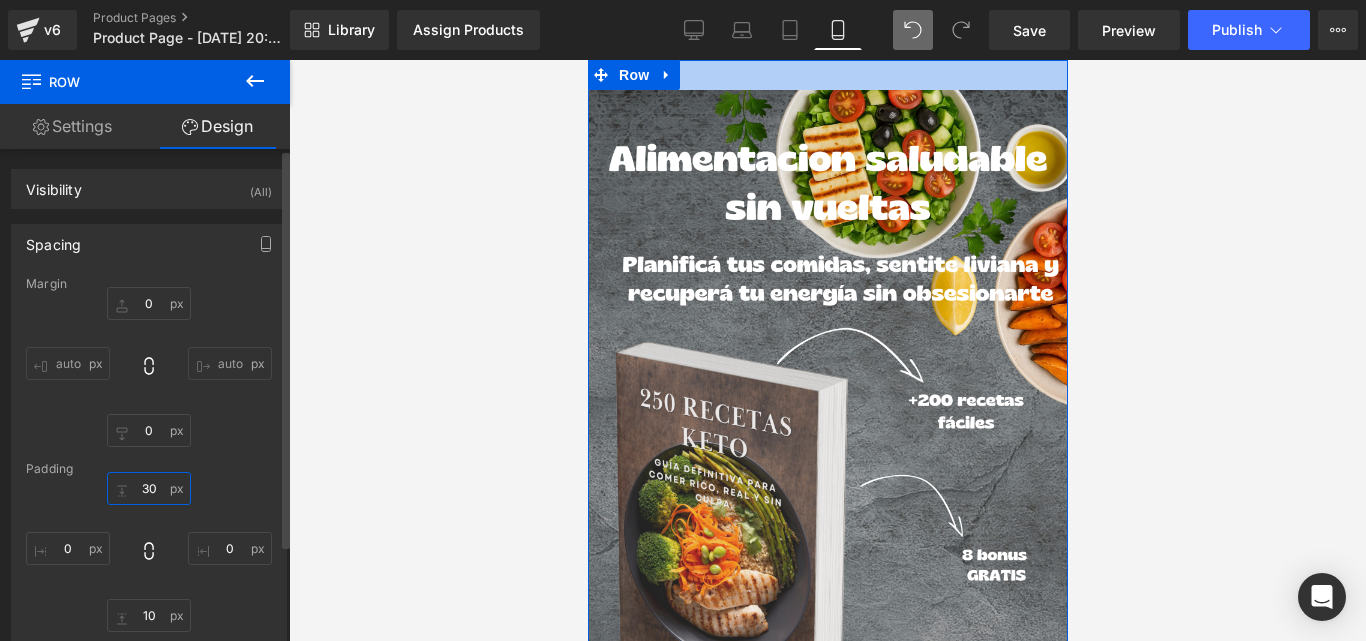 click on "30" at bounding box center [149, 488] 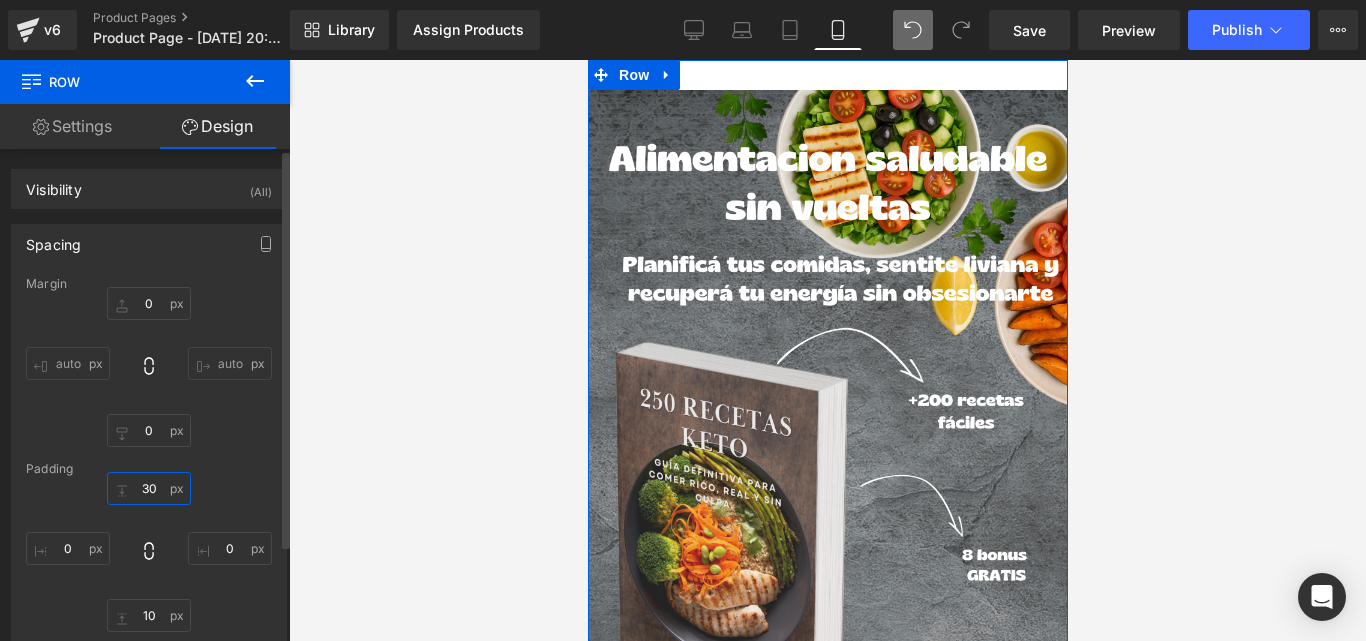 click on "30" at bounding box center [149, 488] 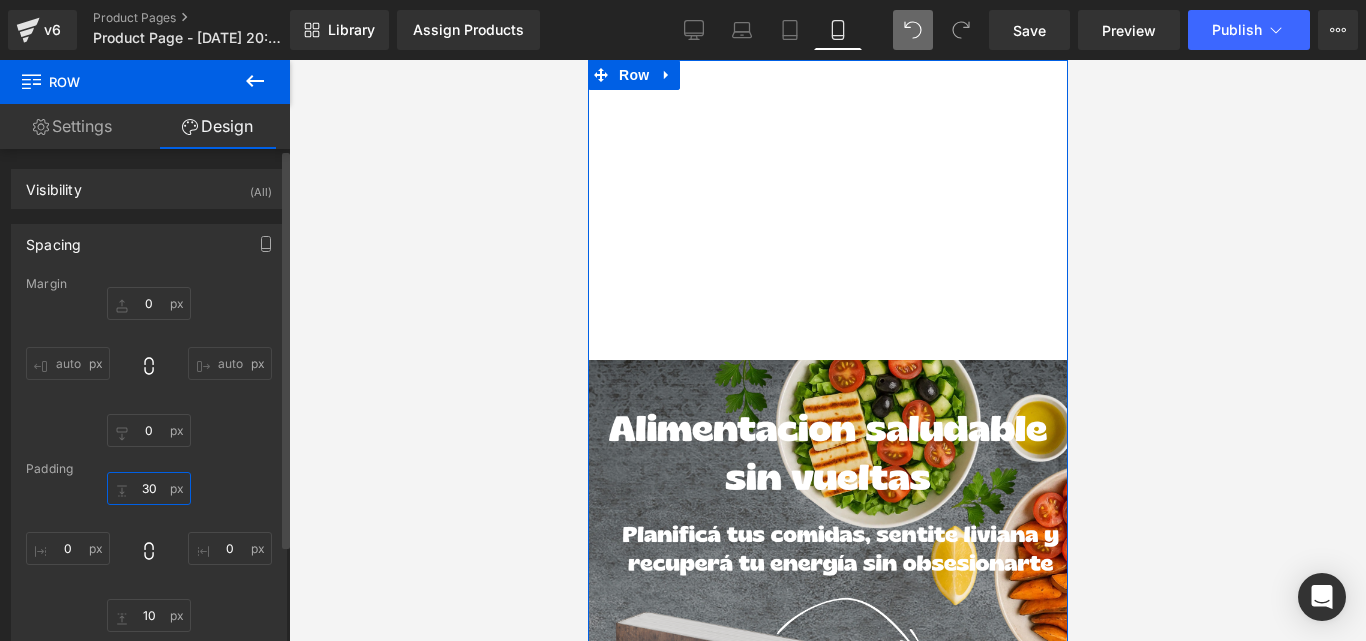 type on "3" 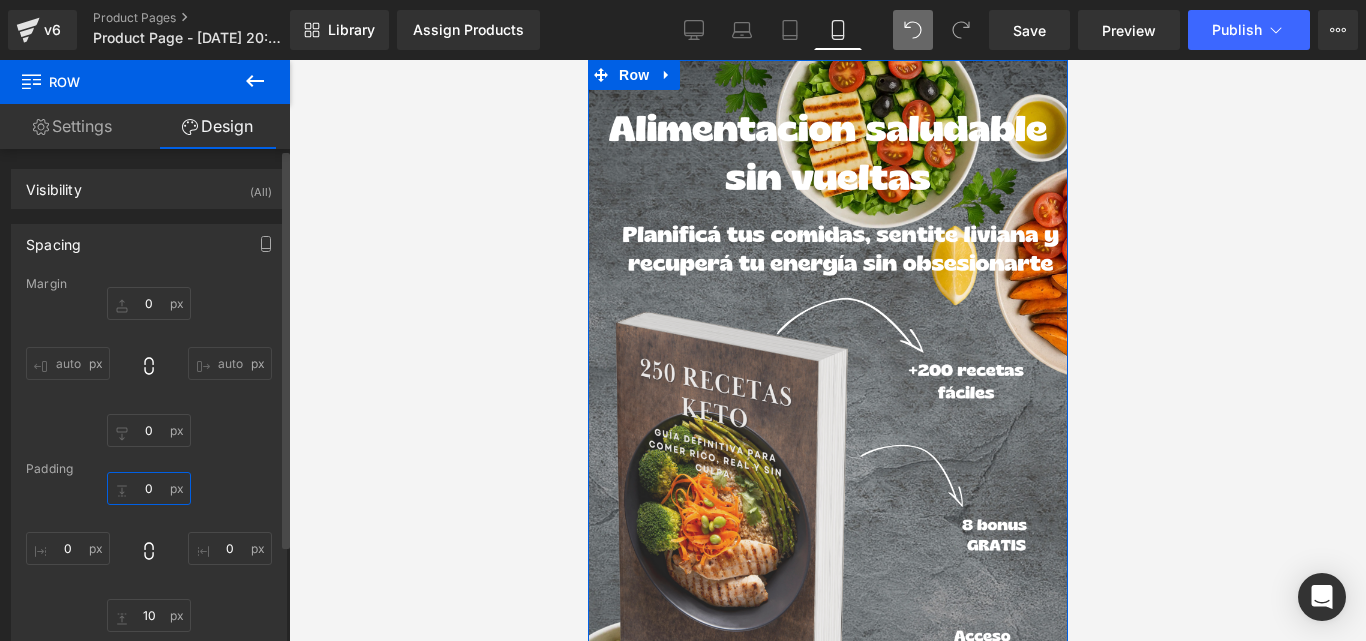type on "0" 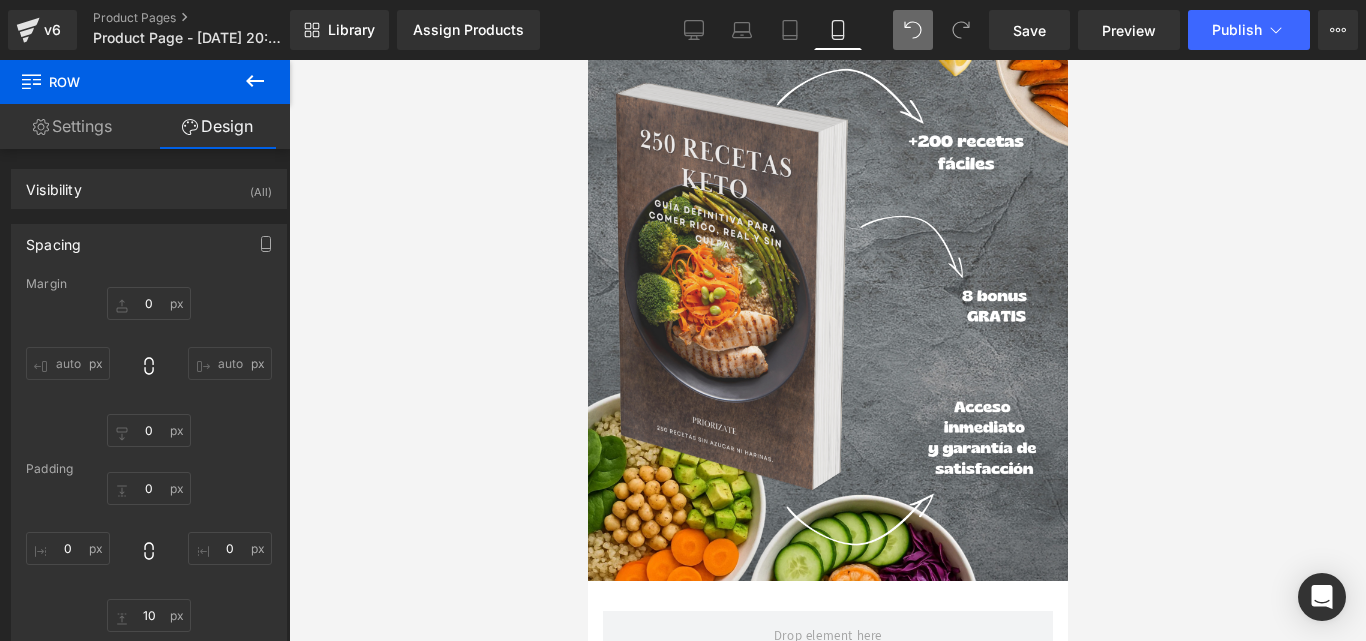 scroll, scrollTop: 337, scrollLeft: 0, axis: vertical 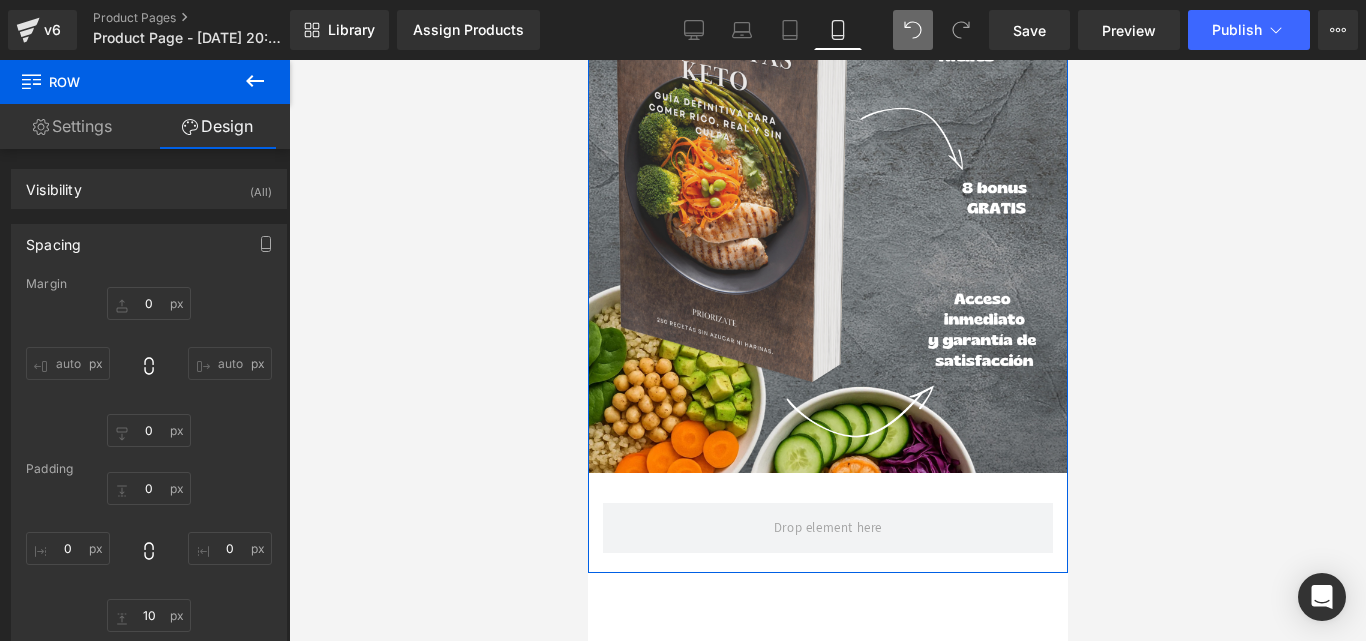 click on "Settings" at bounding box center [72, 126] 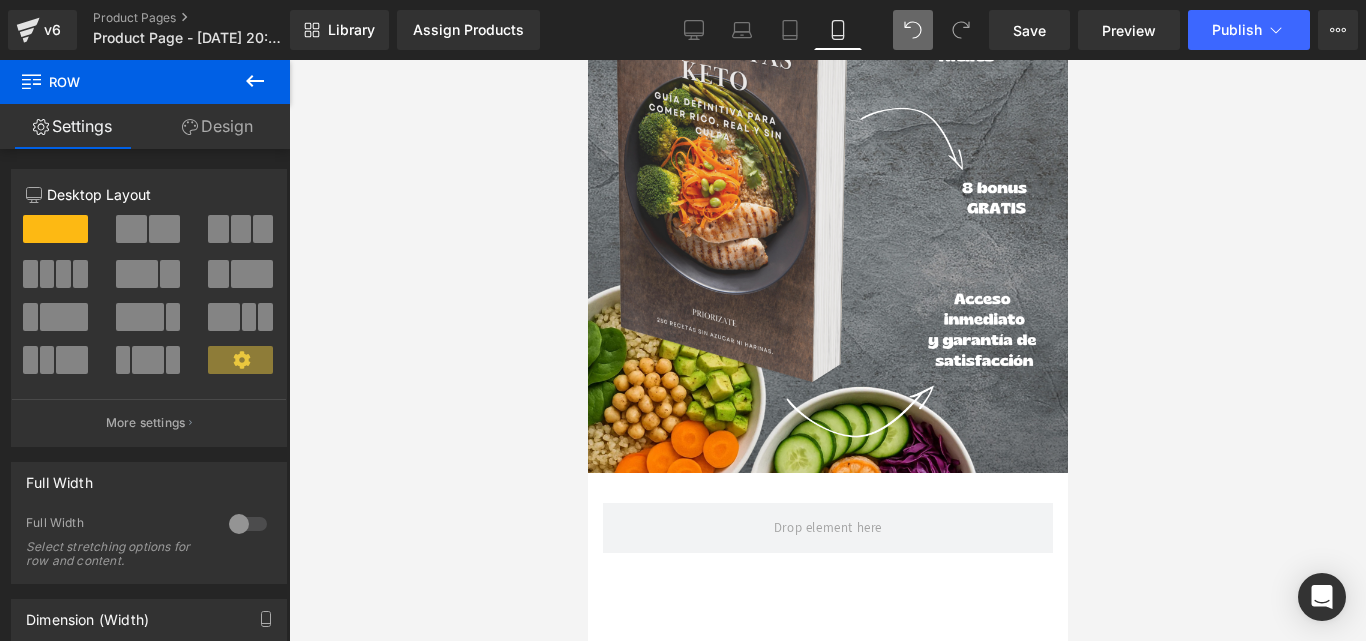 click at bounding box center [255, 82] 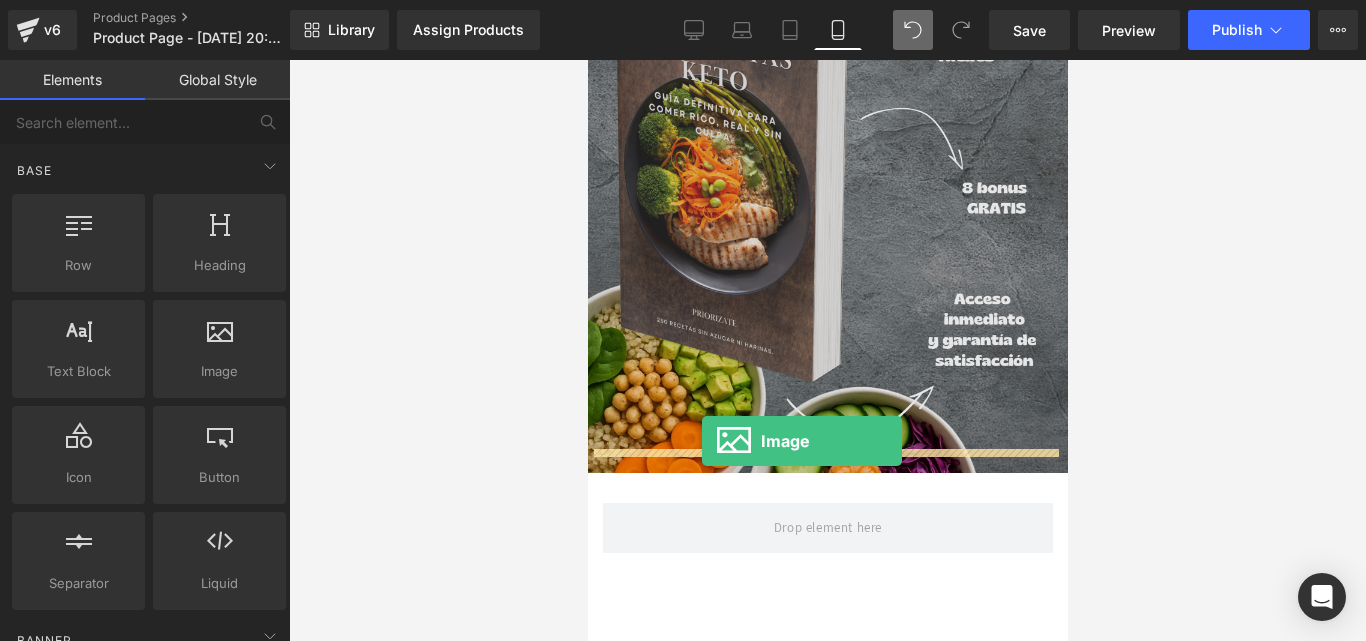 drag, startPoint x: 772, startPoint y: 366, endPoint x: 701, endPoint y: 441, distance: 103.27633 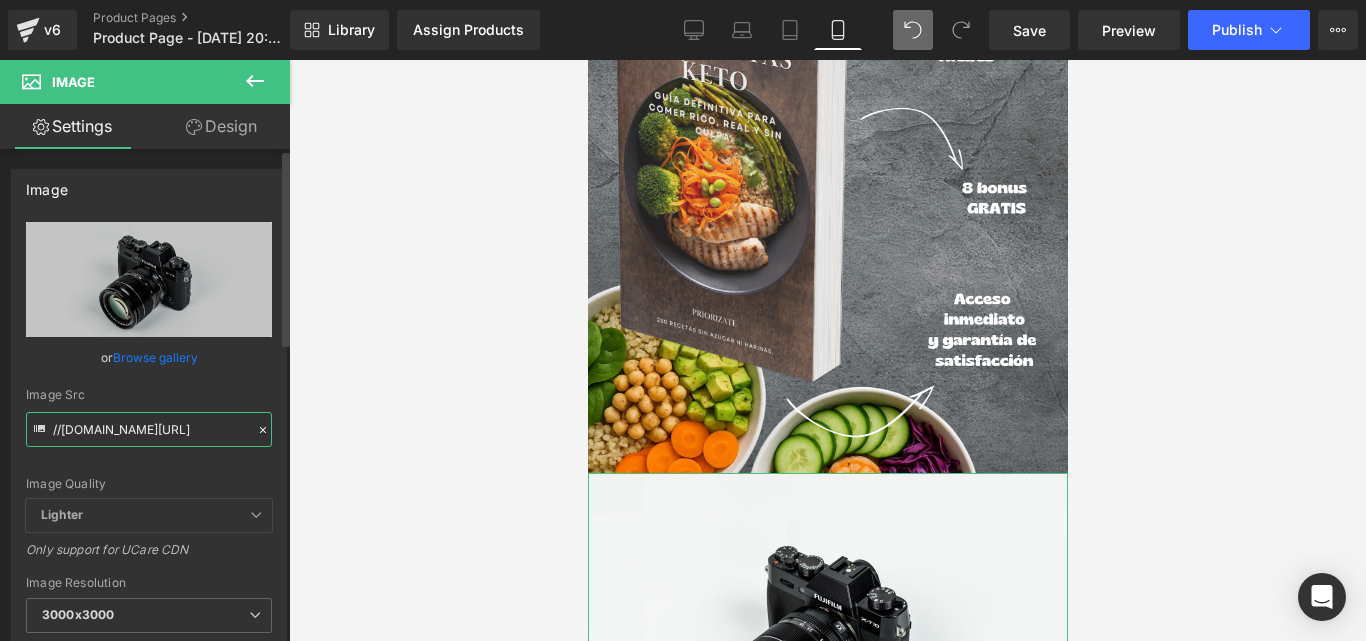 click on "//[DOMAIN_NAME][URL]" at bounding box center (149, 429) 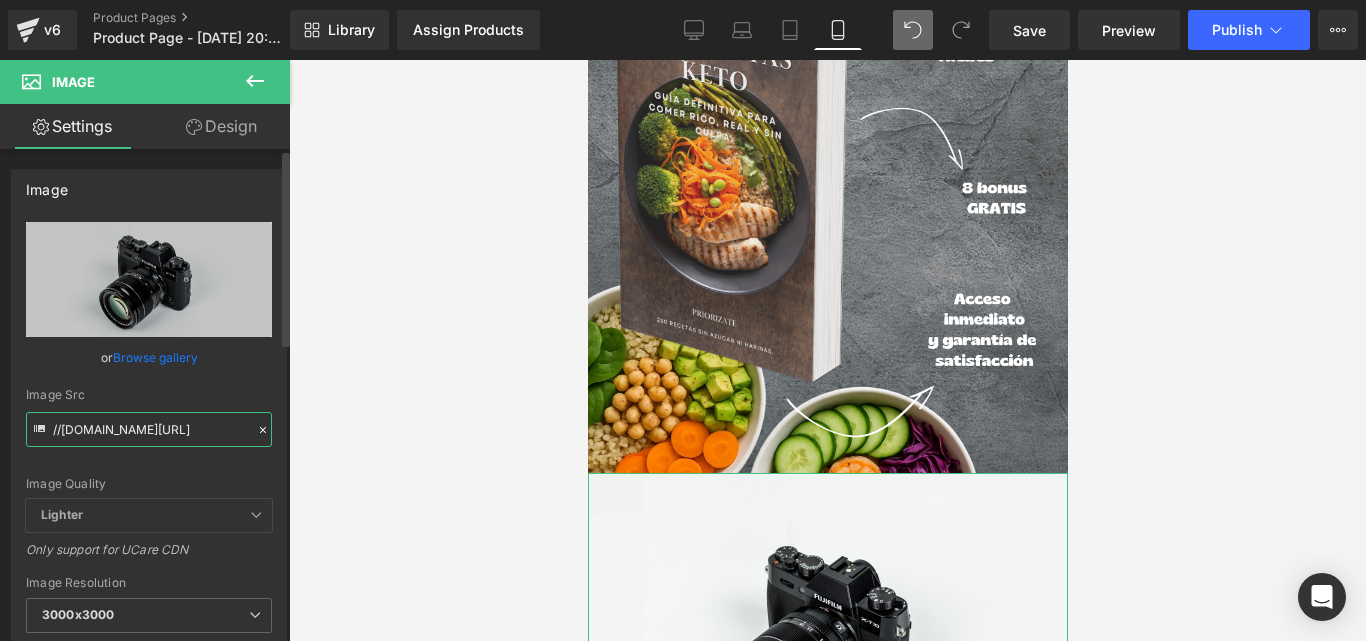 click on "//[DOMAIN_NAME][URL]" at bounding box center [149, 429] 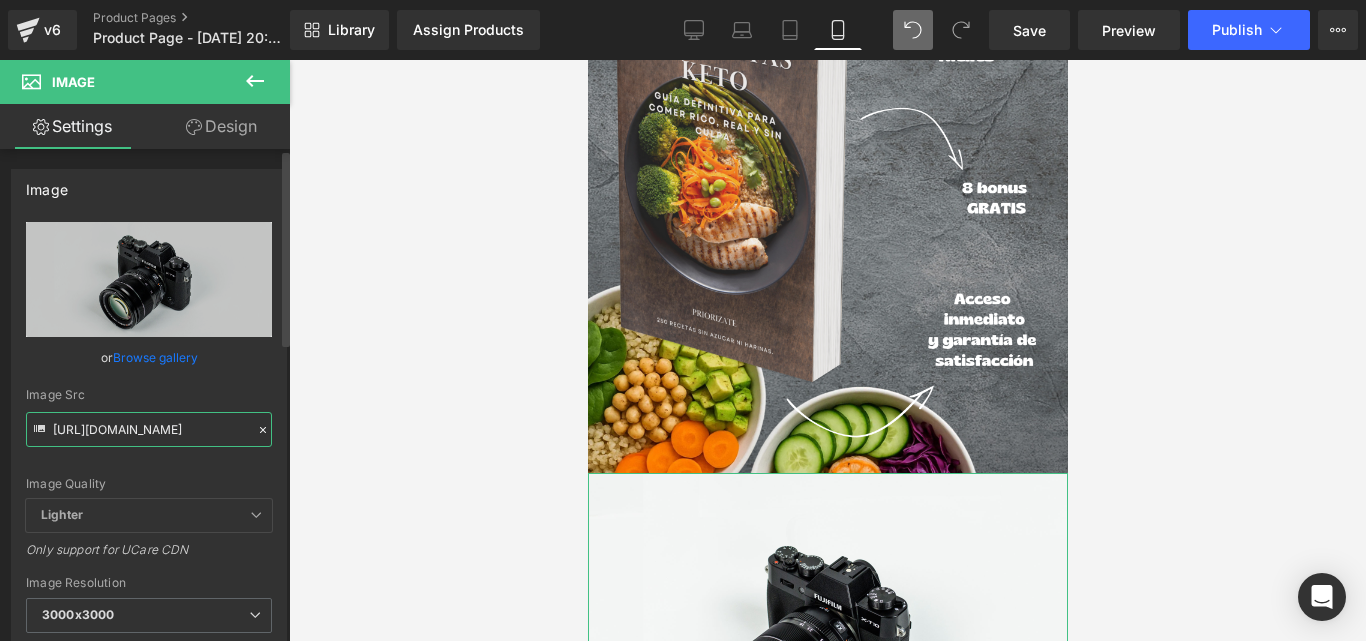 scroll, scrollTop: 0, scrollLeft: 268, axis: horizontal 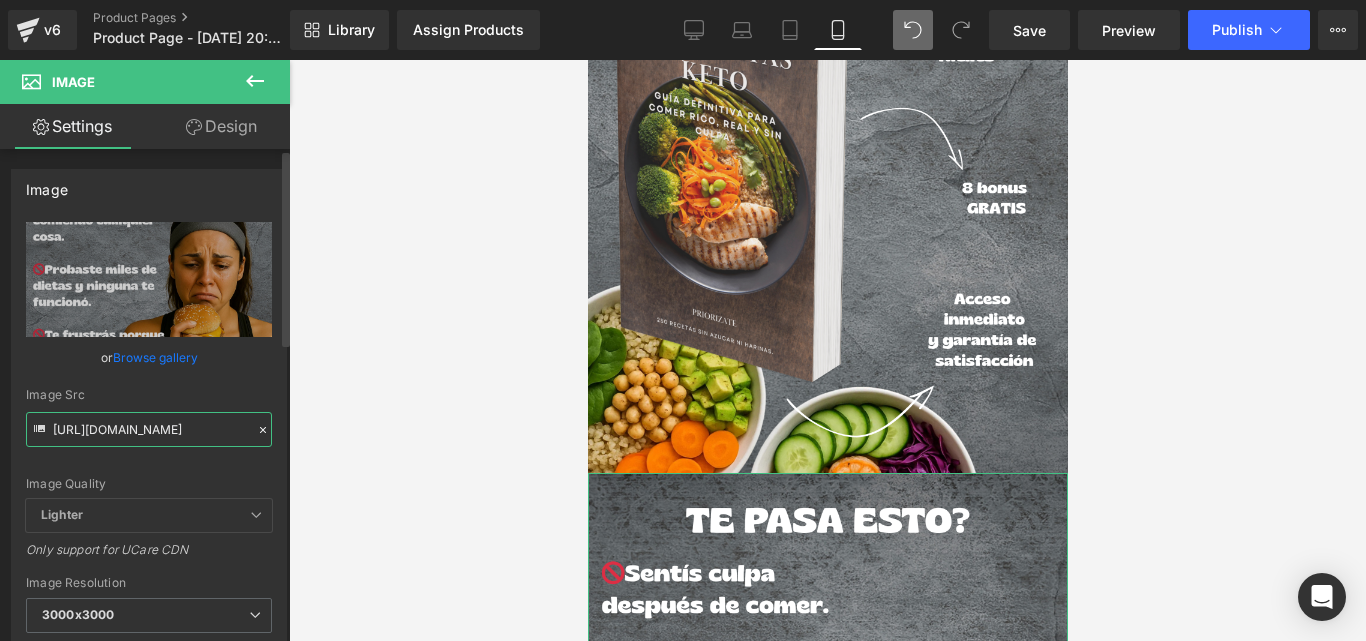 type on "[URL][DOMAIN_NAME]" 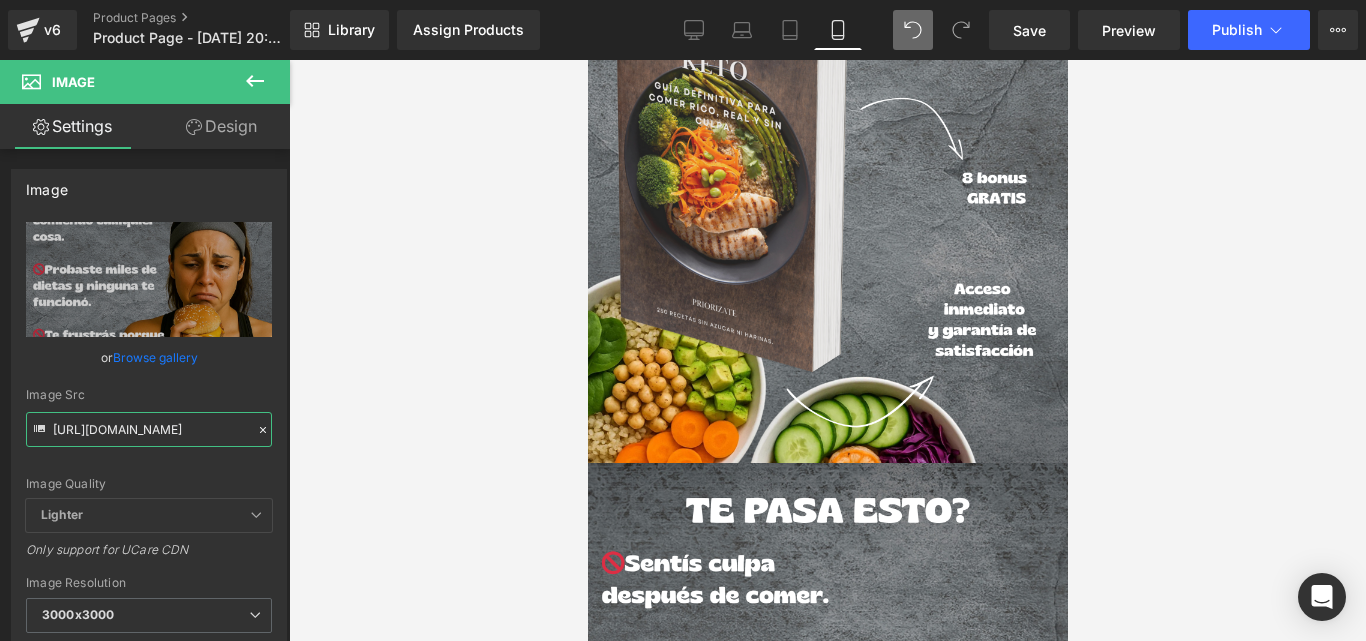 scroll, scrollTop: 312, scrollLeft: 0, axis: vertical 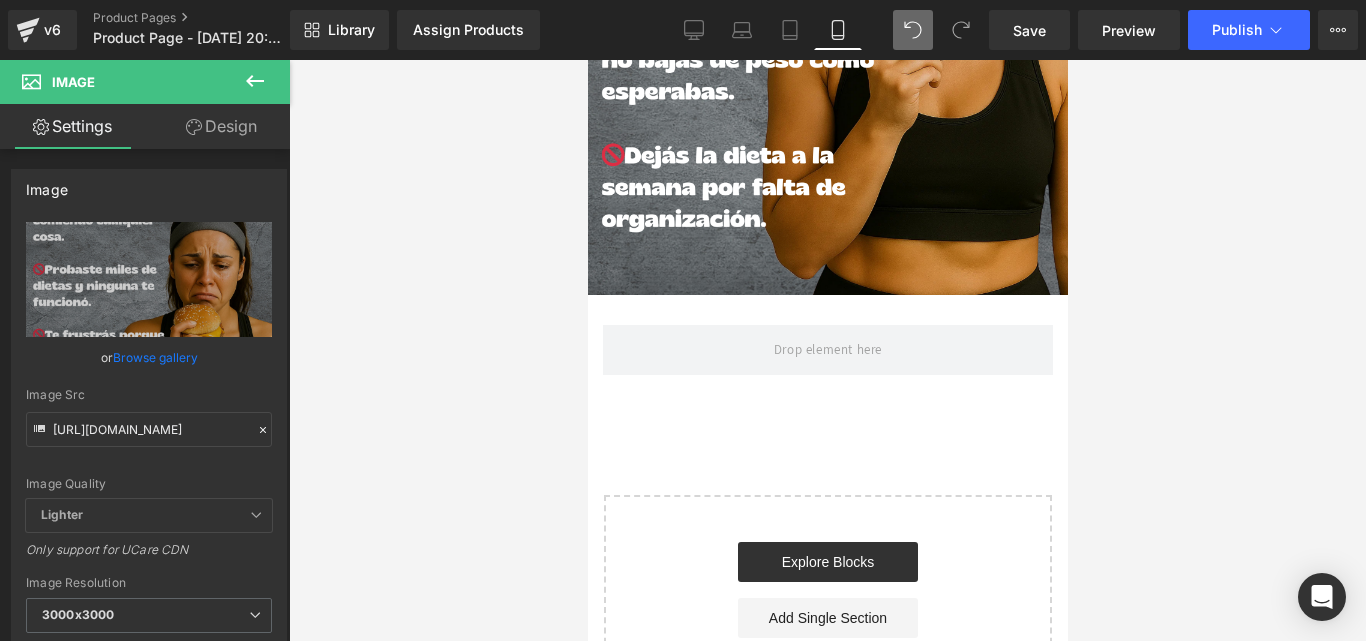 click at bounding box center (255, 82) 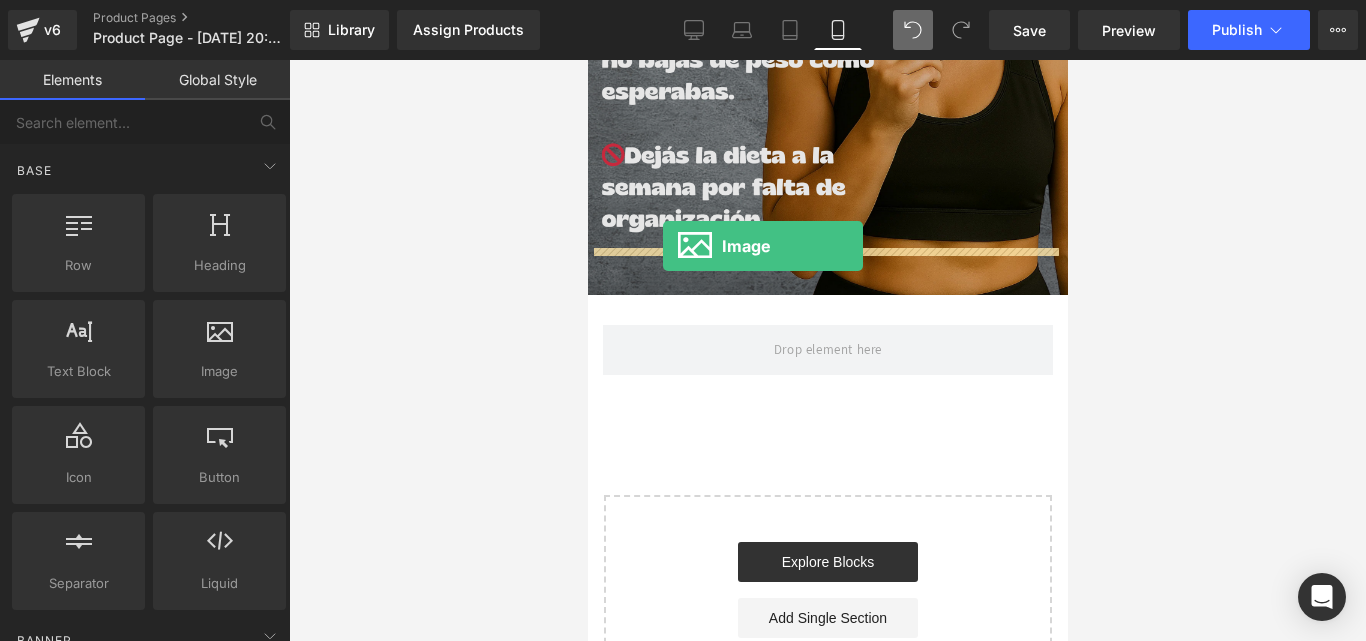 drag, startPoint x: 775, startPoint y: 407, endPoint x: 662, endPoint y: 246, distance: 196.69774 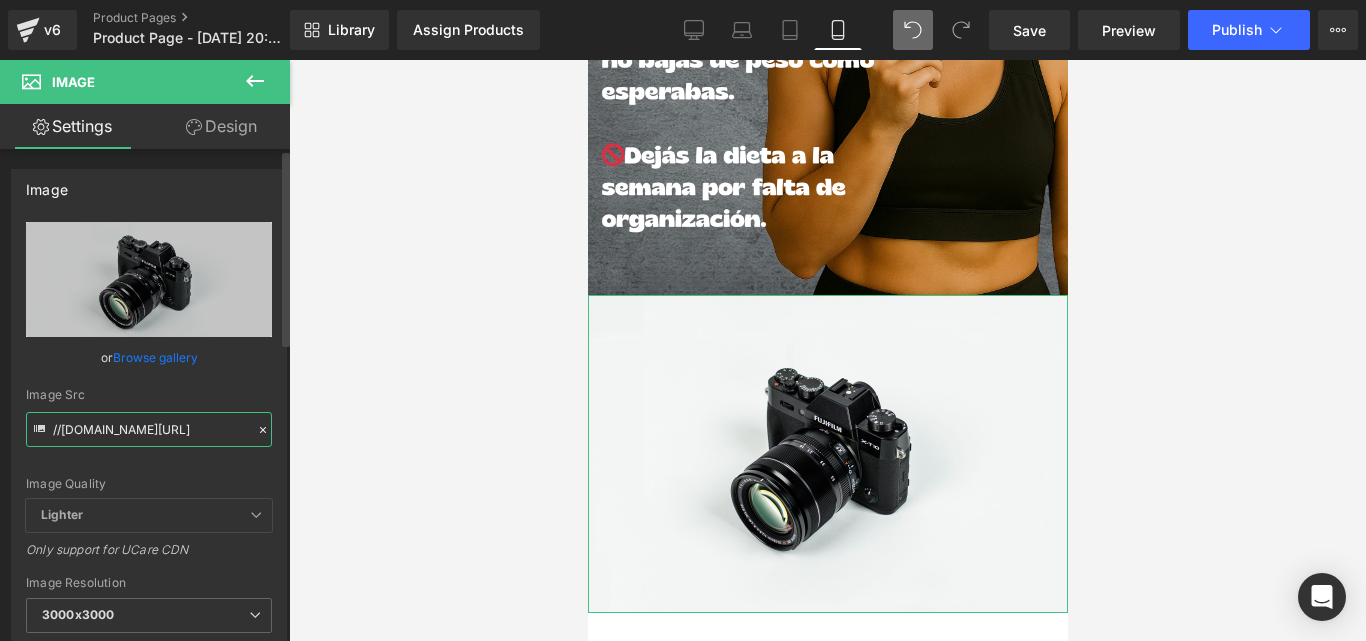 click on "//[DOMAIN_NAME][URL]" at bounding box center (149, 429) 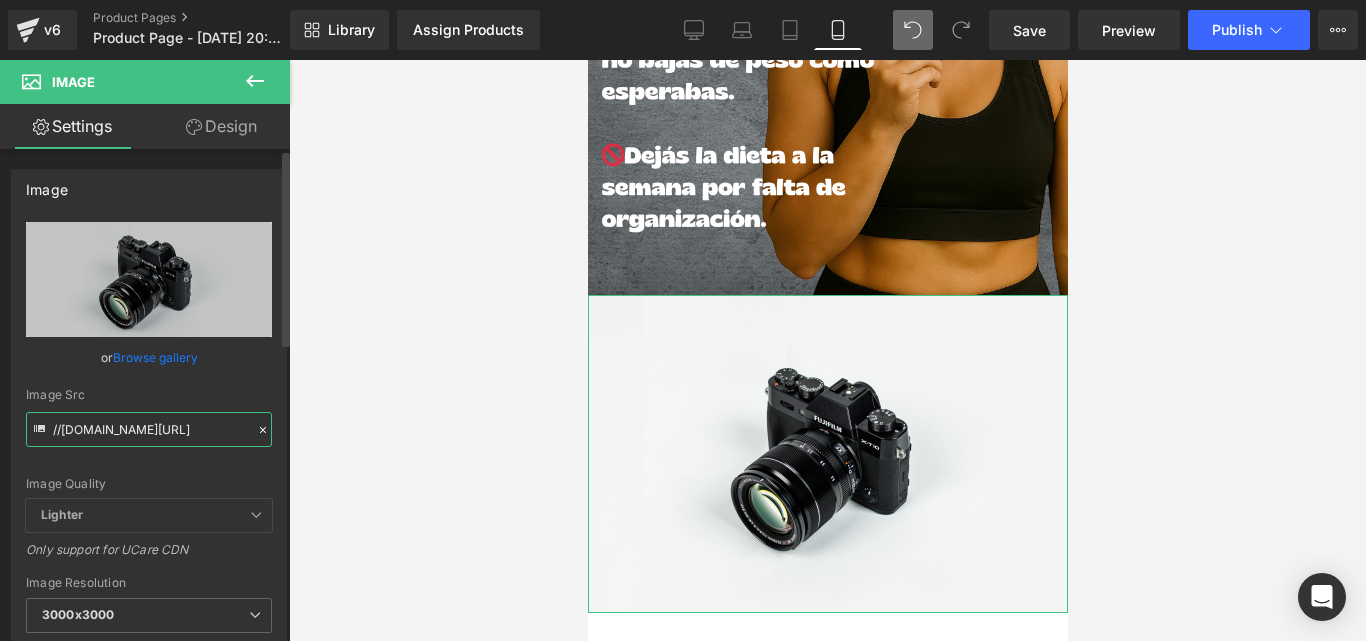 click on "//[DOMAIN_NAME][URL]" at bounding box center [149, 429] 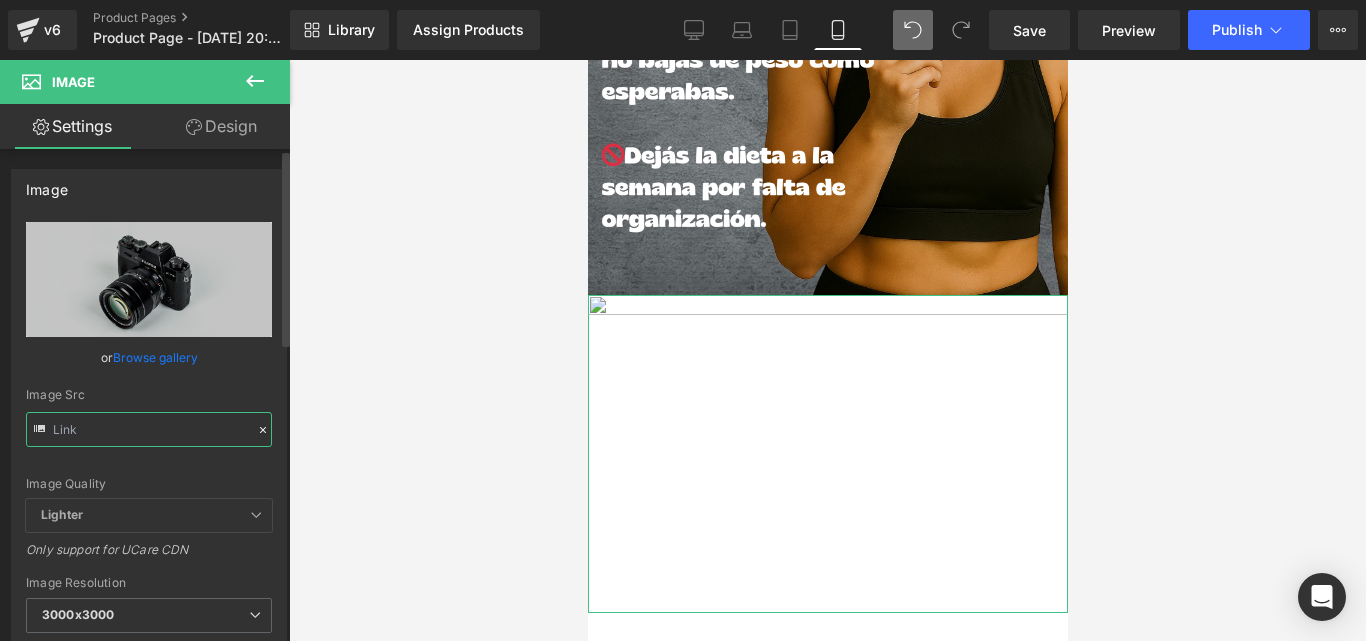 scroll, scrollTop: 0, scrollLeft: 0, axis: both 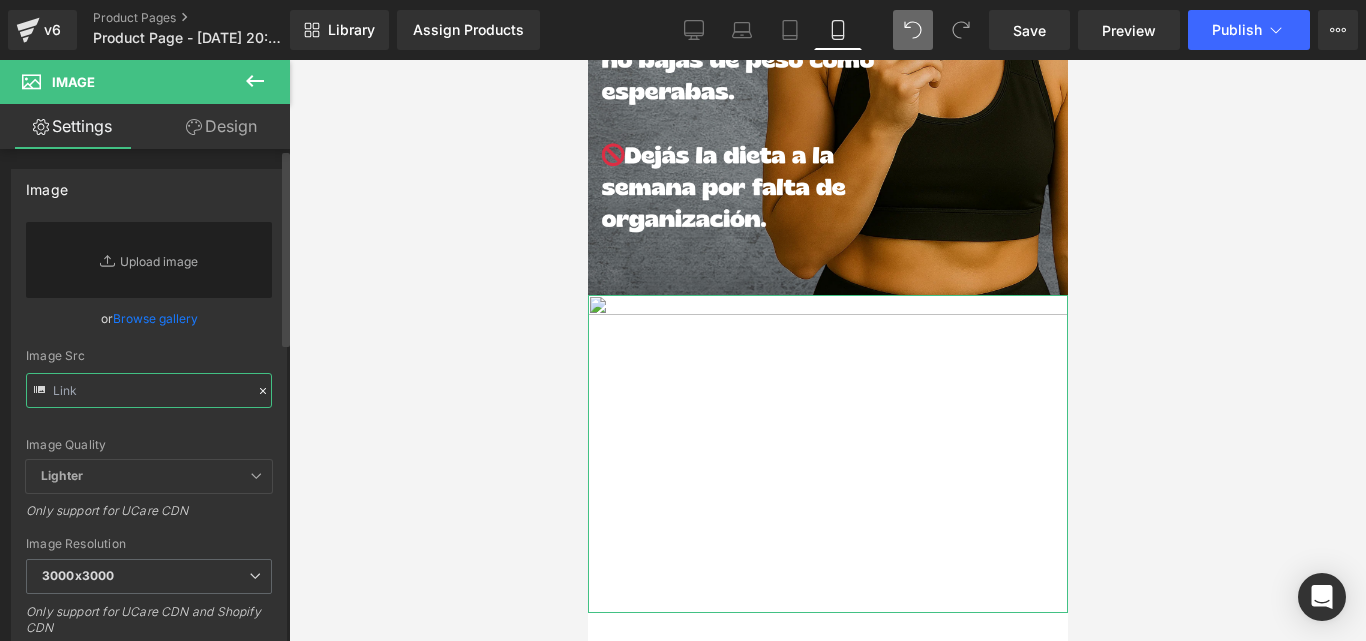 paste on "[URL][DOMAIN_NAME]" 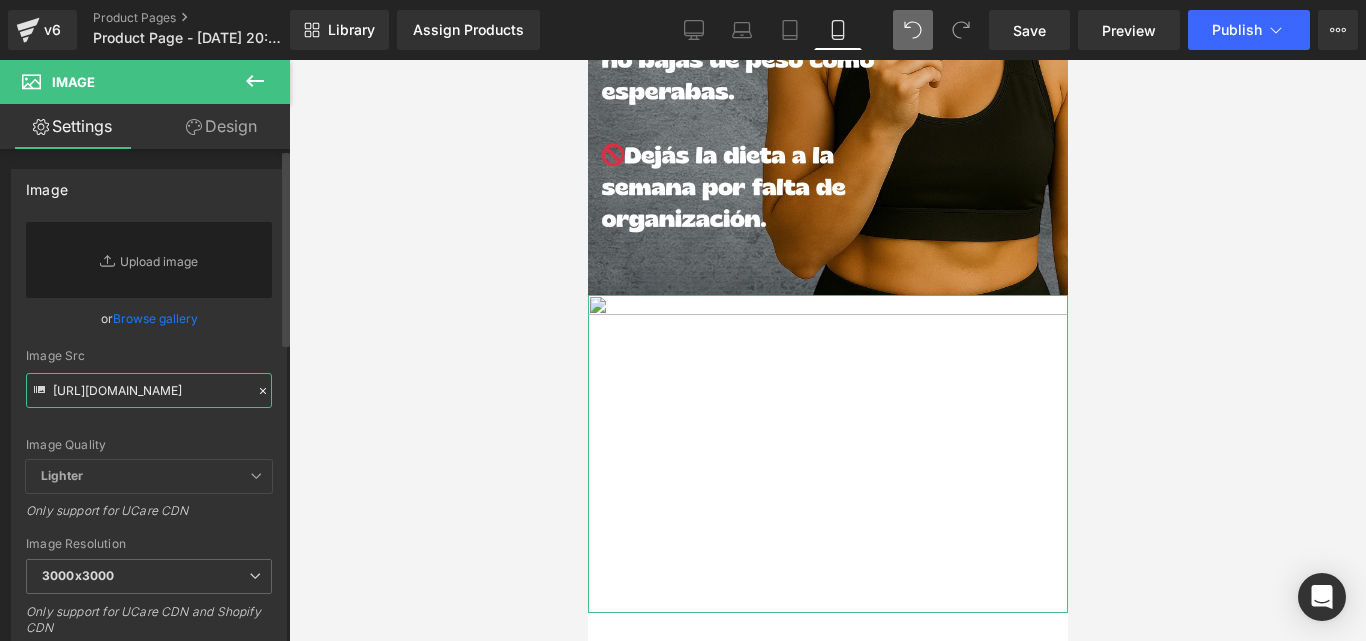 scroll, scrollTop: 0, scrollLeft: 253, axis: horizontal 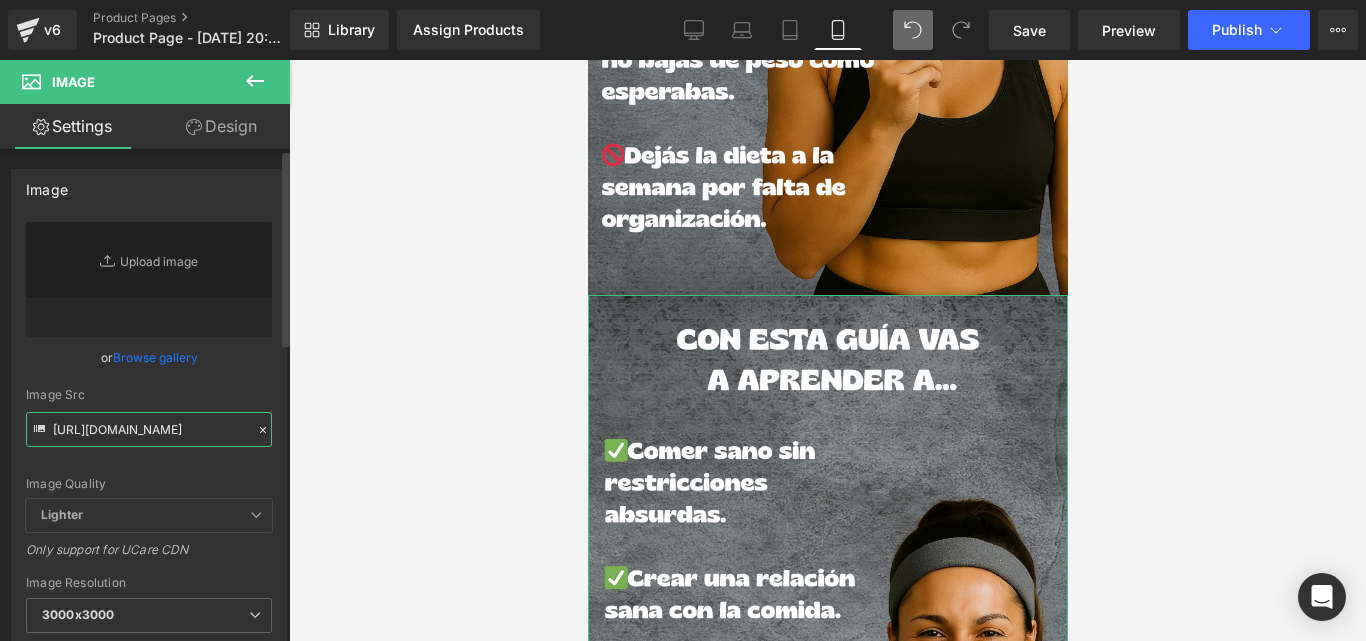 type on "[URL][DOMAIN_NAME]" 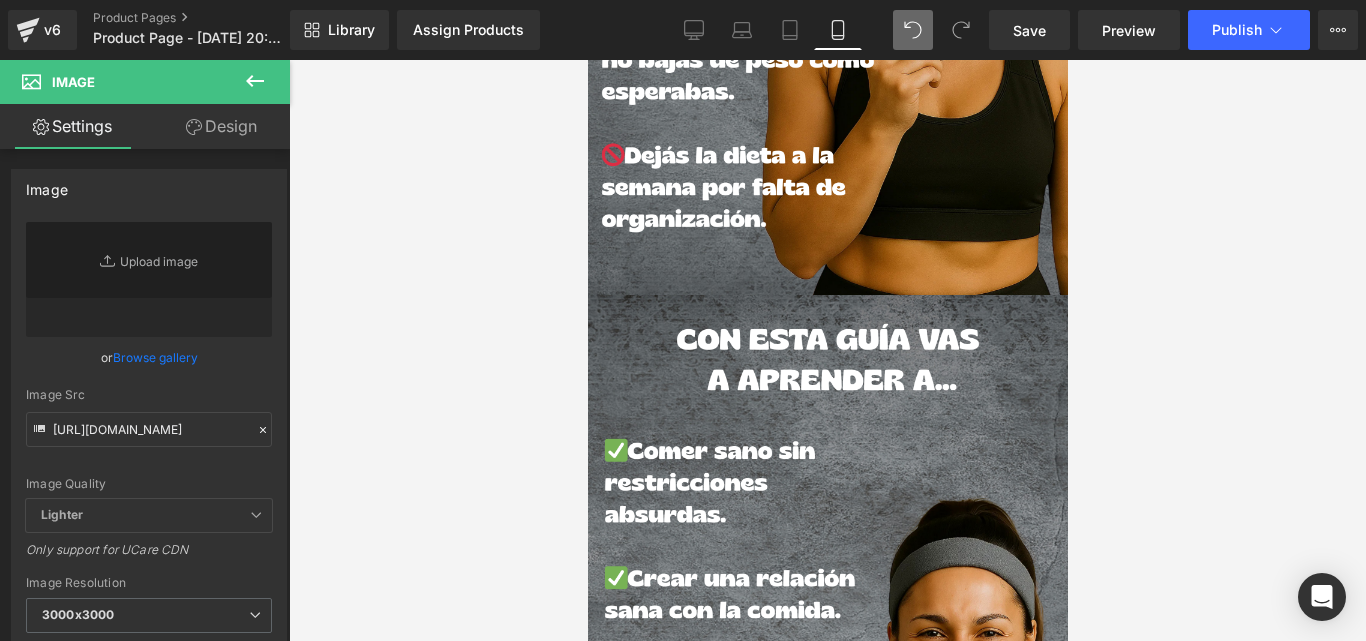 click at bounding box center [827, 350] 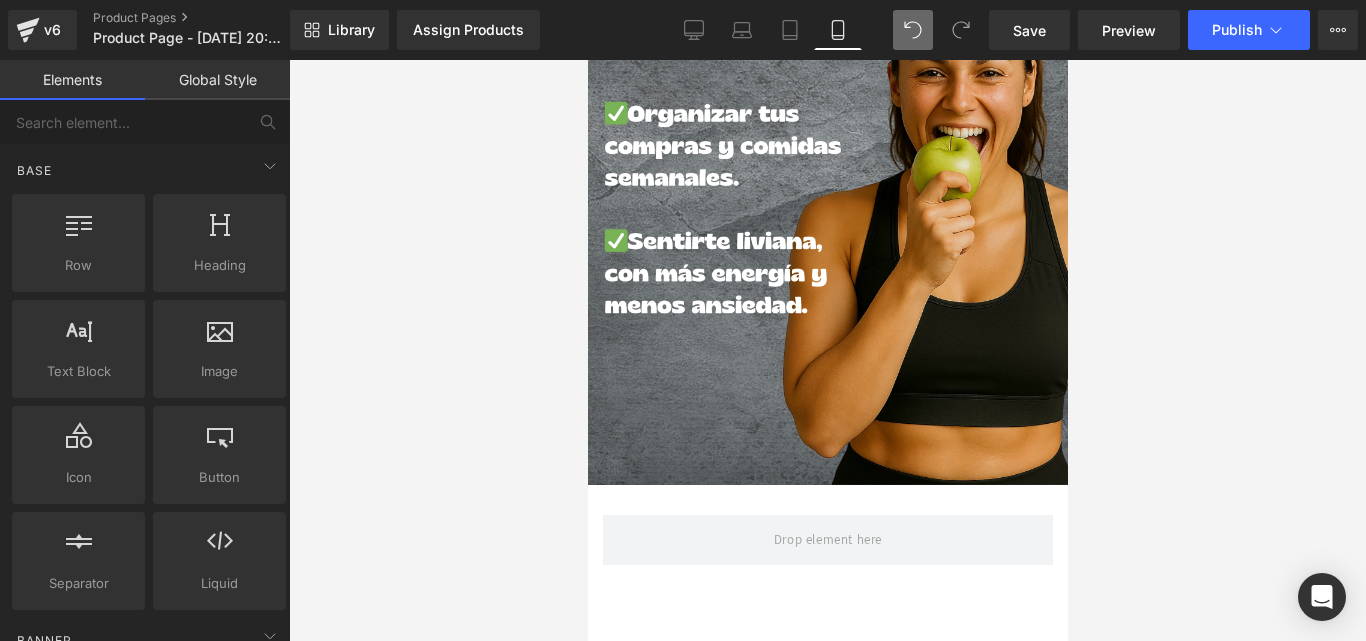 scroll, scrollTop: 1317, scrollLeft: 0, axis: vertical 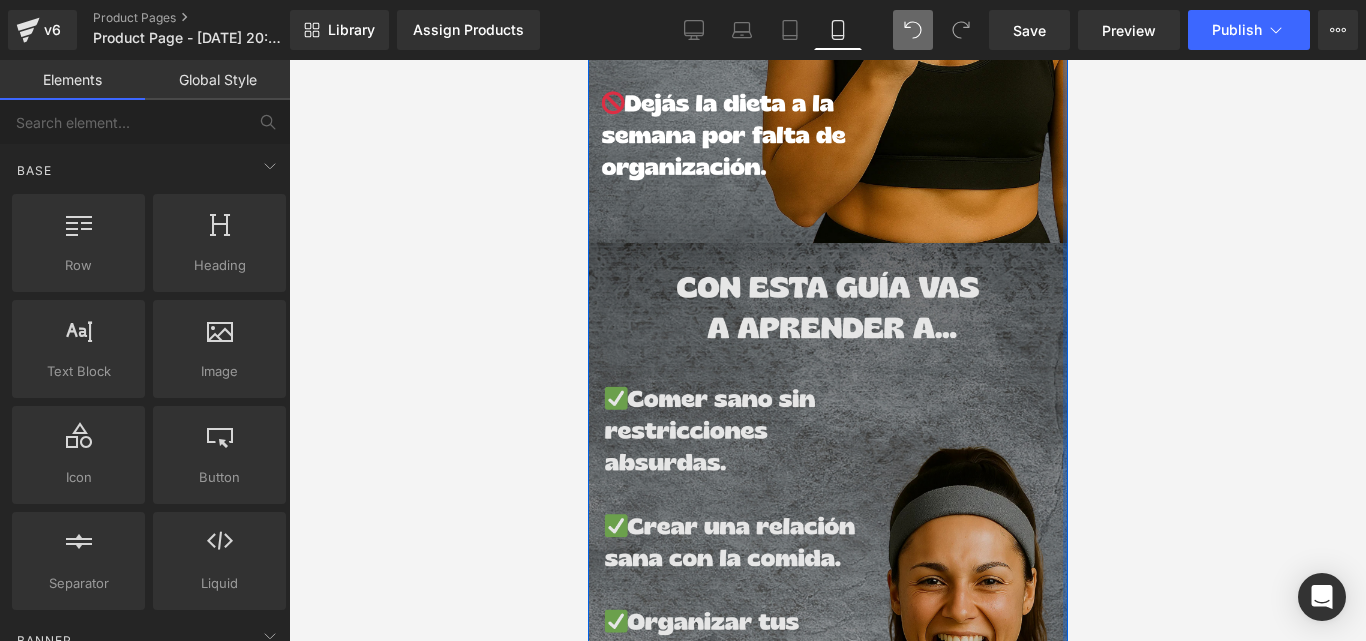 click at bounding box center [1064, -82] 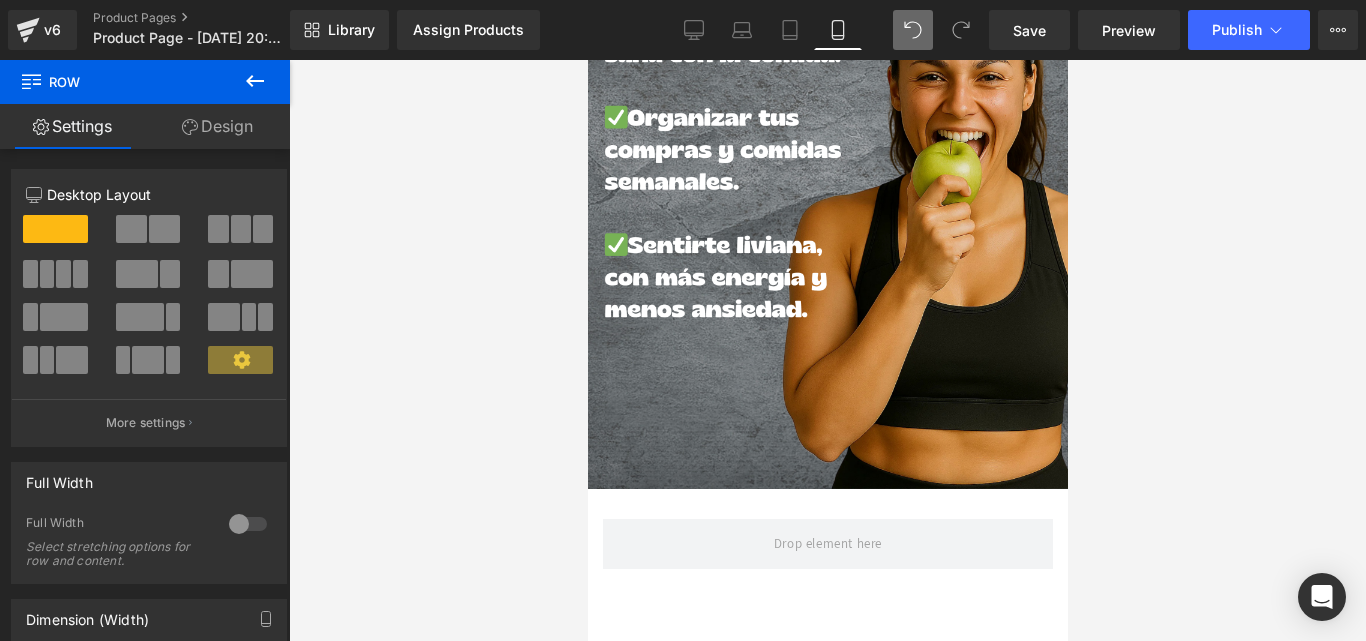 scroll, scrollTop: 1840, scrollLeft: 0, axis: vertical 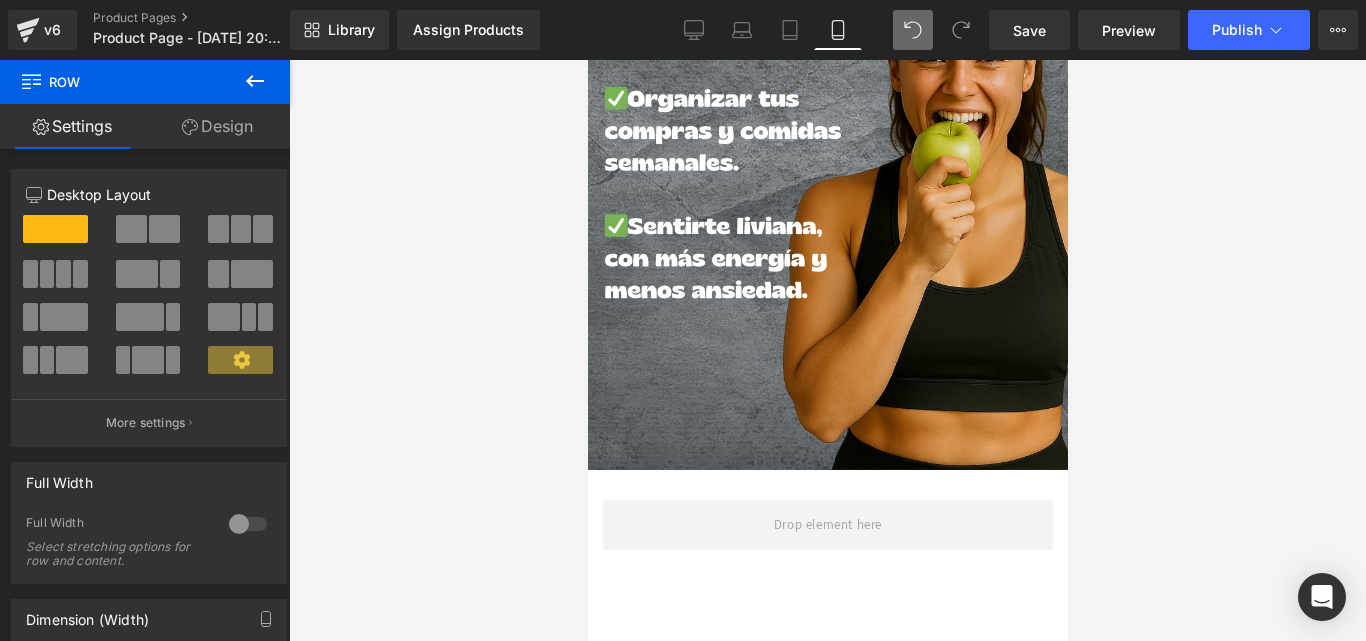 click on "Row" at bounding box center (120, 82) 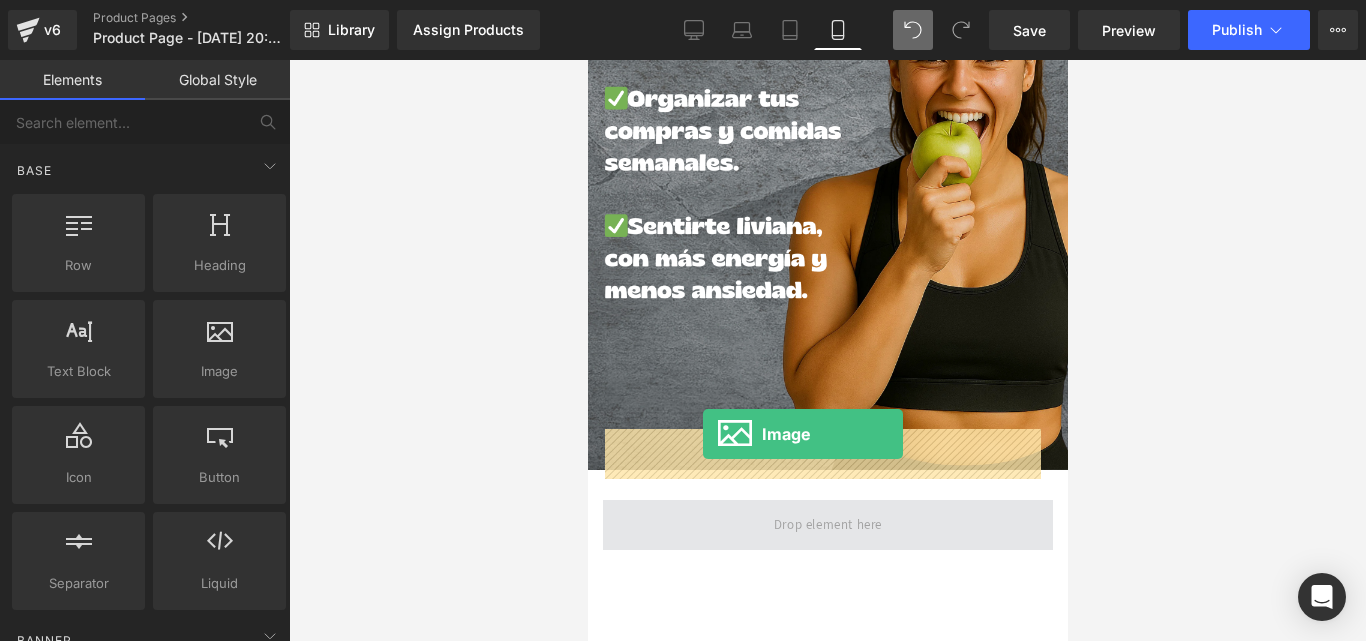 drag, startPoint x: 803, startPoint y: 397, endPoint x: 702, endPoint y: 434, distance: 107.563934 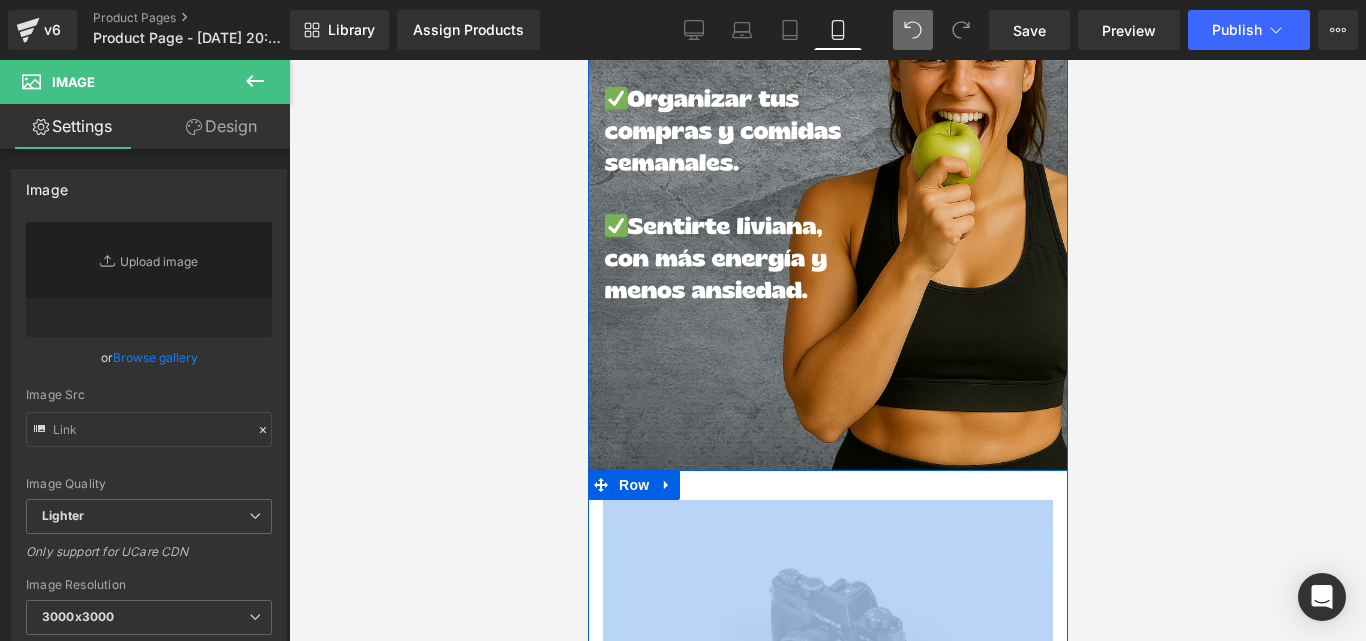 type on "//[DOMAIN_NAME][URL]" 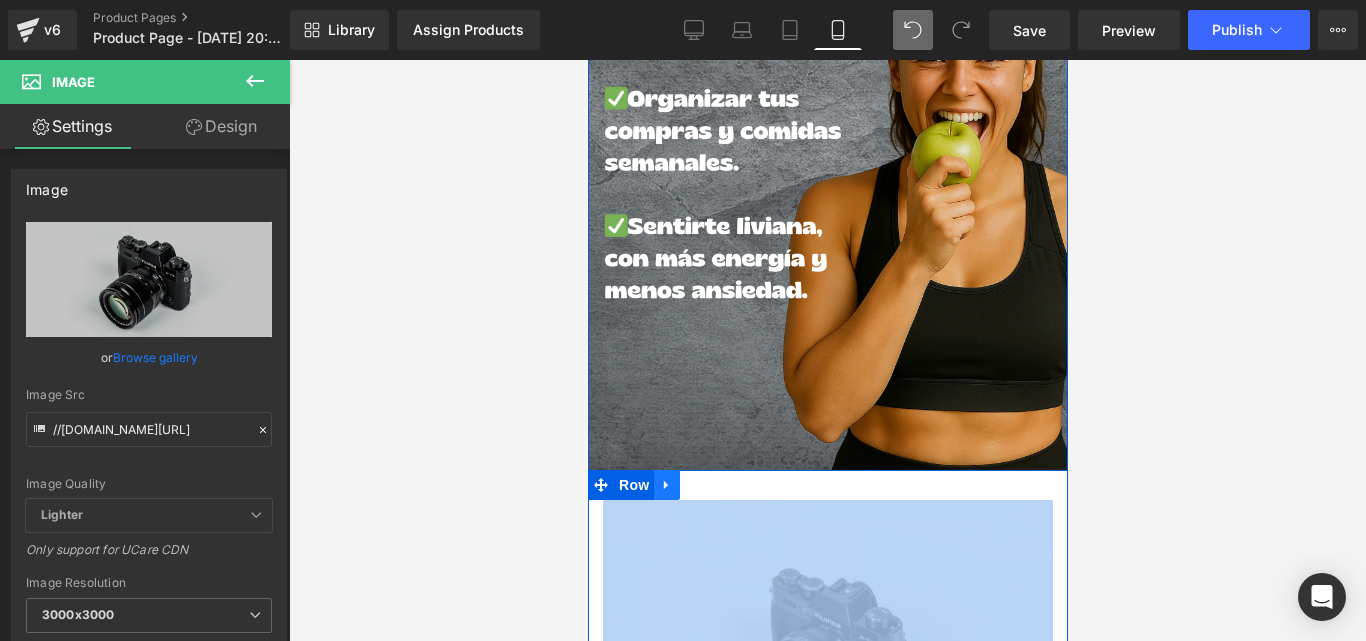 click 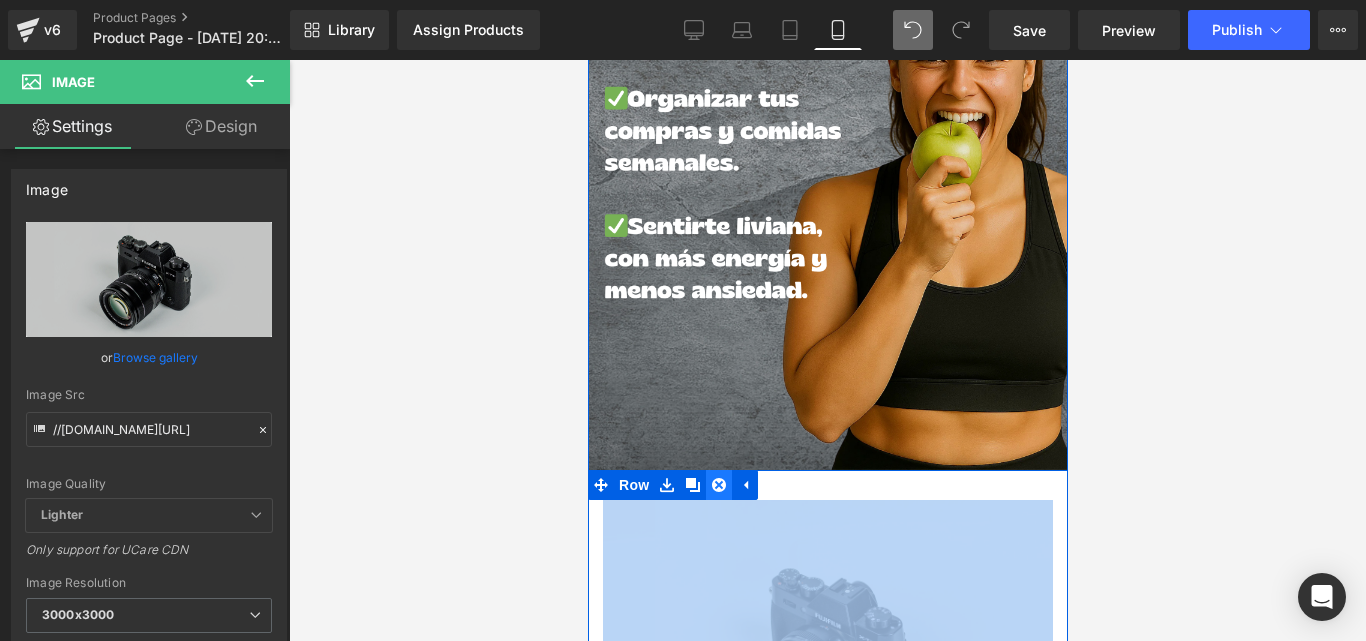 click 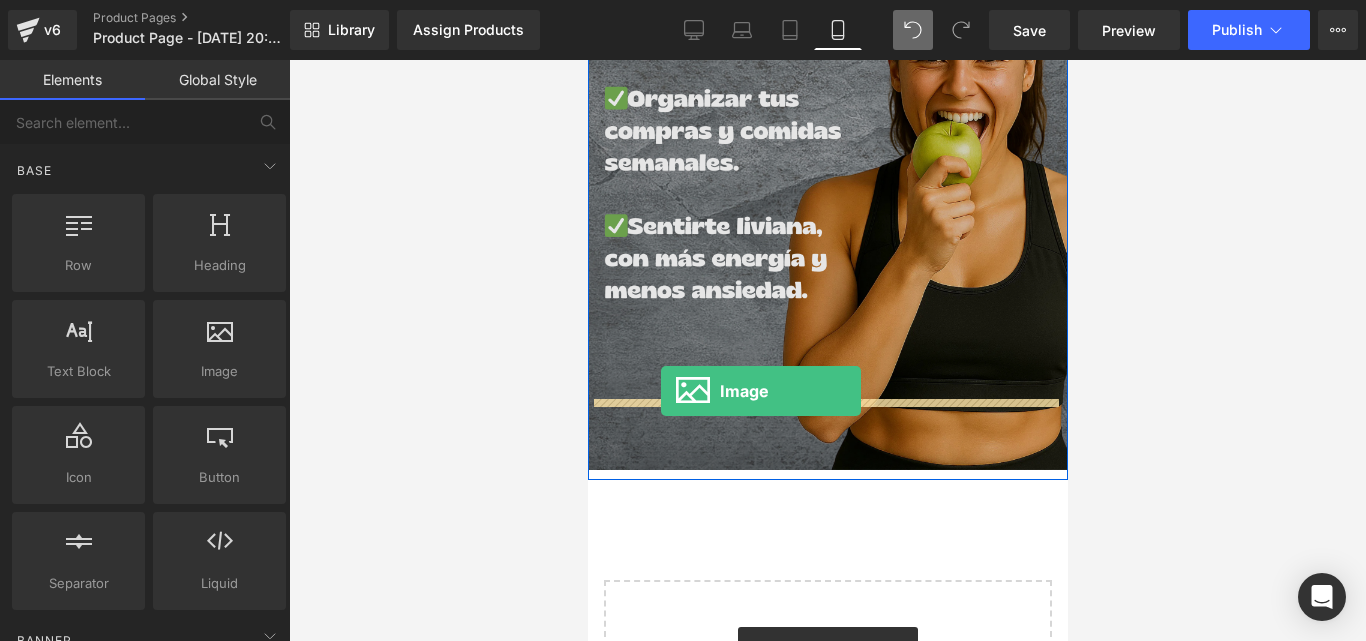 drag, startPoint x: 832, startPoint y: 430, endPoint x: 660, endPoint y: 391, distance: 176.3661 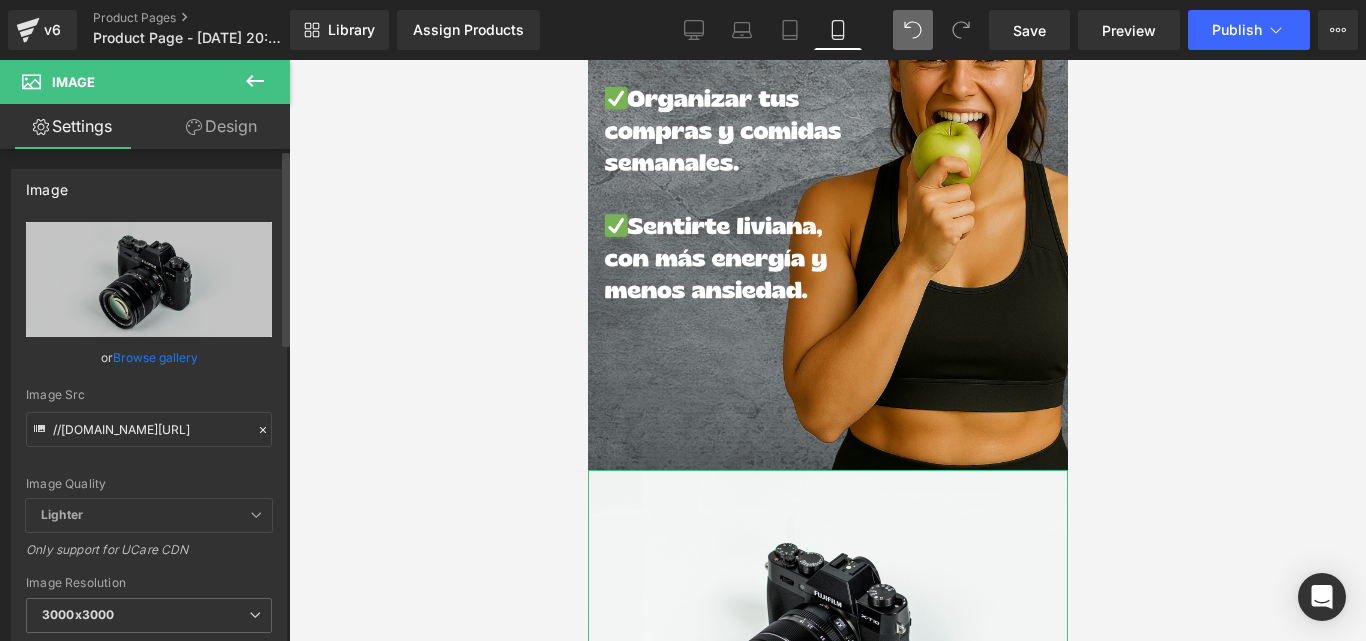 click 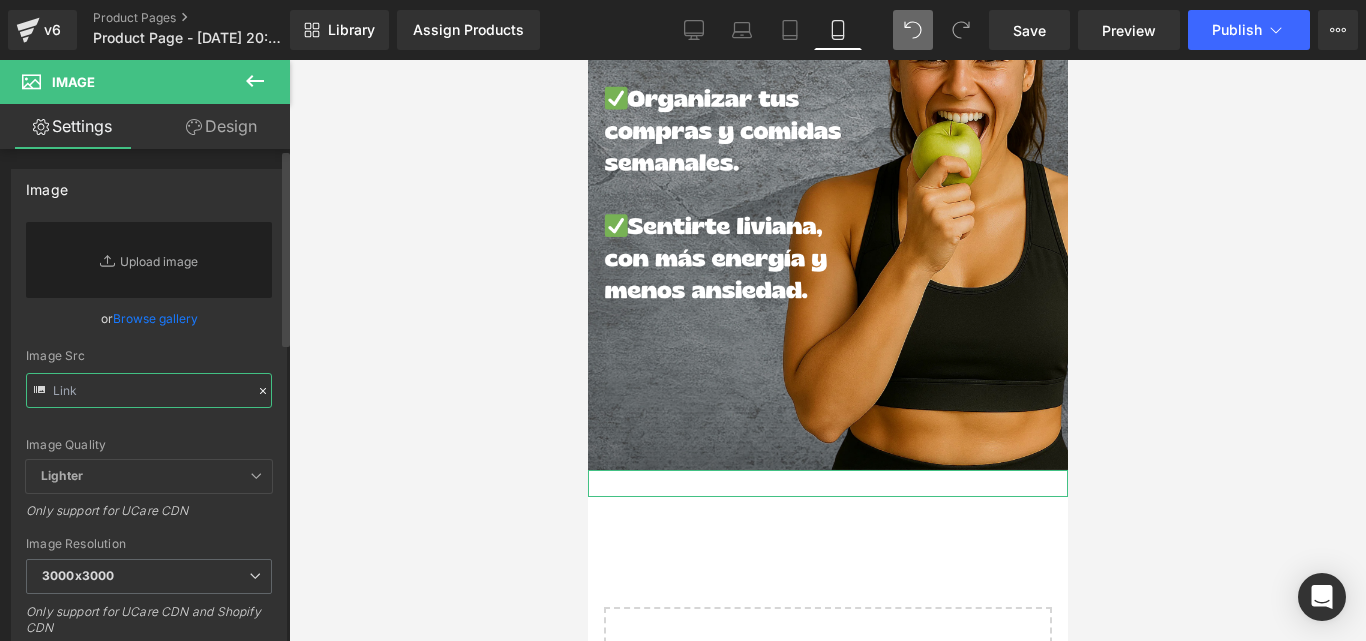click at bounding box center [149, 390] 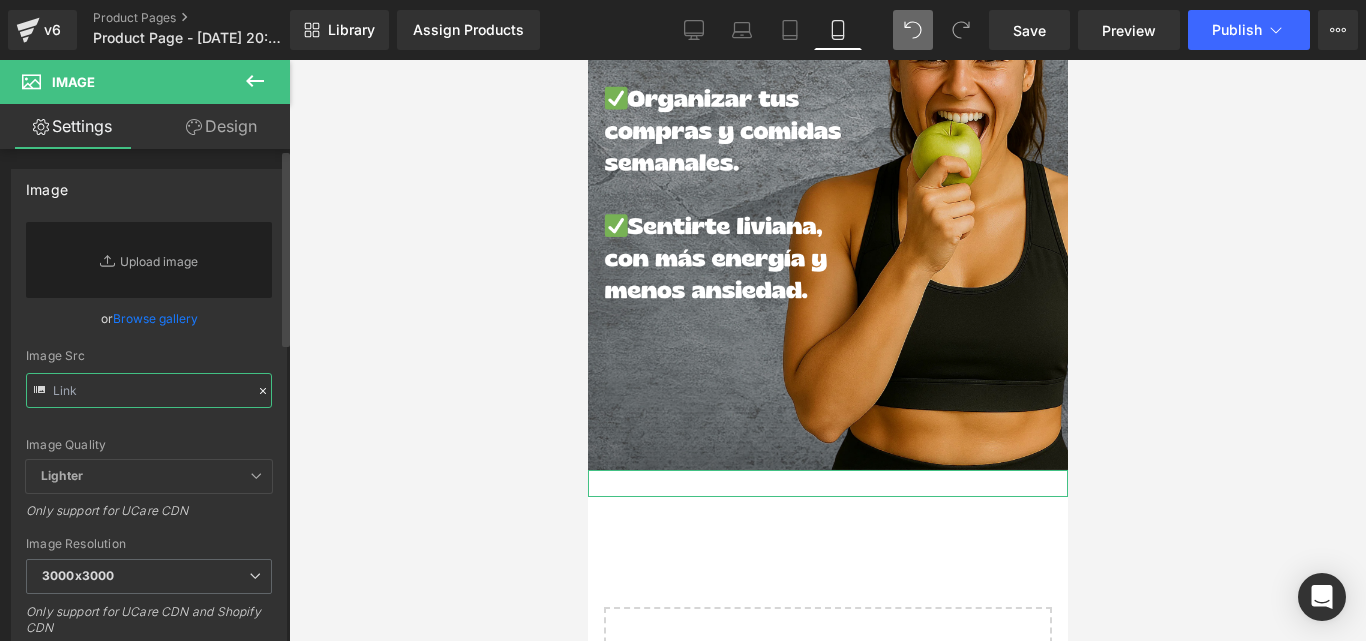 paste on "[URL][DOMAIN_NAME]" 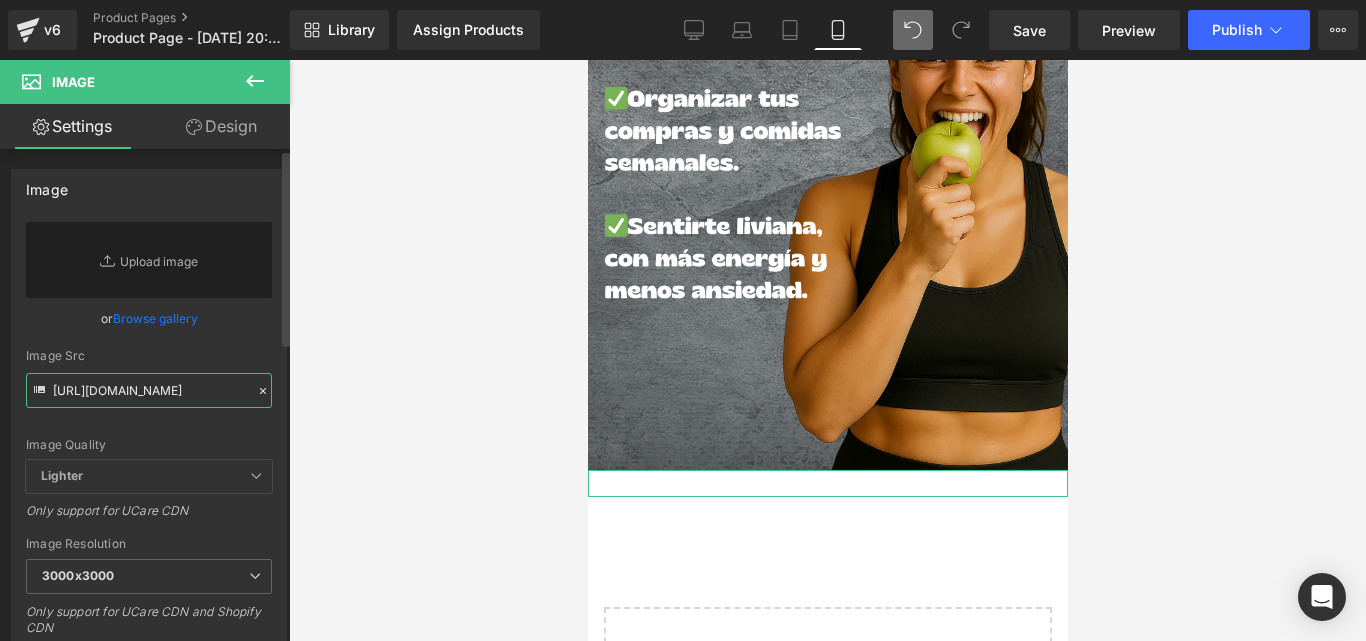 scroll, scrollTop: 0, scrollLeft: 266, axis: horizontal 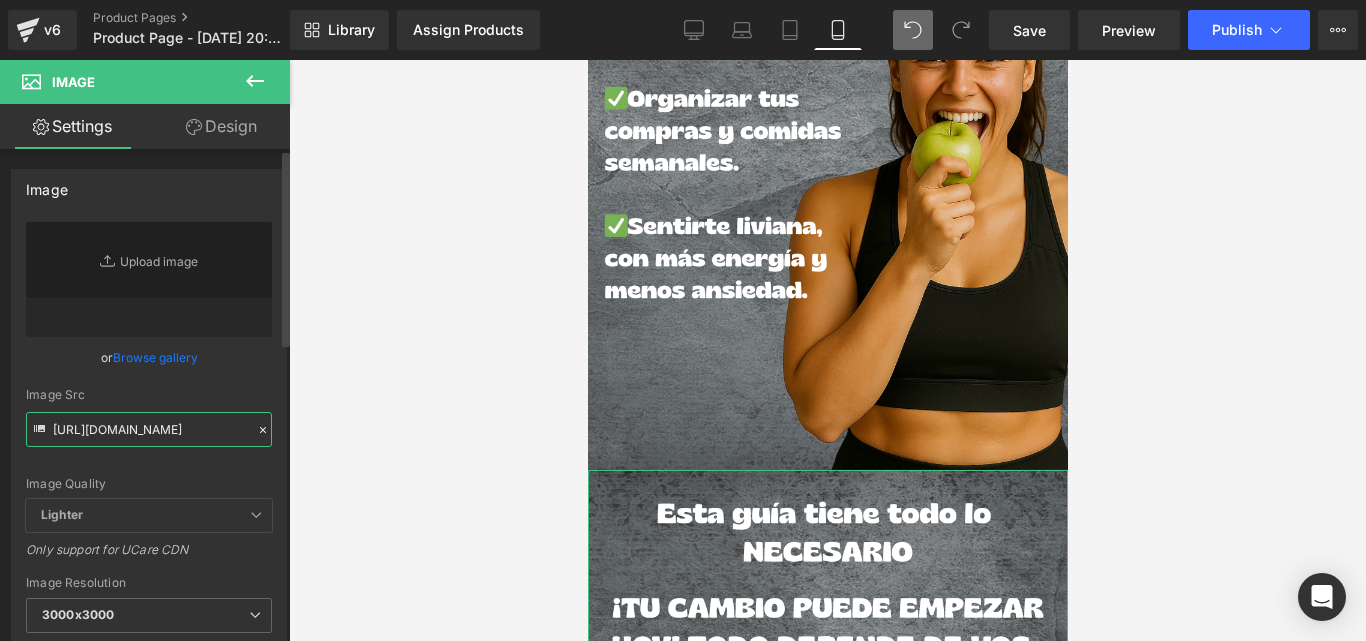 type on "[URL][DOMAIN_NAME]" 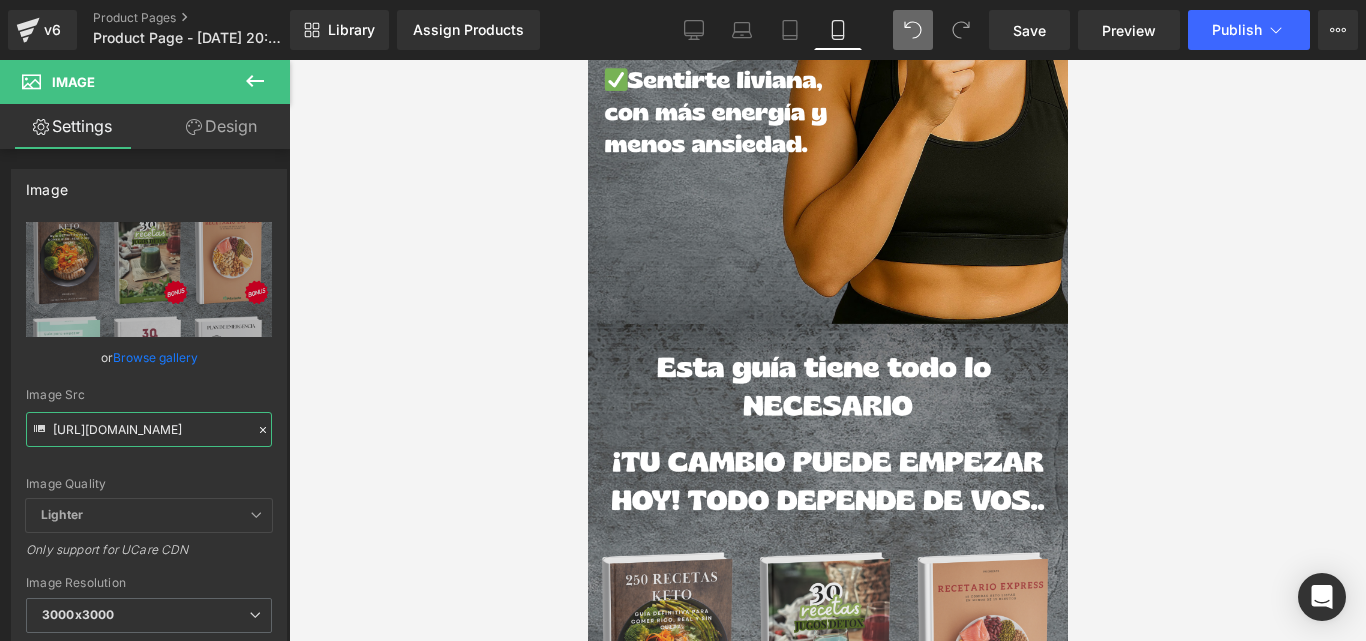 scroll, scrollTop: 2000, scrollLeft: 0, axis: vertical 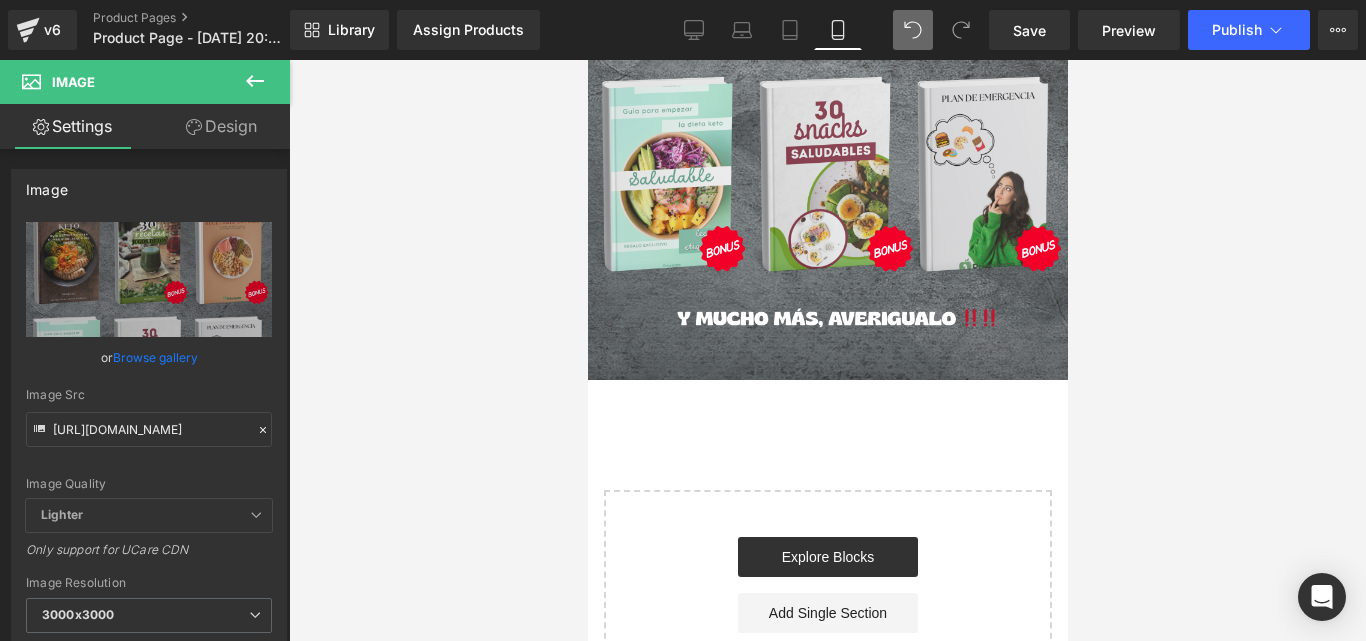 drag, startPoint x: 178, startPoint y: 79, endPoint x: 287, endPoint y: 89, distance: 109.457756 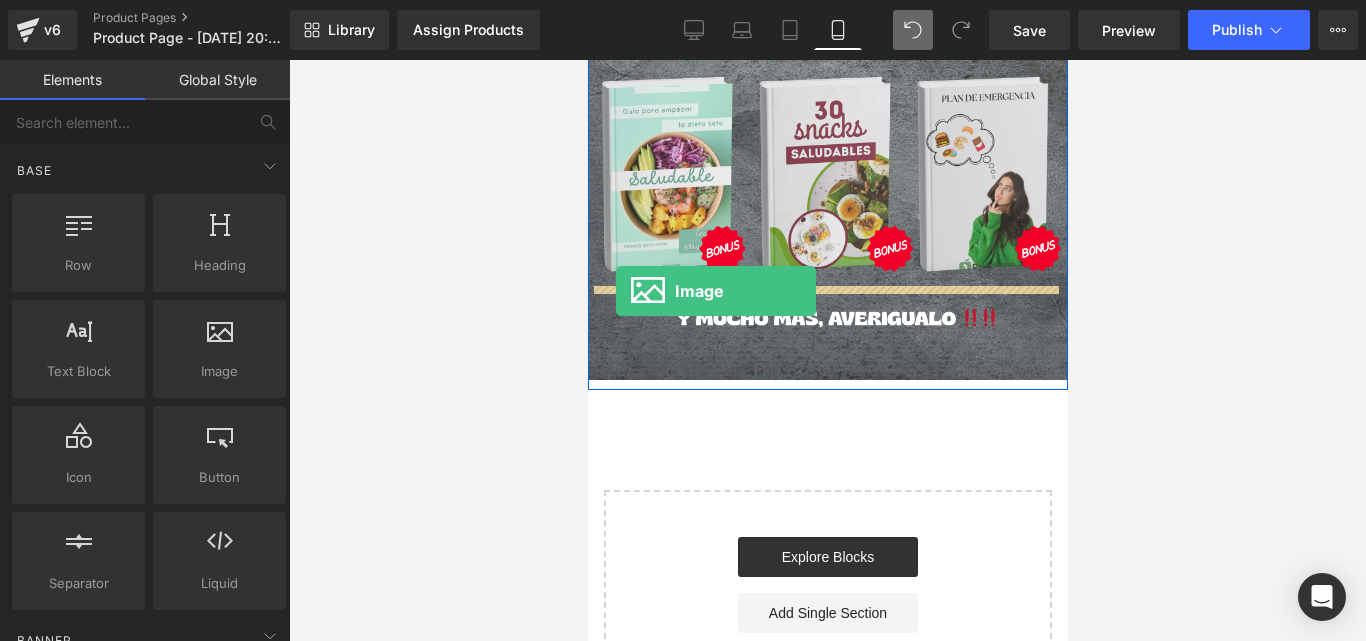 drag, startPoint x: 815, startPoint y: 396, endPoint x: 615, endPoint y: 291, distance: 225.88715 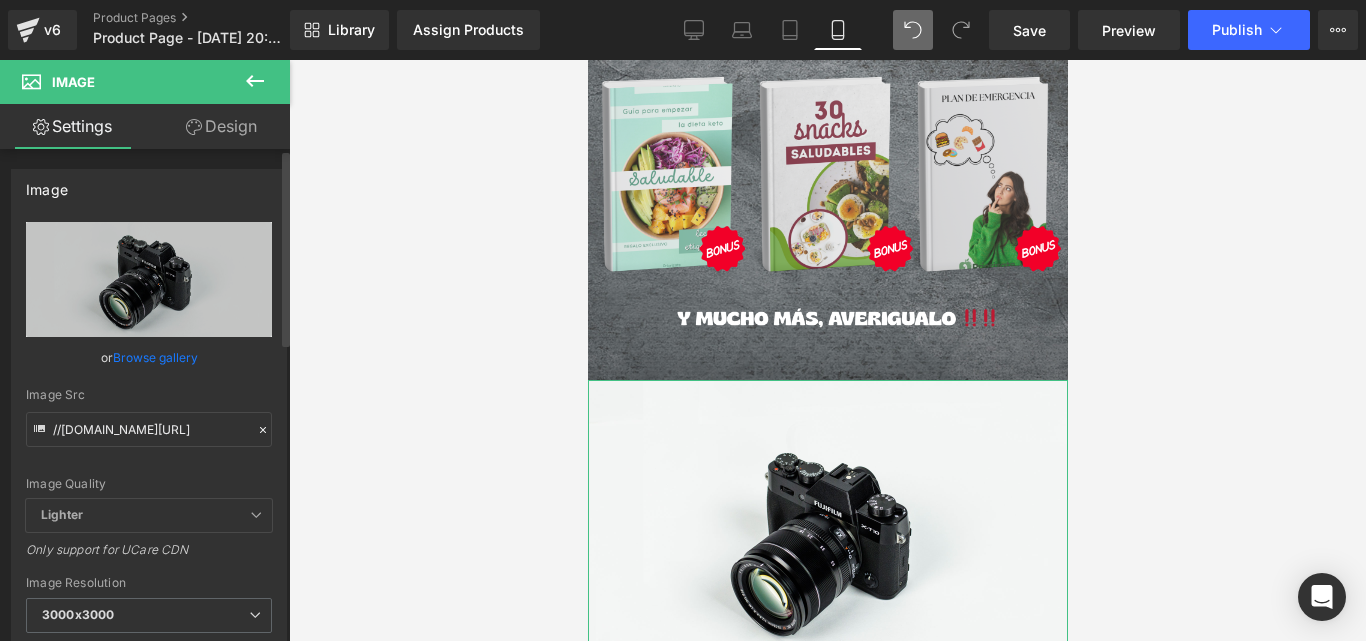 click 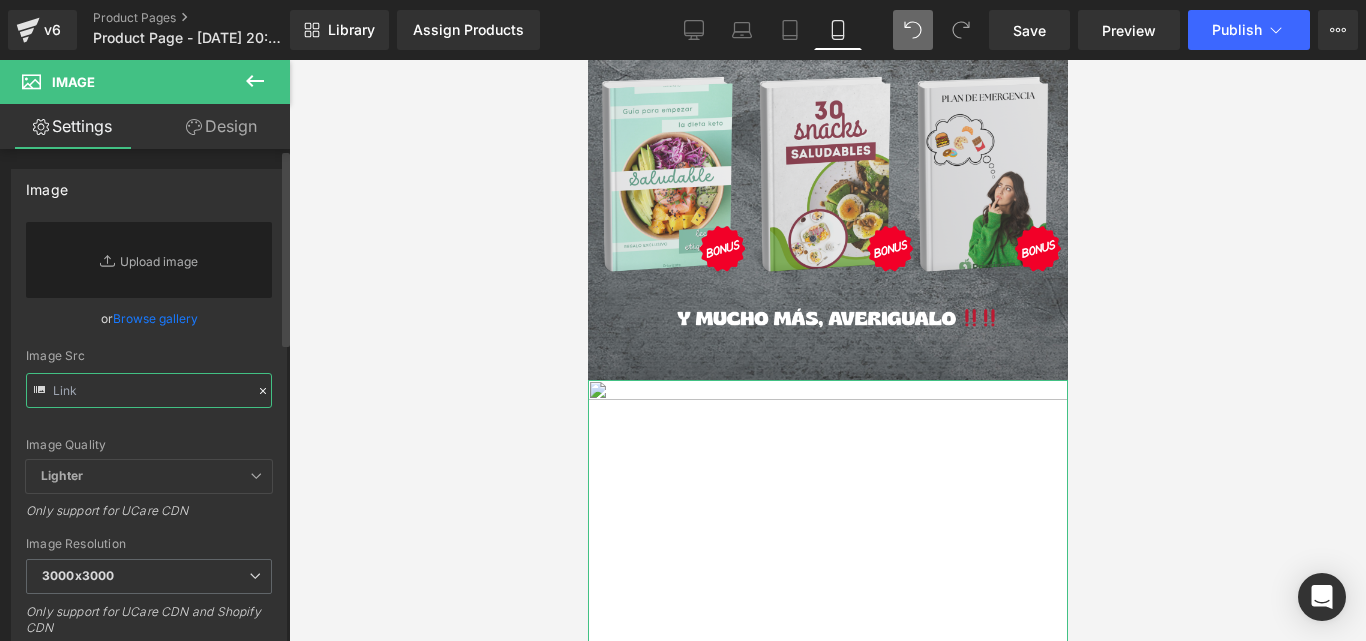 click at bounding box center [149, 390] 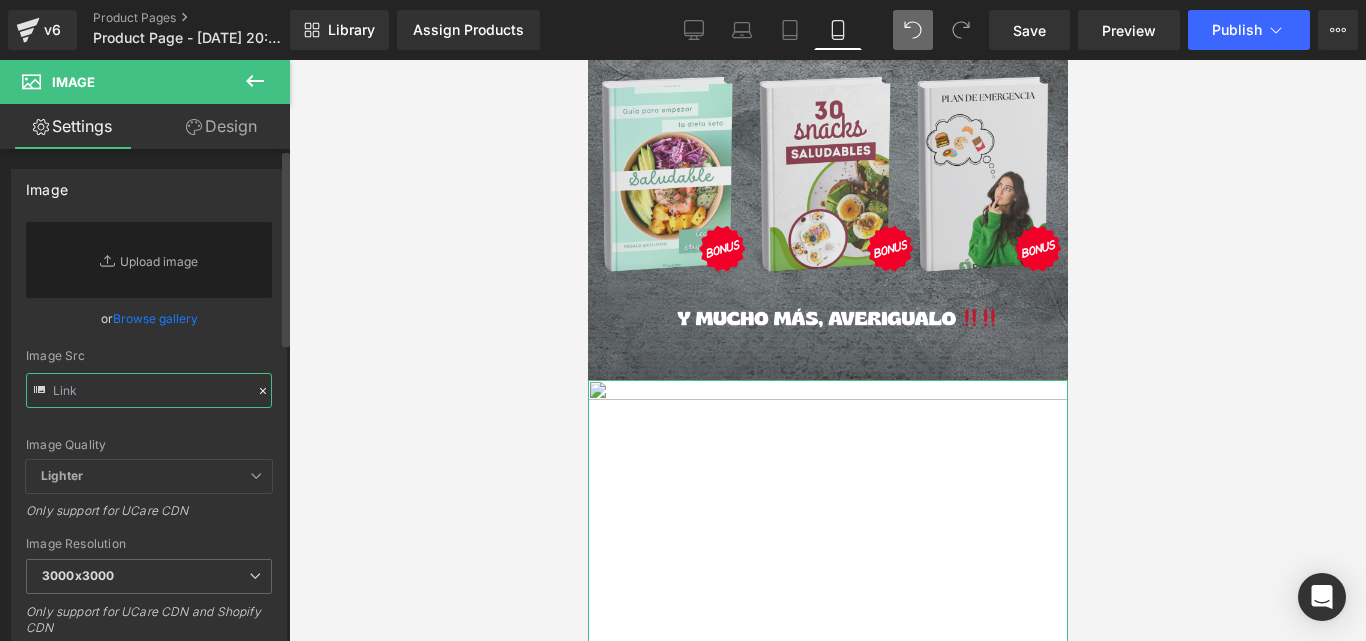 paste on "[URL][DOMAIN_NAME]" 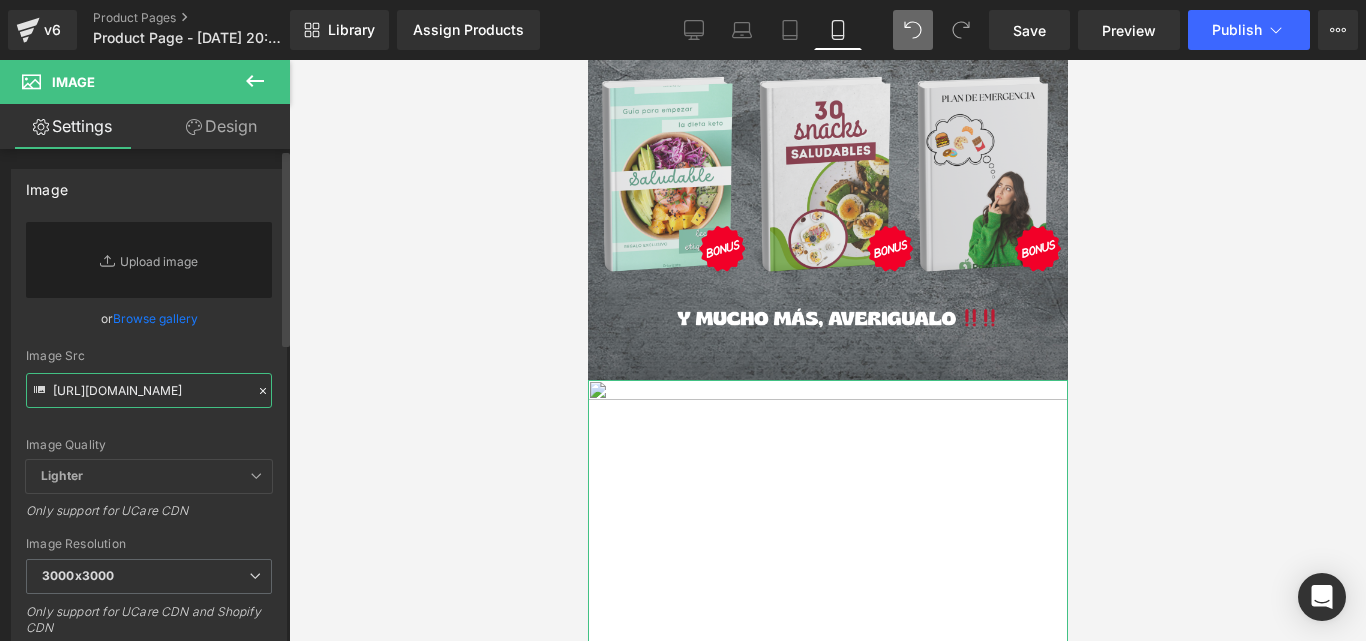 scroll, scrollTop: 0, scrollLeft: 261, axis: horizontal 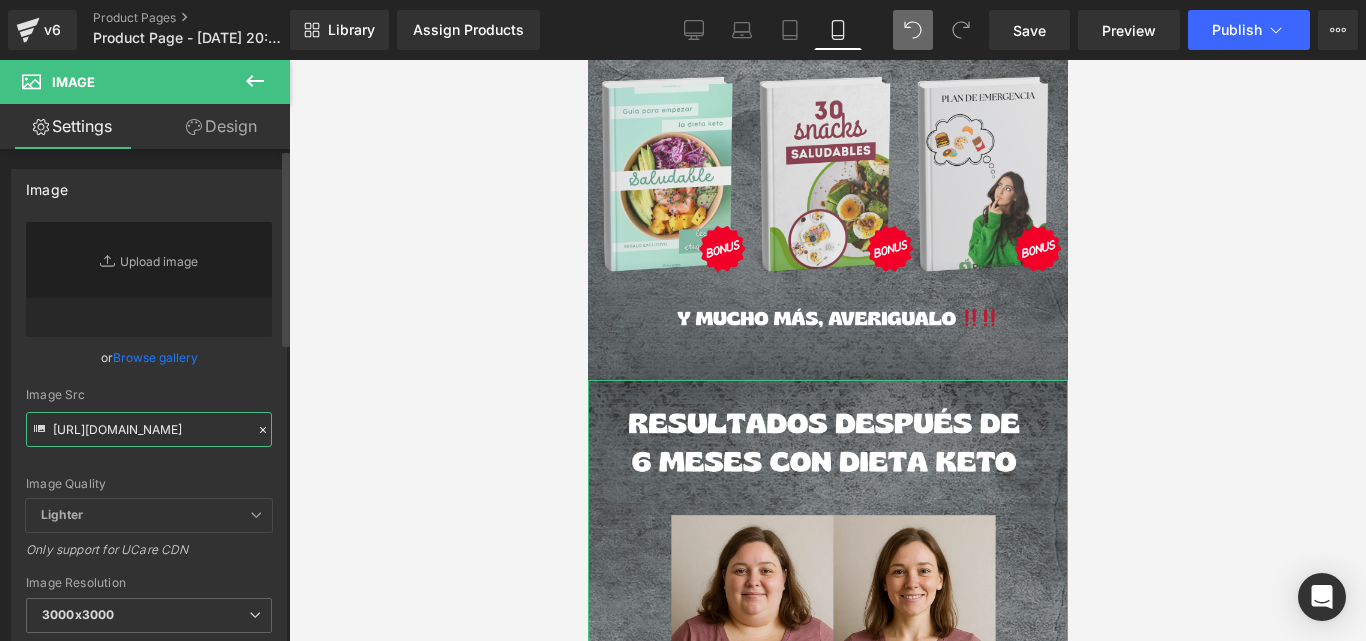 type on "[URL][DOMAIN_NAME]" 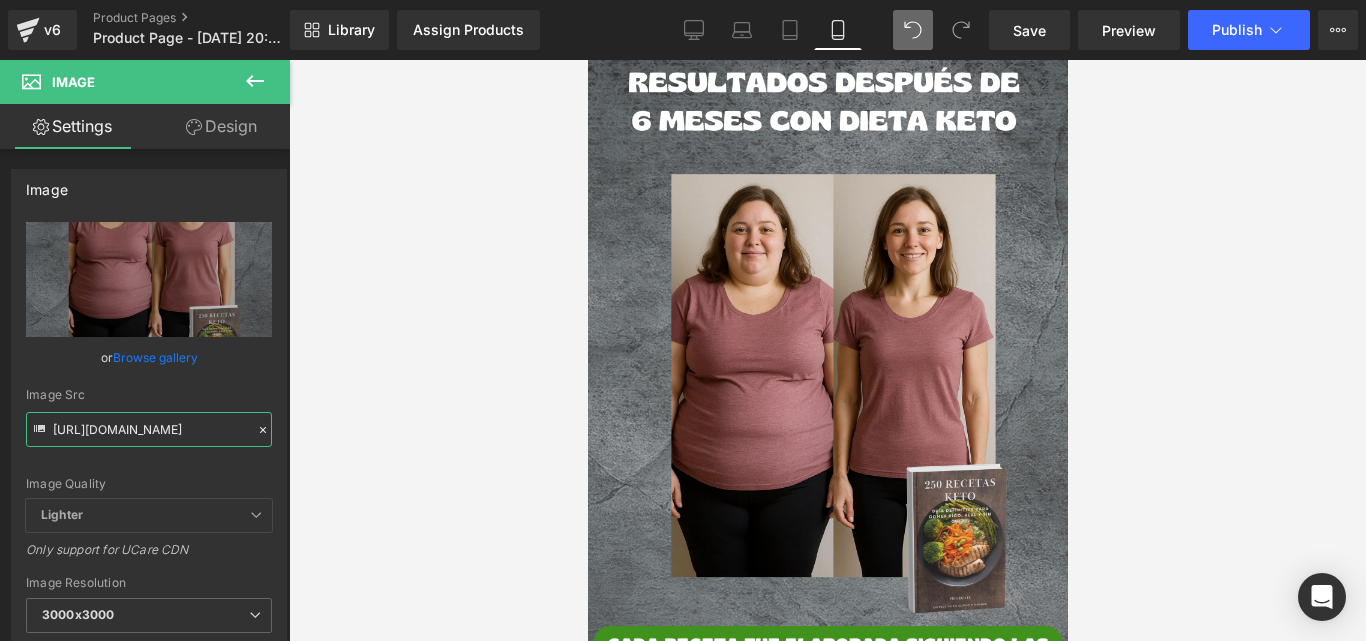 scroll, scrollTop: 3040, scrollLeft: 0, axis: vertical 